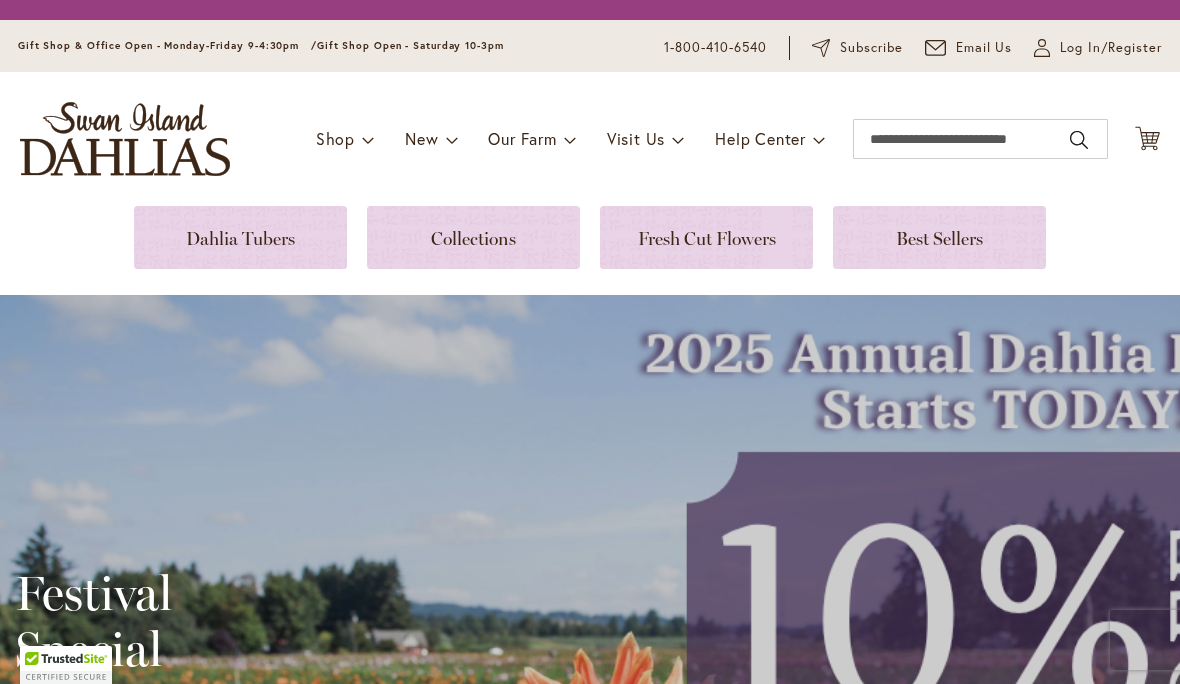 scroll, scrollTop: 0, scrollLeft: 0, axis: both 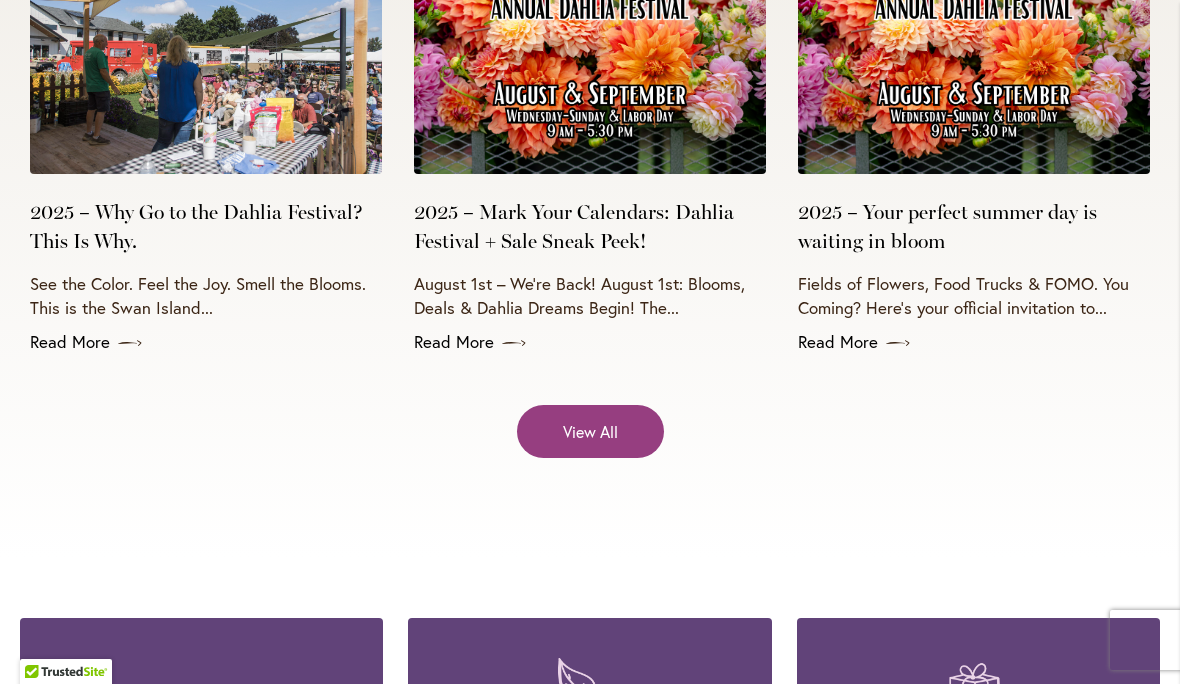 click on "Read More" at bounding box center (590, 342) 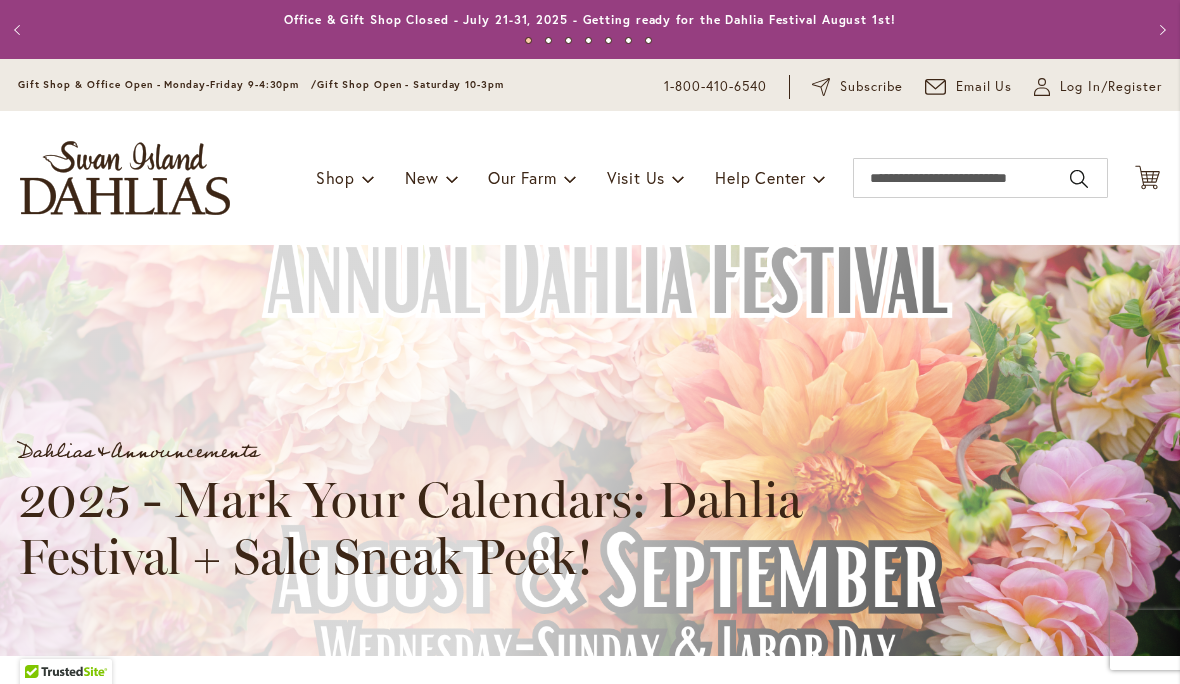 scroll, scrollTop: 0, scrollLeft: 0, axis: both 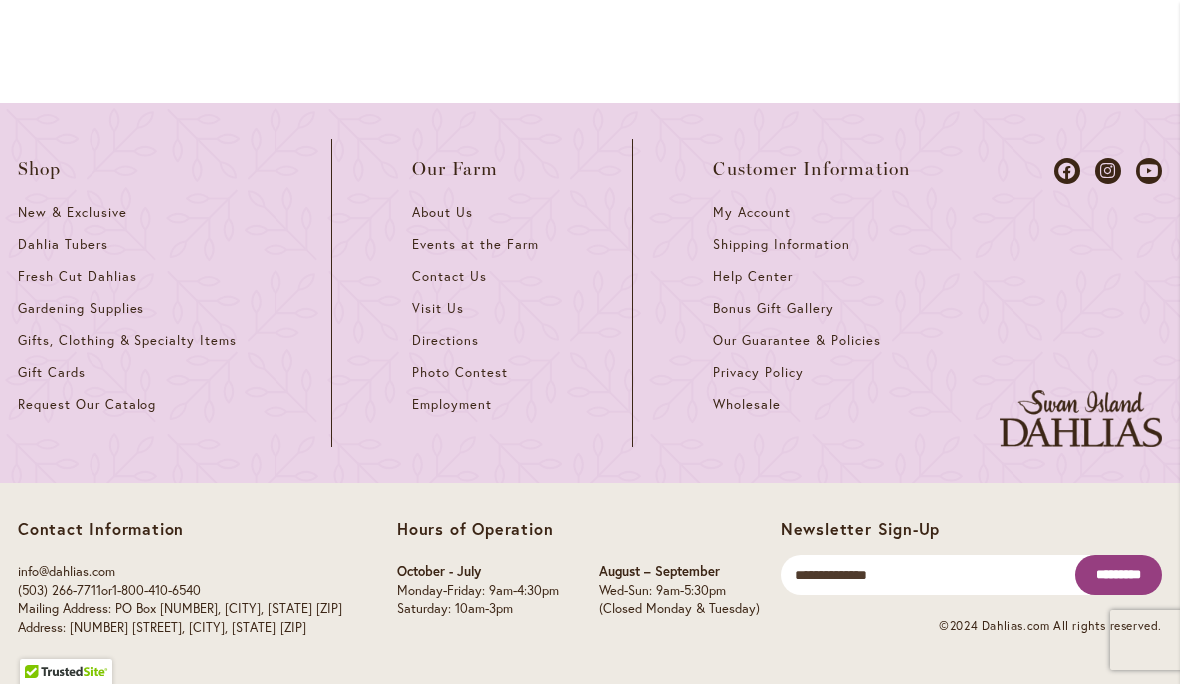click on "Directions" at bounding box center [445, 340] 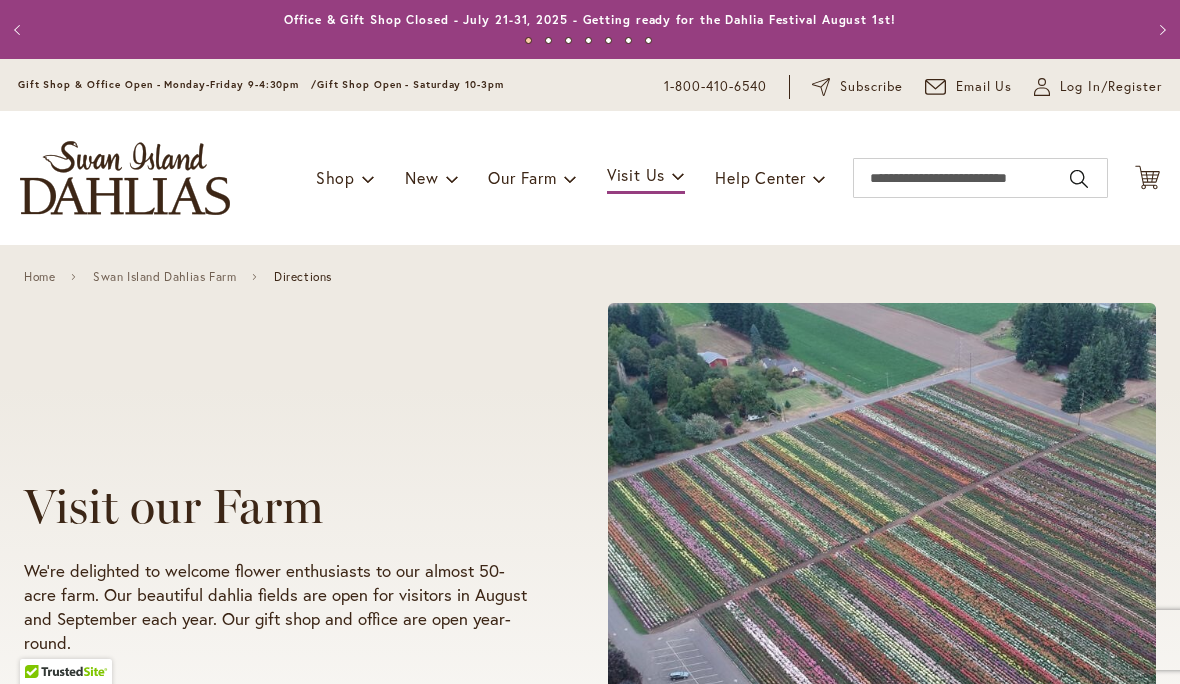 scroll, scrollTop: 0, scrollLeft: 0, axis: both 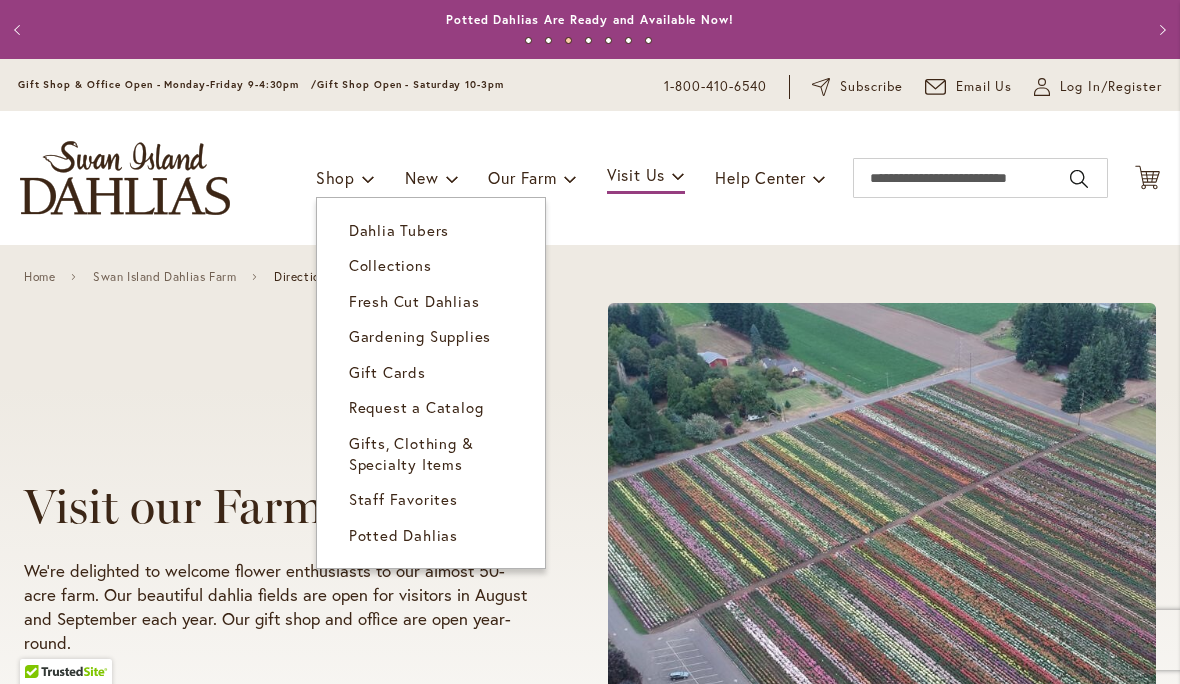 click on "Collections" at bounding box center [390, 265] 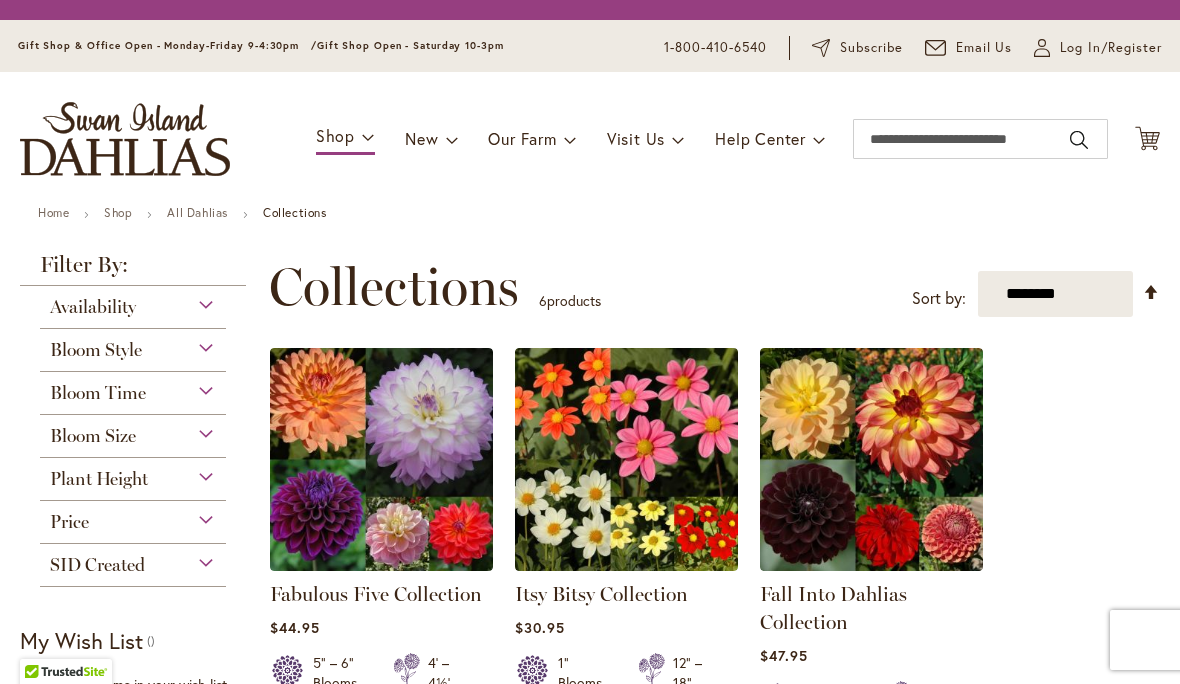 scroll, scrollTop: 0, scrollLeft: 0, axis: both 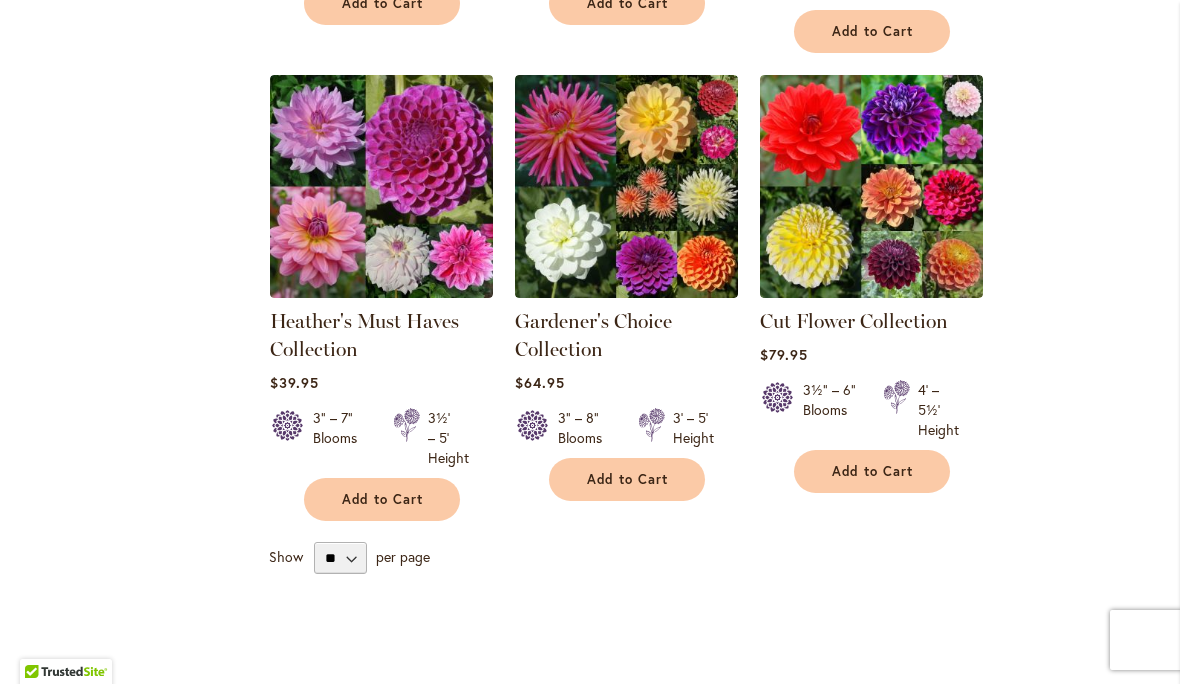 click at bounding box center (381, 186) 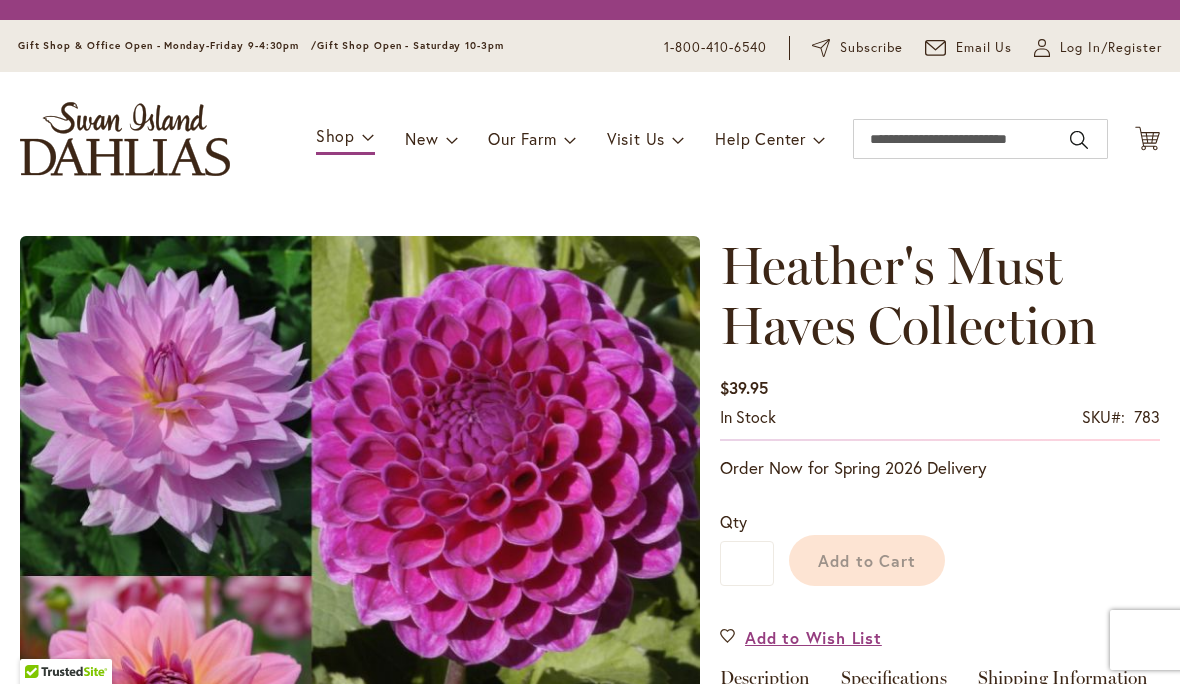 scroll, scrollTop: 0, scrollLeft: 0, axis: both 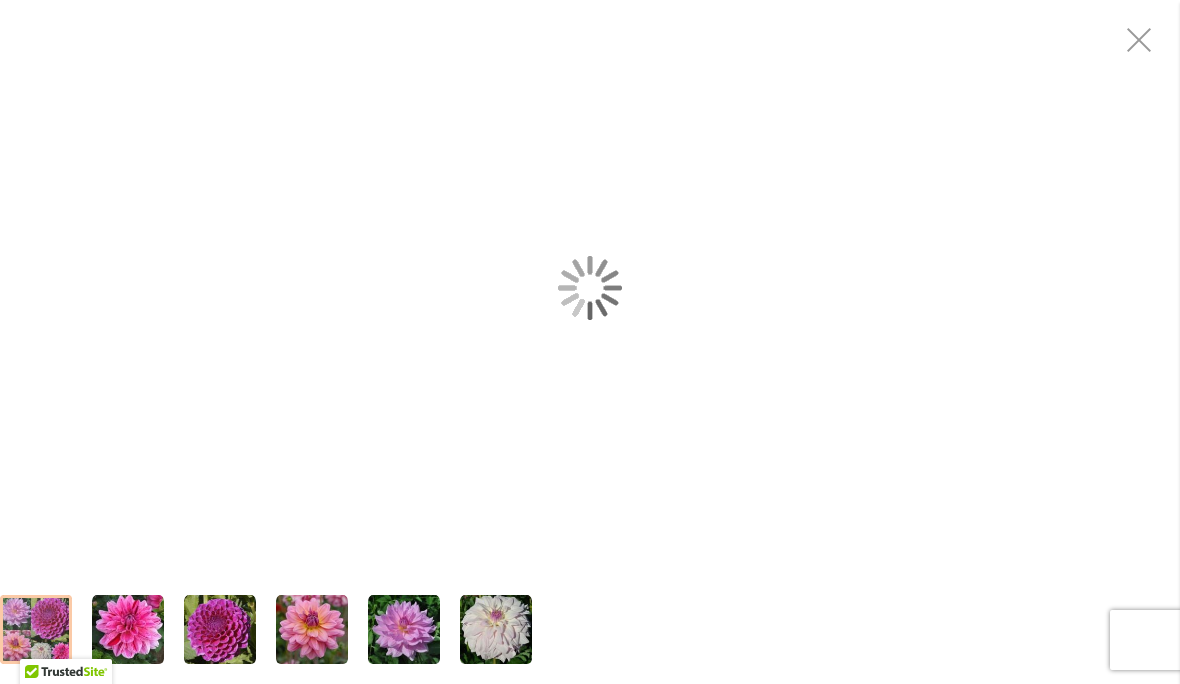 click at bounding box center [590, 287] 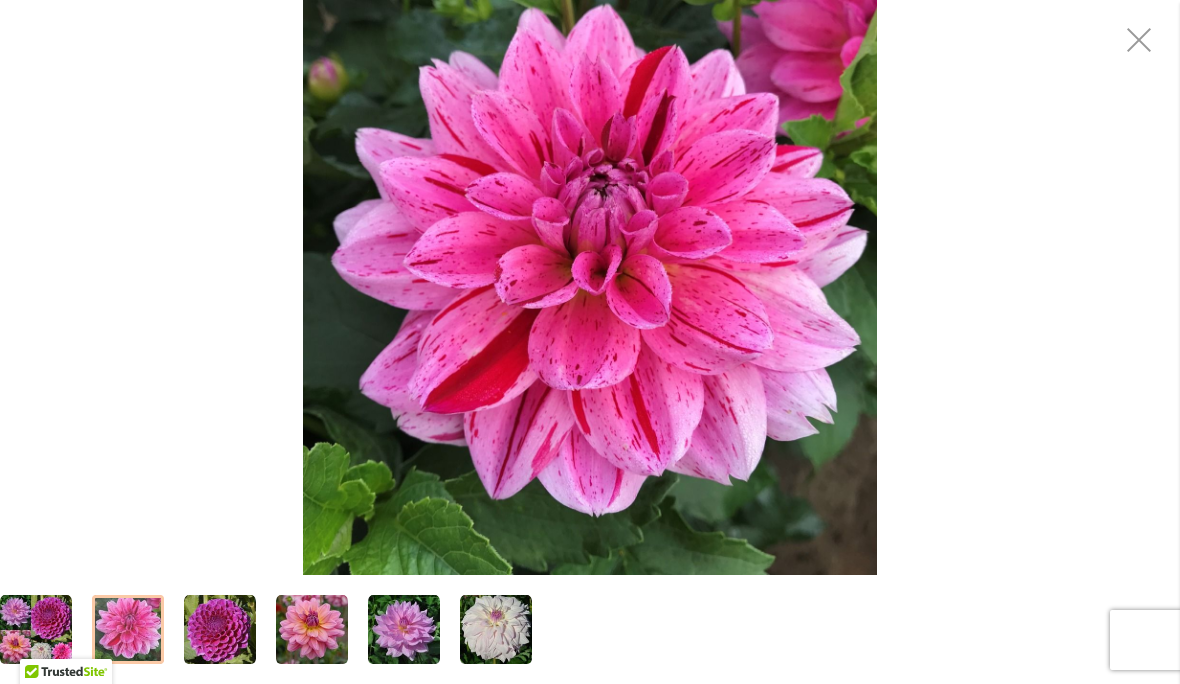 click at bounding box center [128, 630] 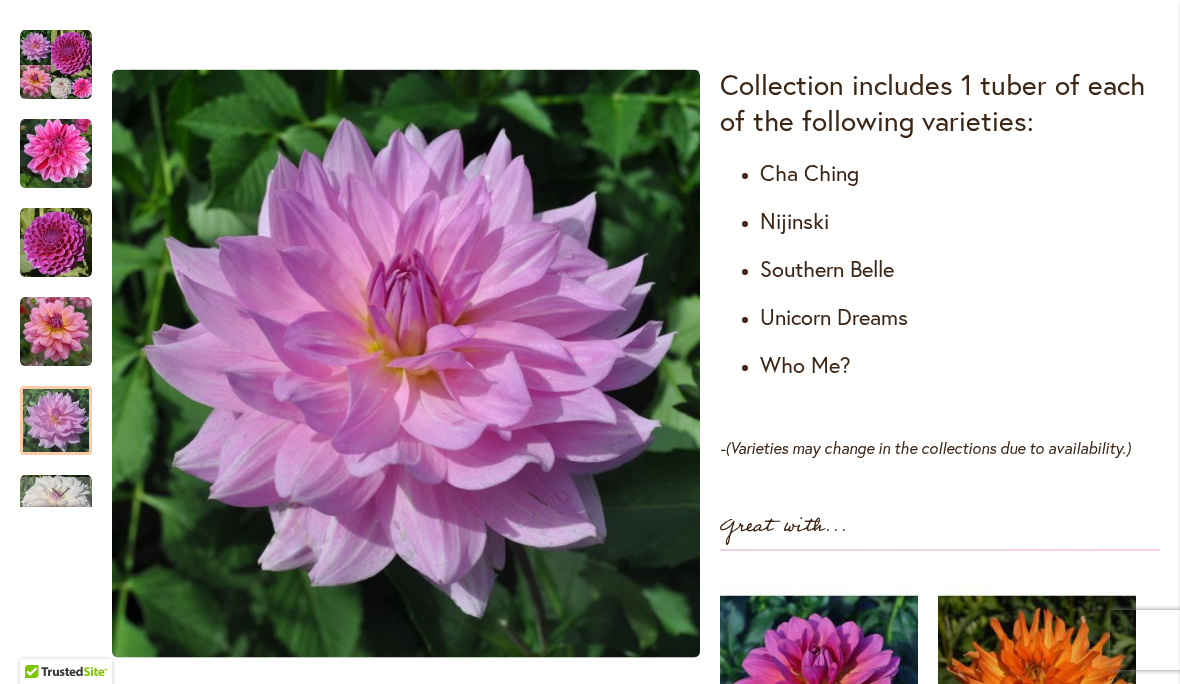scroll, scrollTop: 1201, scrollLeft: 0, axis: vertical 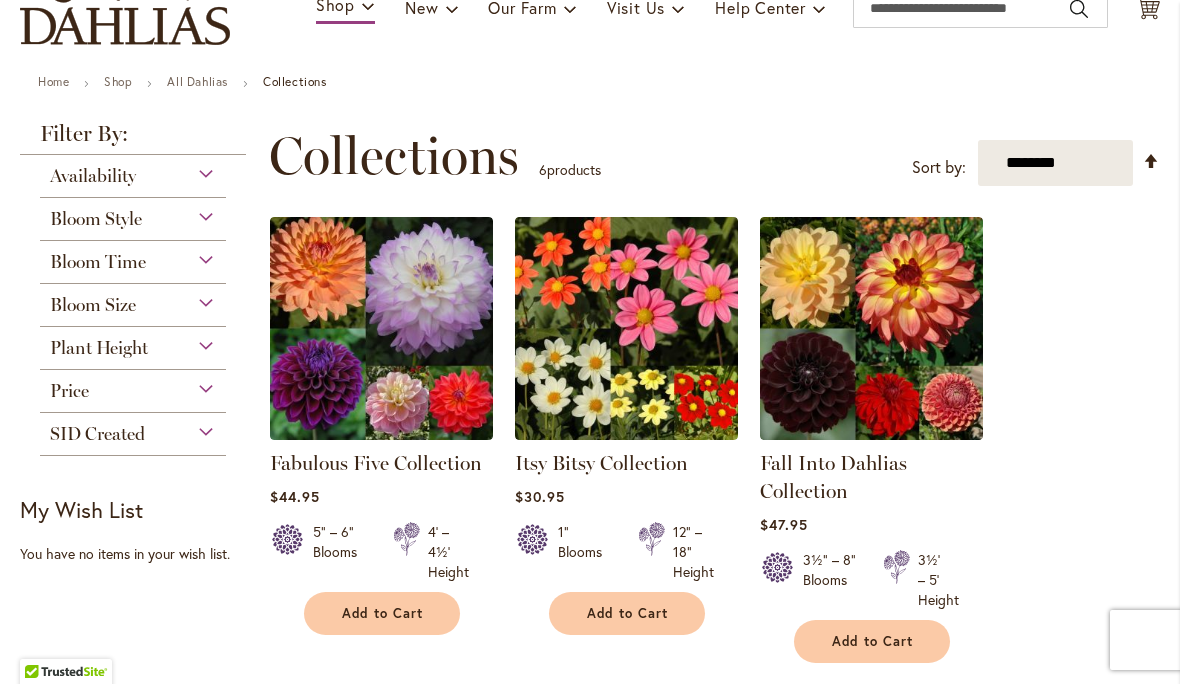 click on "Price" at bounding box center (133, 386) 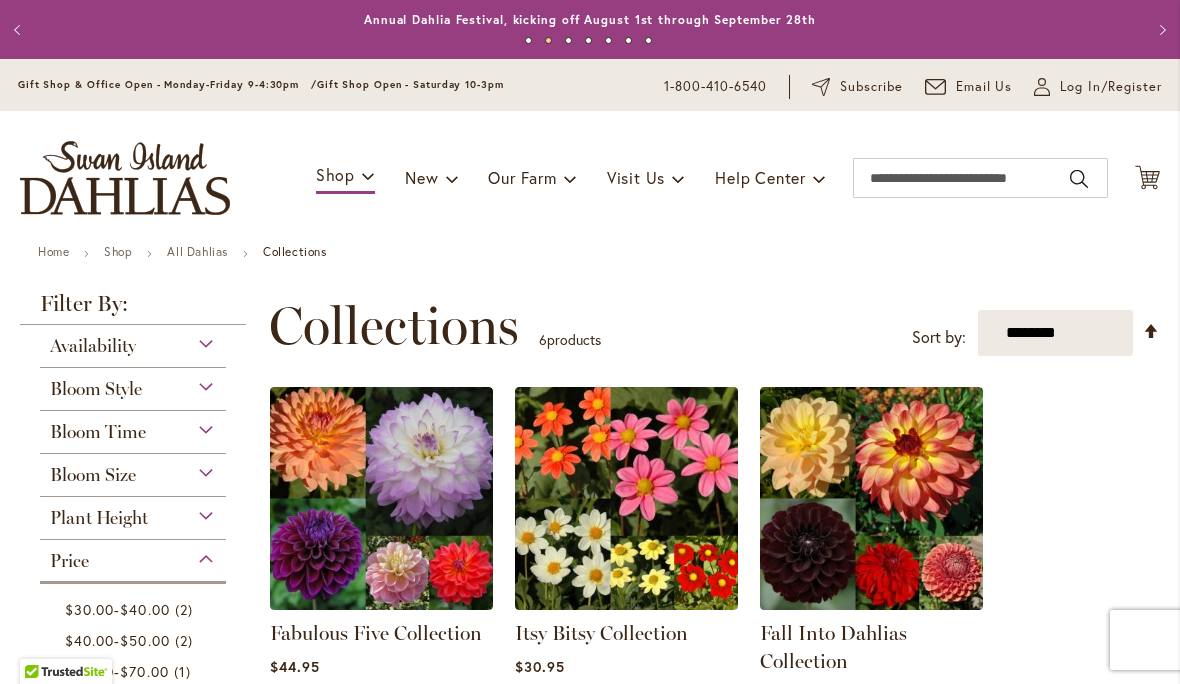 scroll, scrollTop: 0, scrollLeft: 0, axis: both 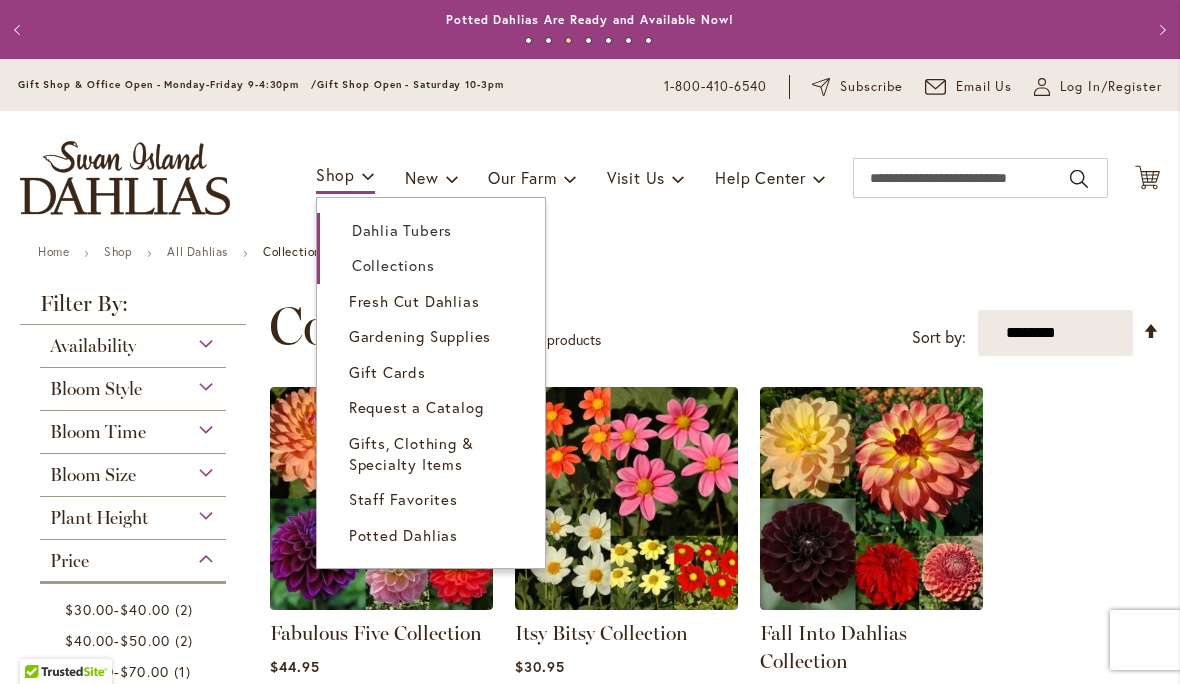 click on "Dahlia Tubers" at bounding box center [402, 230] 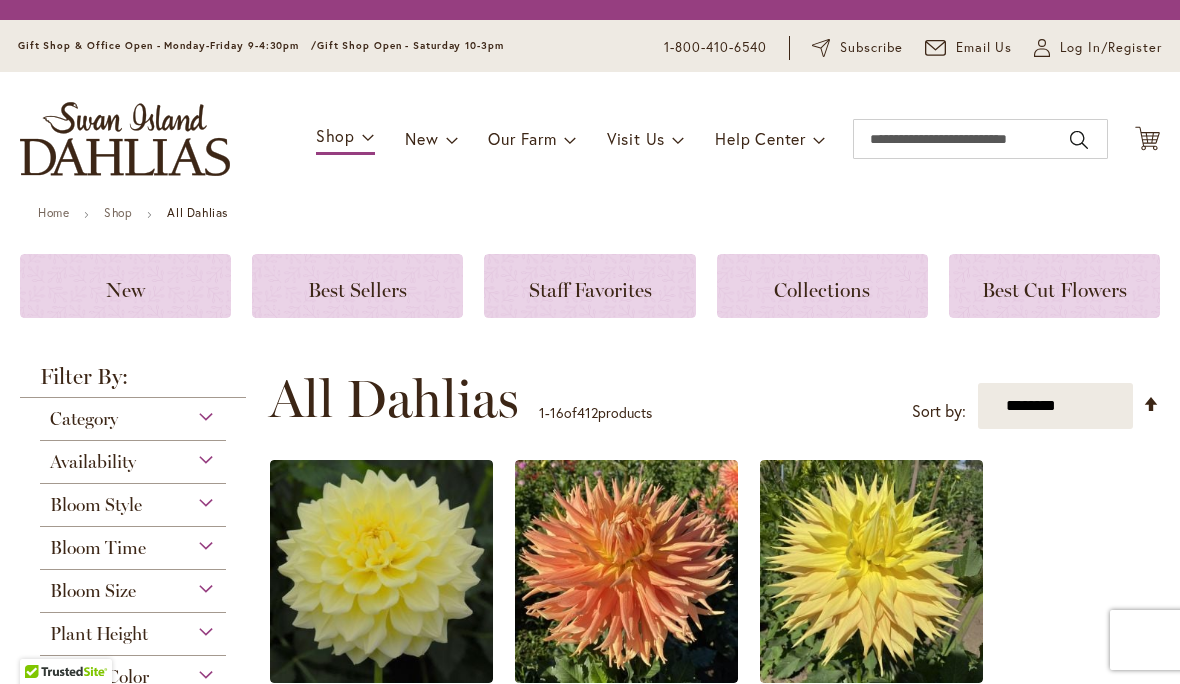 scroll, scrollTop: 0, scrollLeft: 0, axis: both 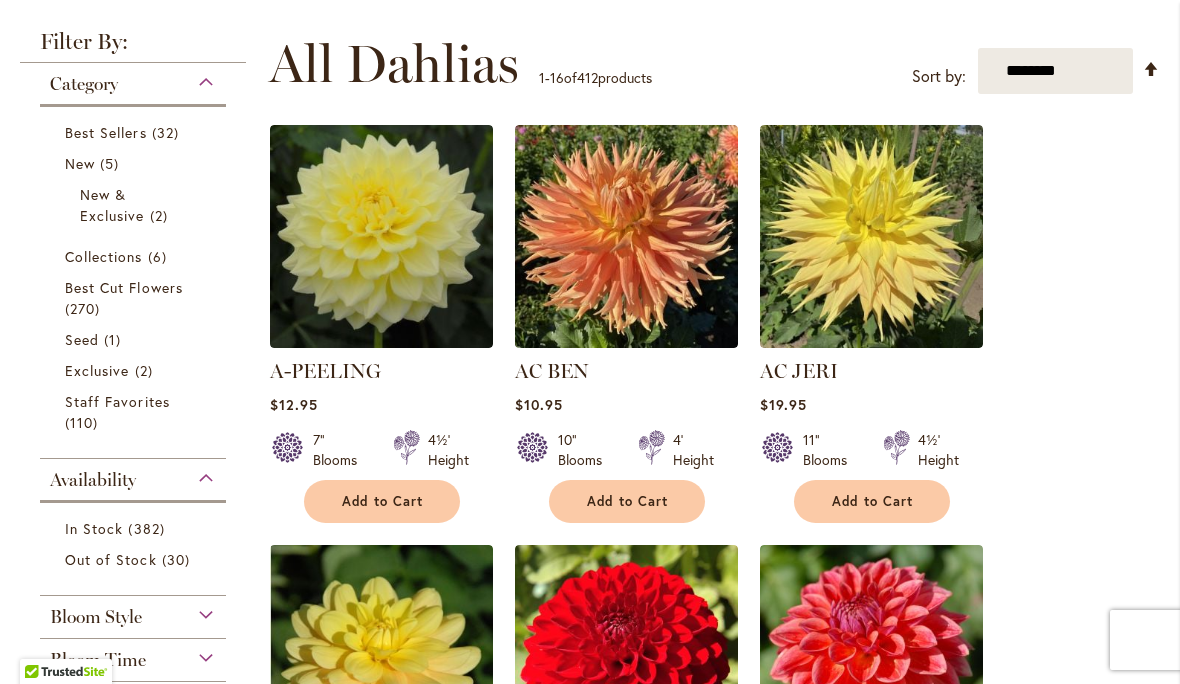 click on "32
items" at bounding box center (168, 132) 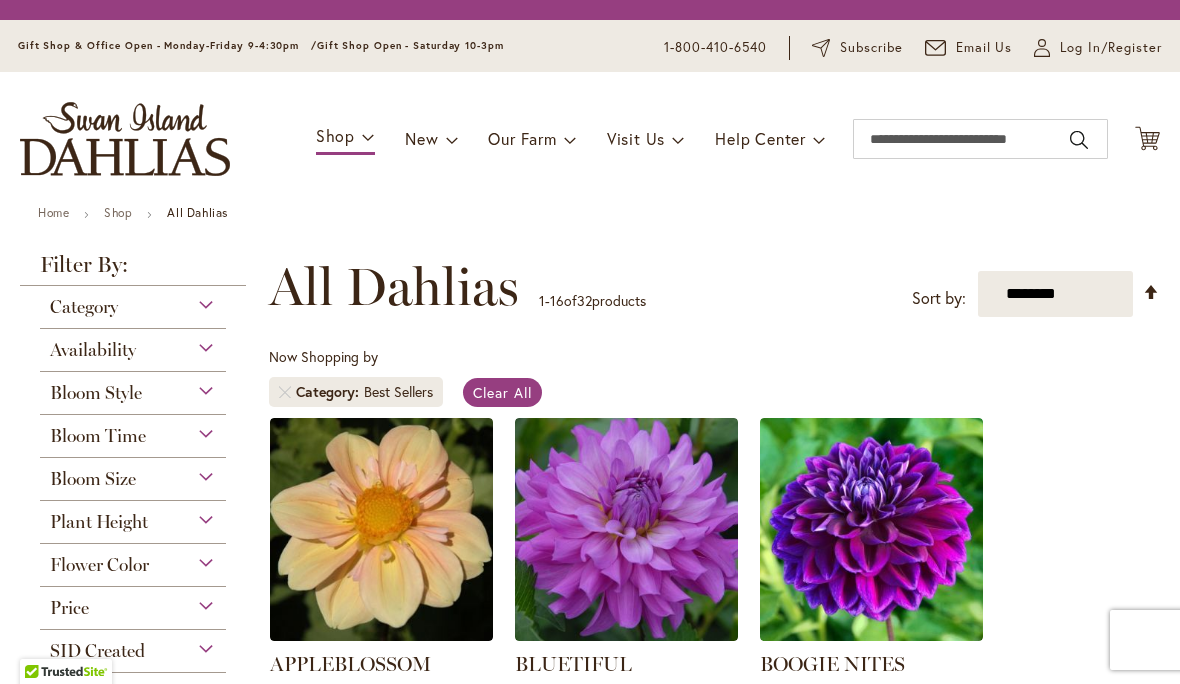scroll, scrollTop: 0, scrollLeft: 0, axis: both 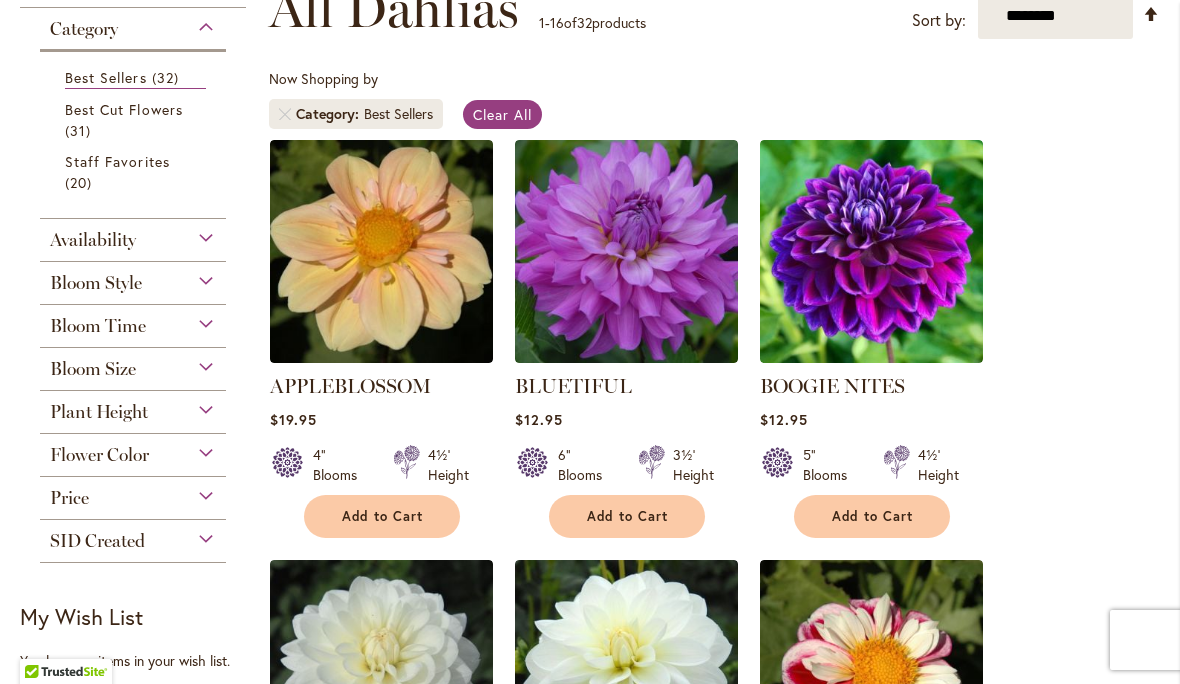 click on "Price" at bounding box center [133, 493] 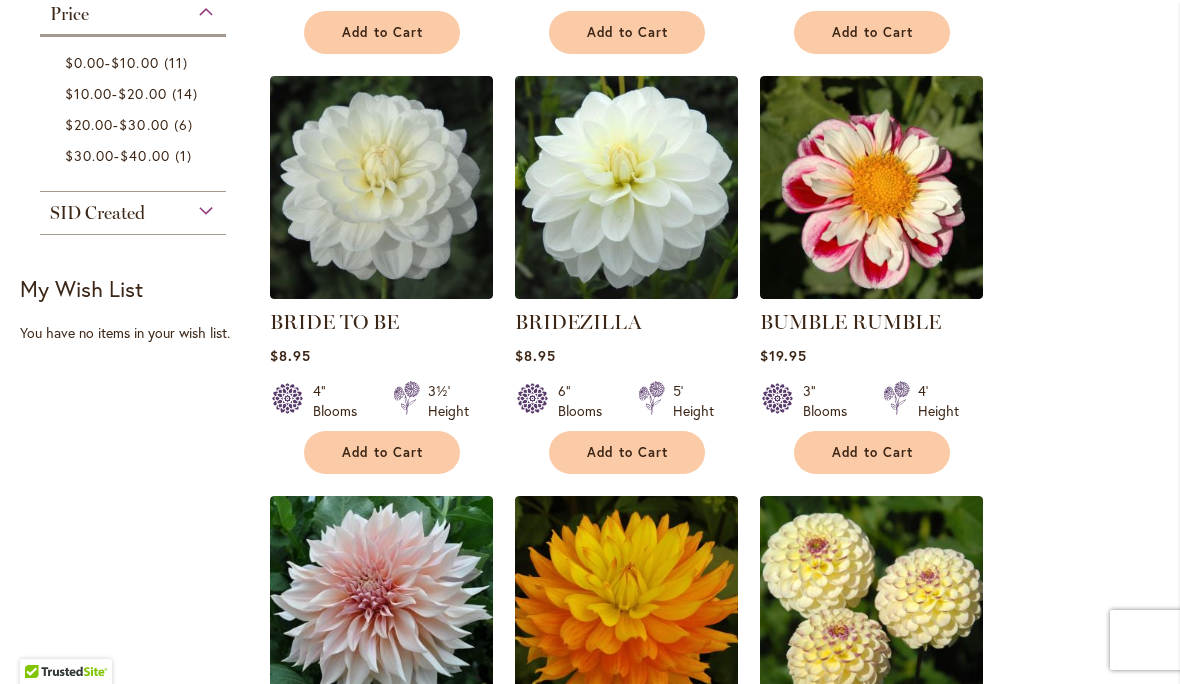 click on "11
items" at bounding box center [178, 62] 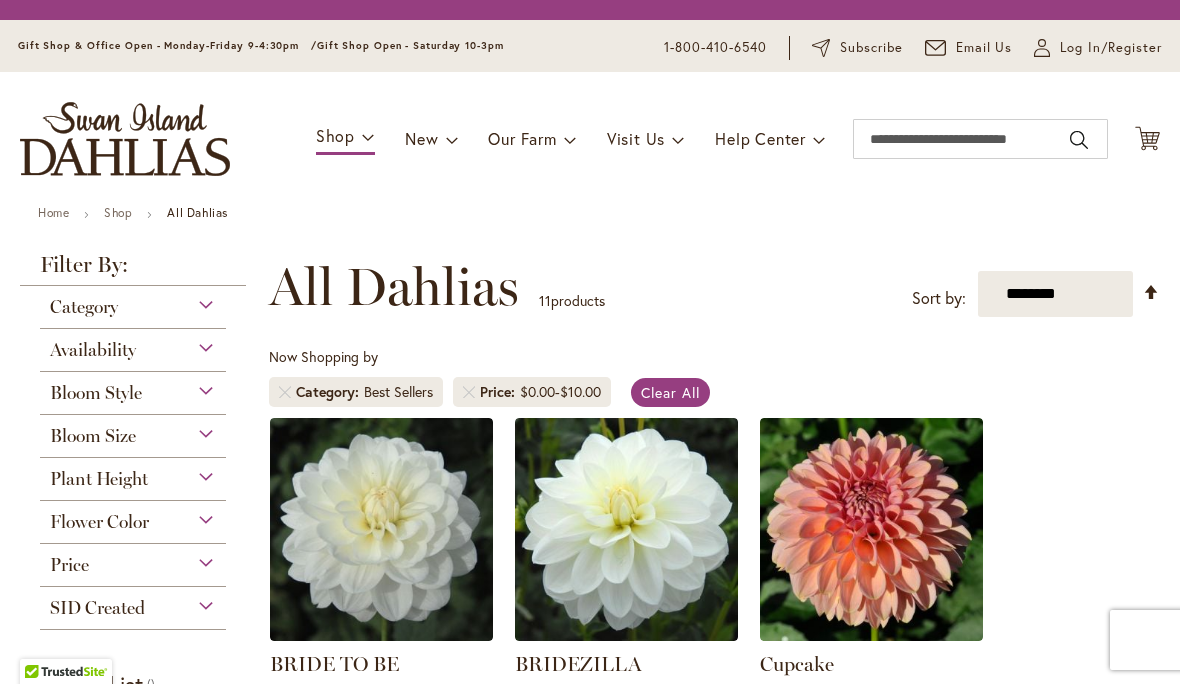 scroll, scrollTop: 0, scrollLeft: 0, axis: both 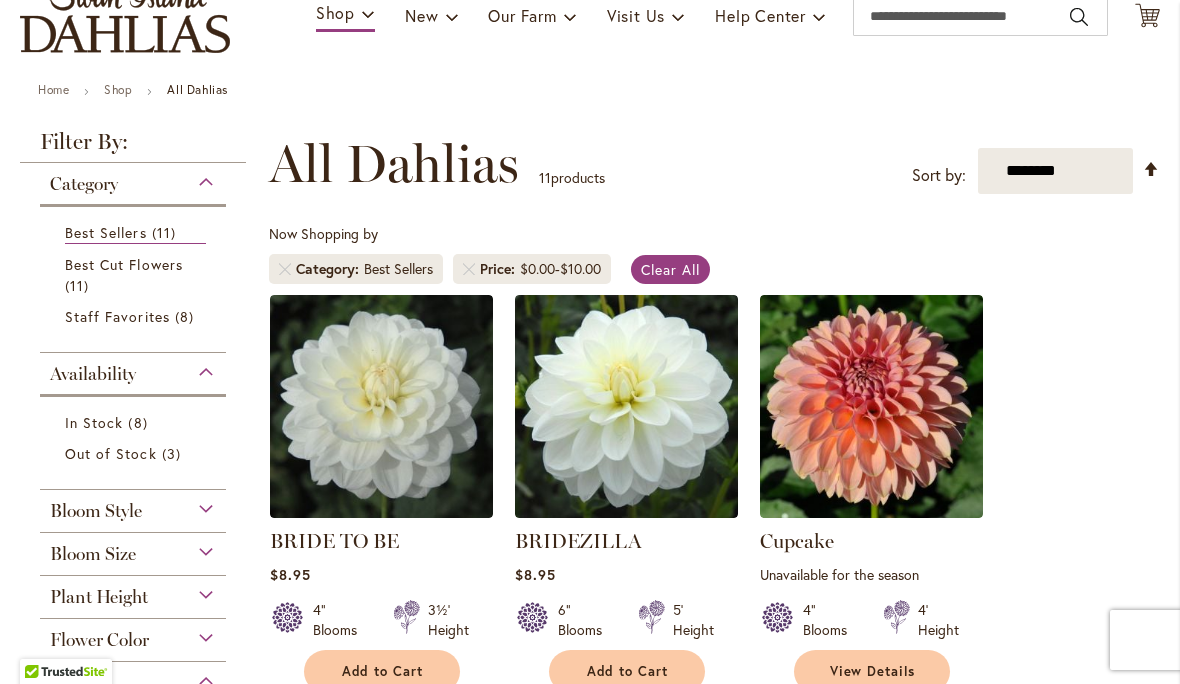 click on "11
items" at bounding box center (79, 285) 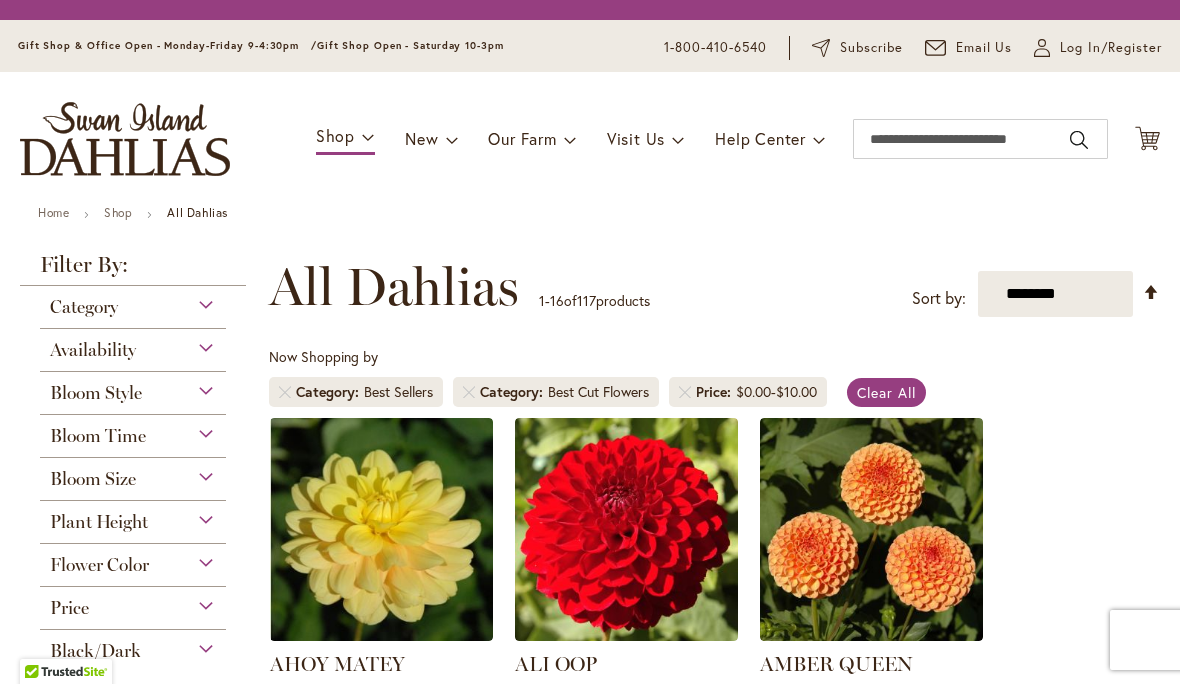 scroll, scrollTop: 0, scrollLeft: 0, axis: both 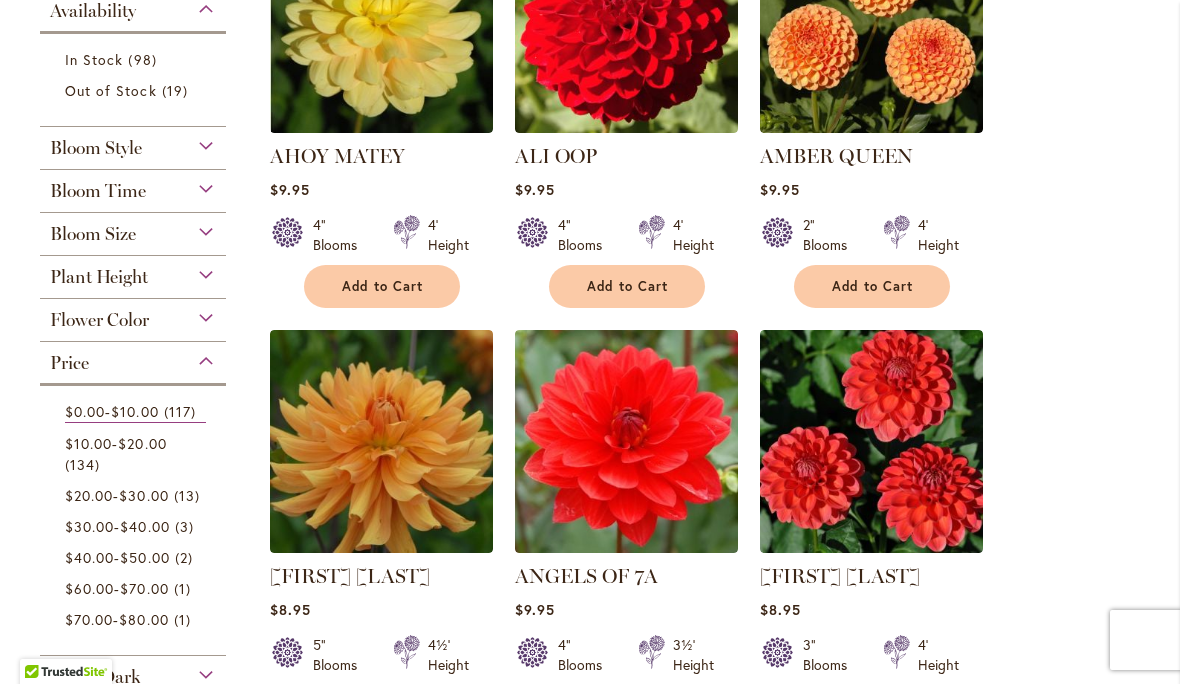 click on "Flower Color" at bounding box center (133, 315) 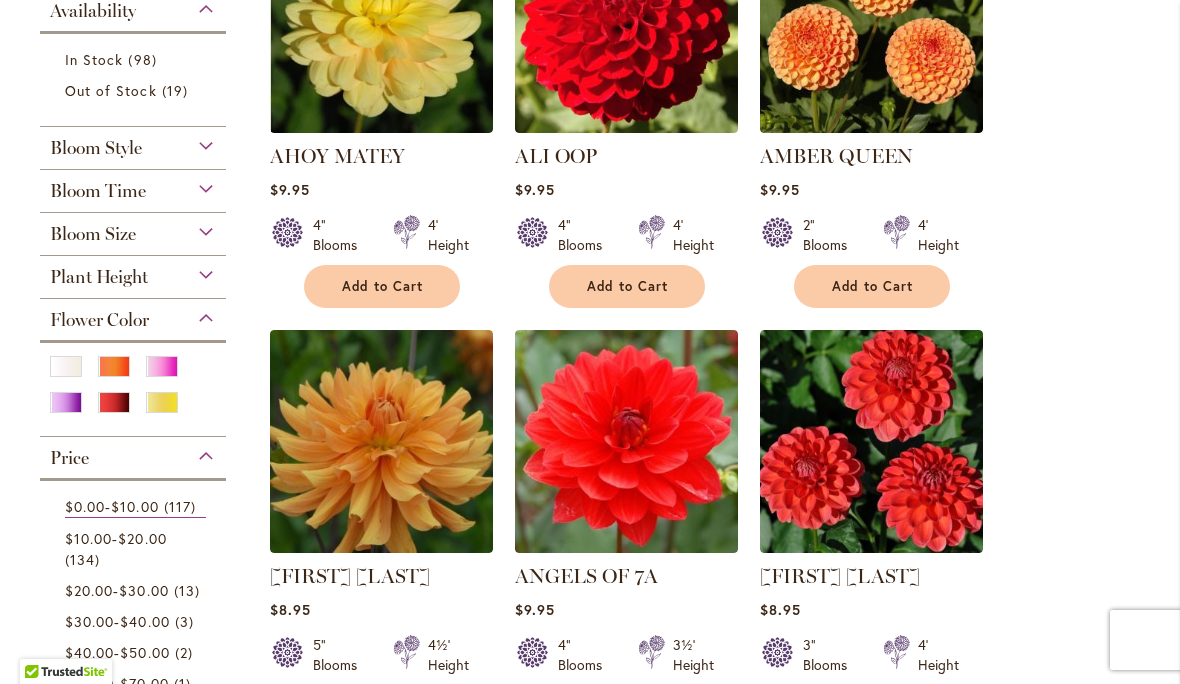 click at bounding box center (66, 402) 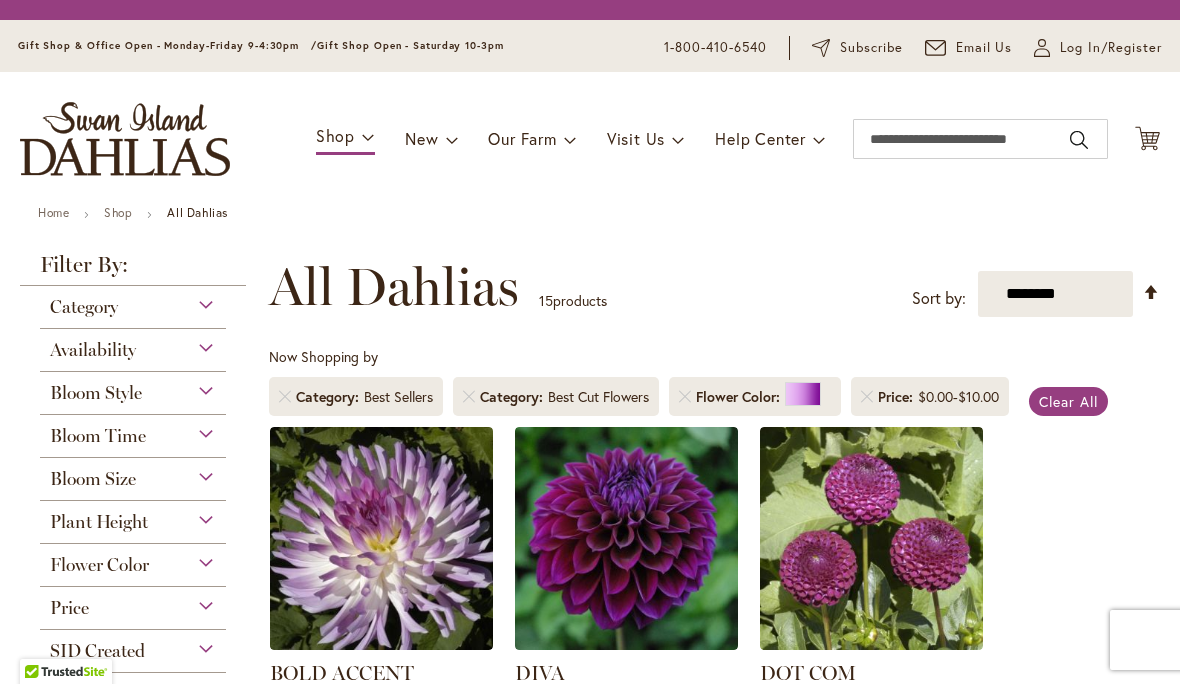 scroll, scrollTop: 0, scrollLeft: 0, axis: both 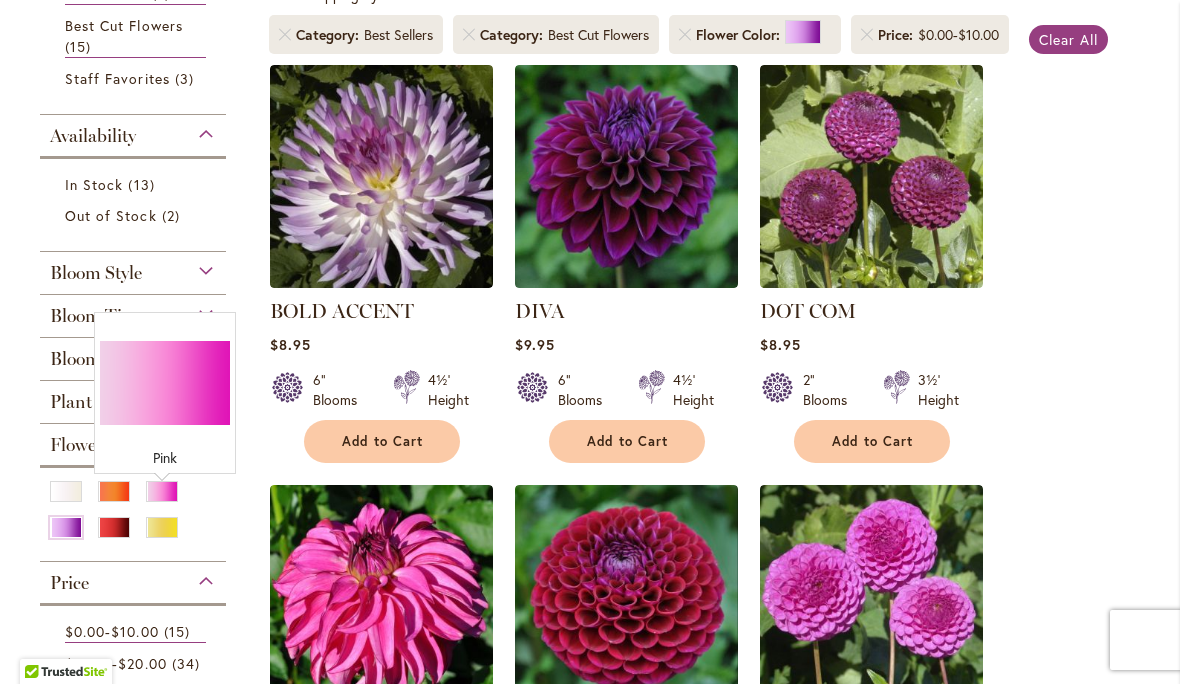click at bounding box center (162, 491) 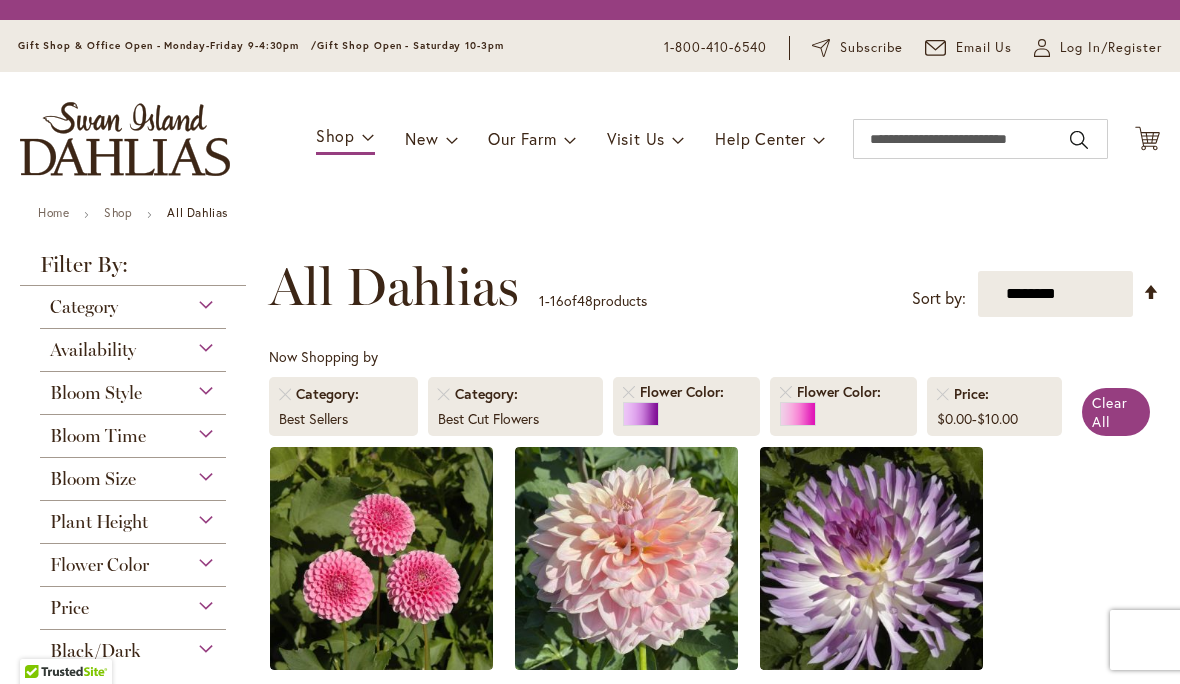 scroll, scrollTop: 0, scrollLeft: 0, axis: both 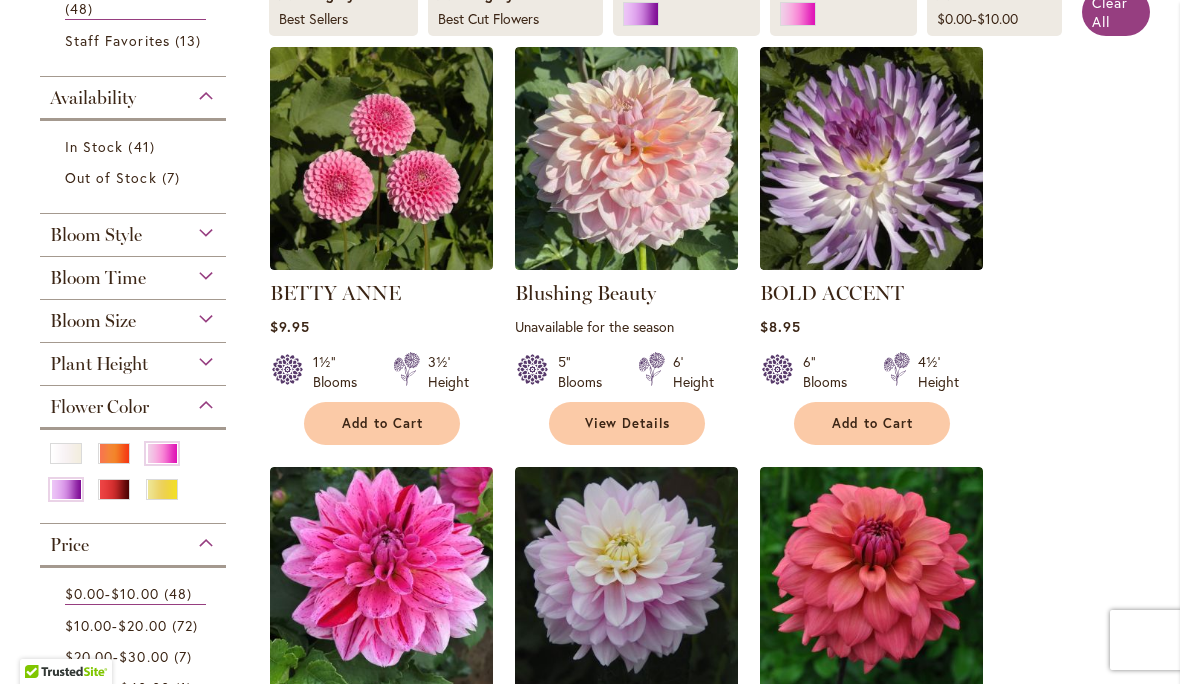 click at bounding box center (66, 453) 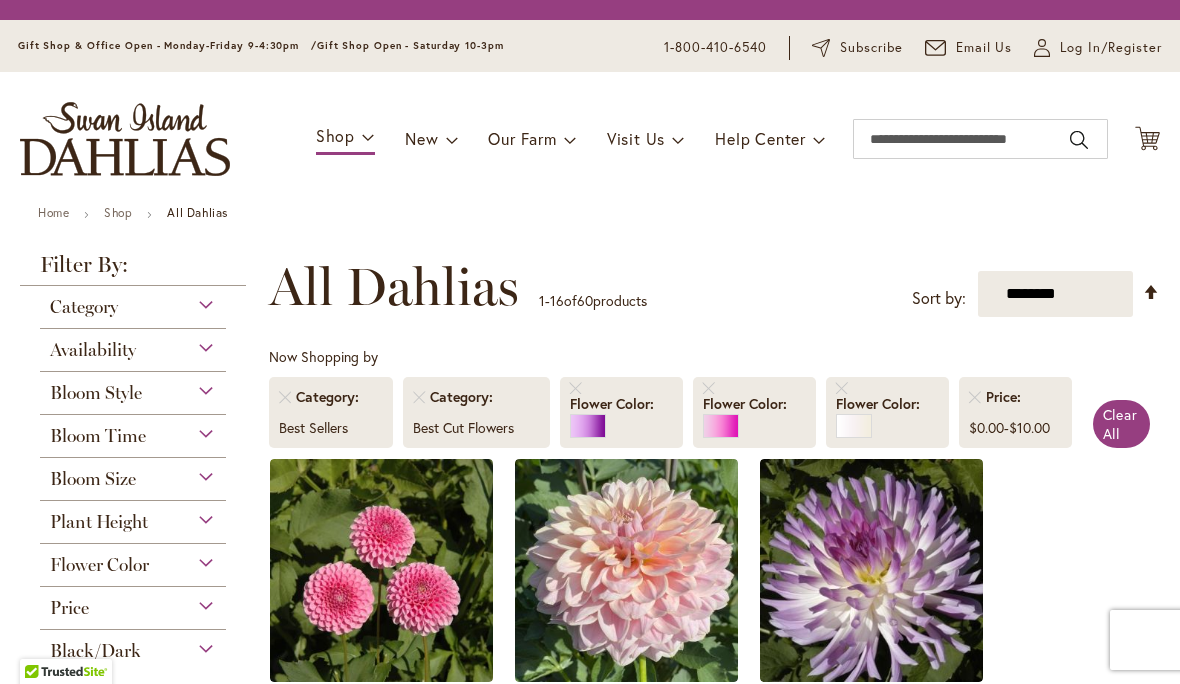 scroll, scrollTop: 0, scrollLeft: 0, axis: both 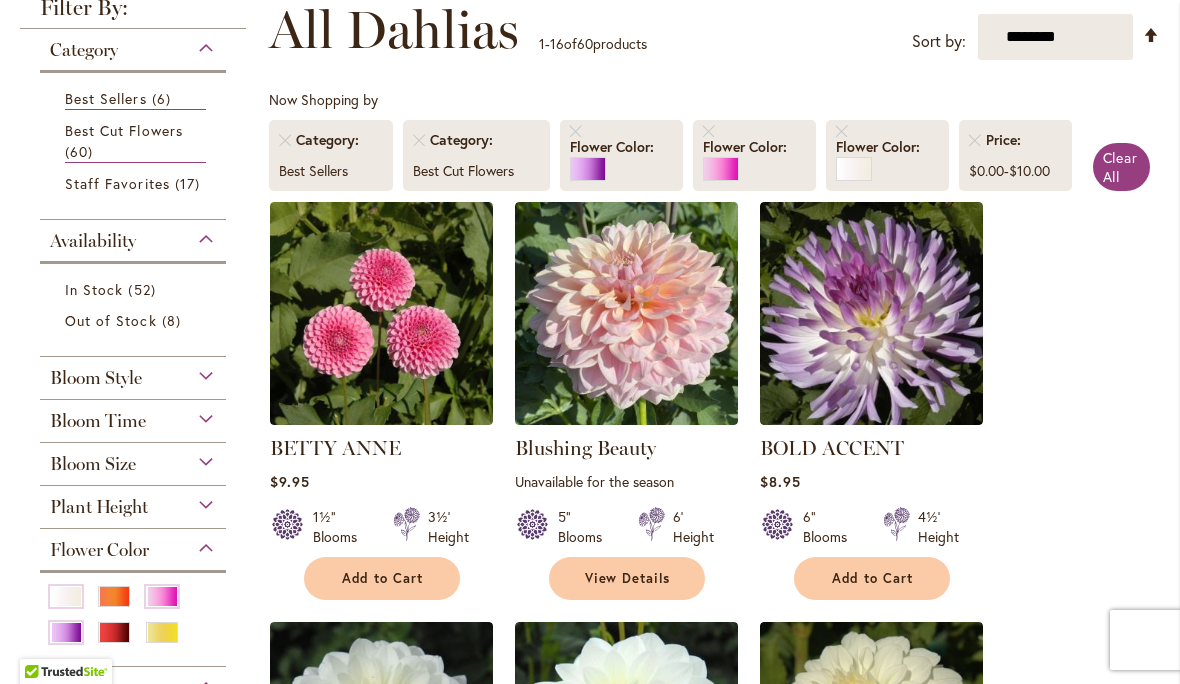 click on "Bloom Style" at bounding box center (133, 373) 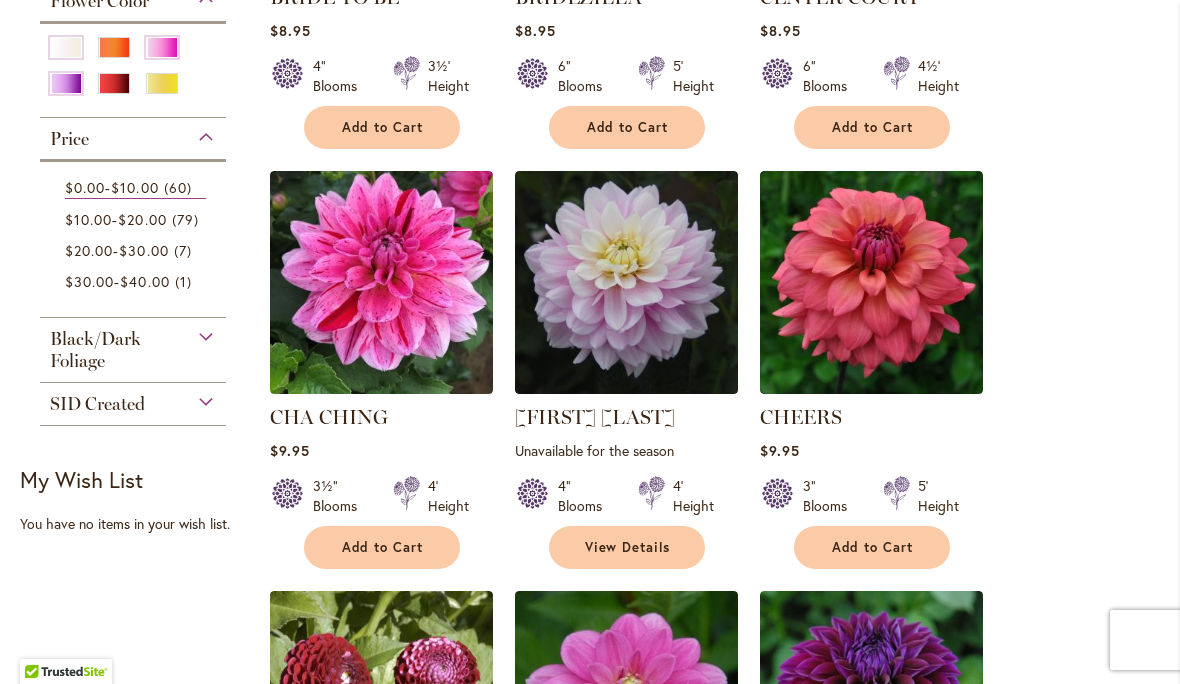 scroll, scrollTop: 1124, scrollLeft: 0, axis: vertical 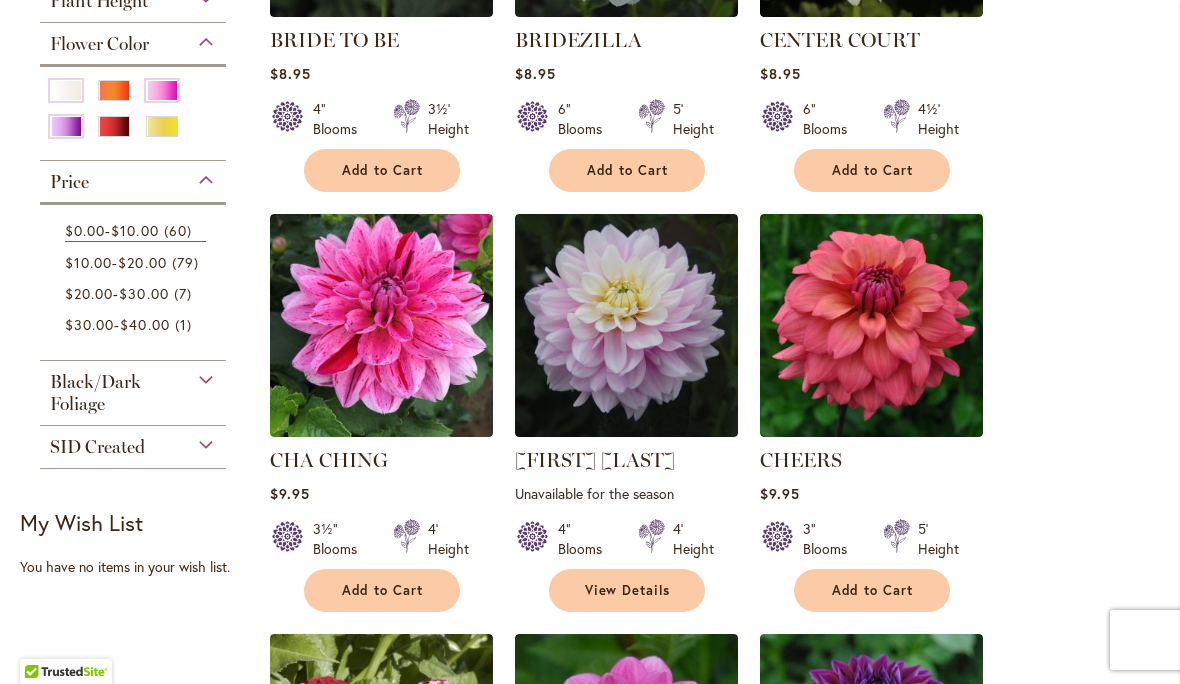 click at bounding box center (381, 325) 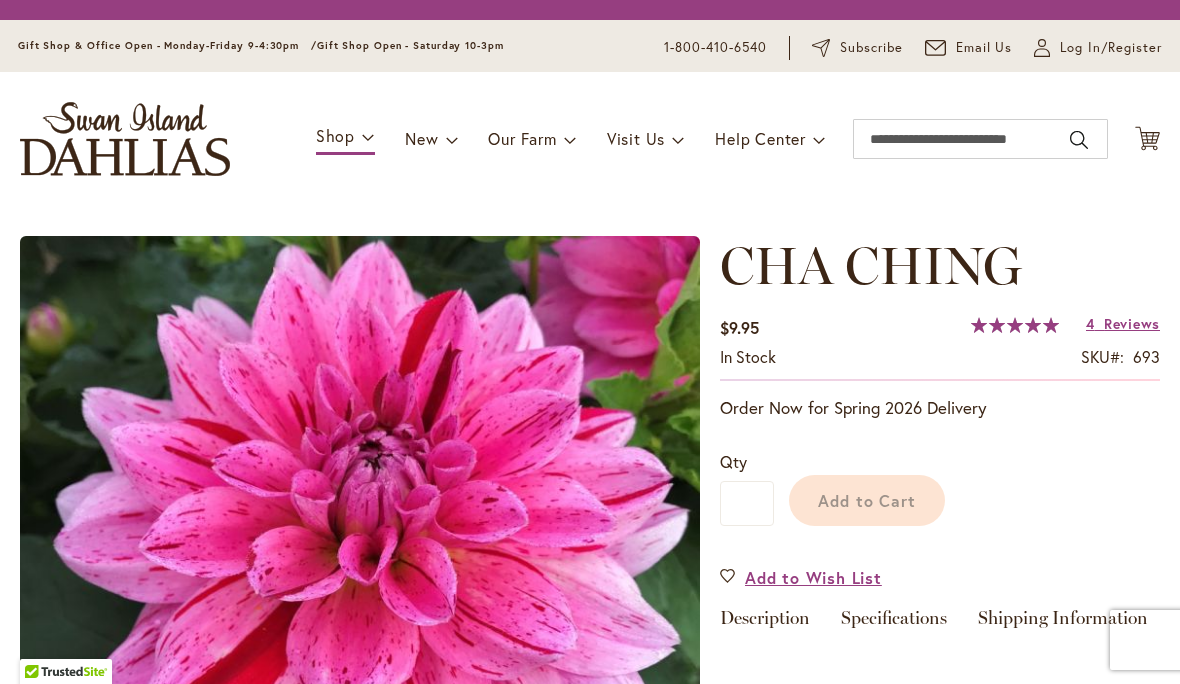 scroll, scrollTop: 0, scrollLeft: 0, axis: both 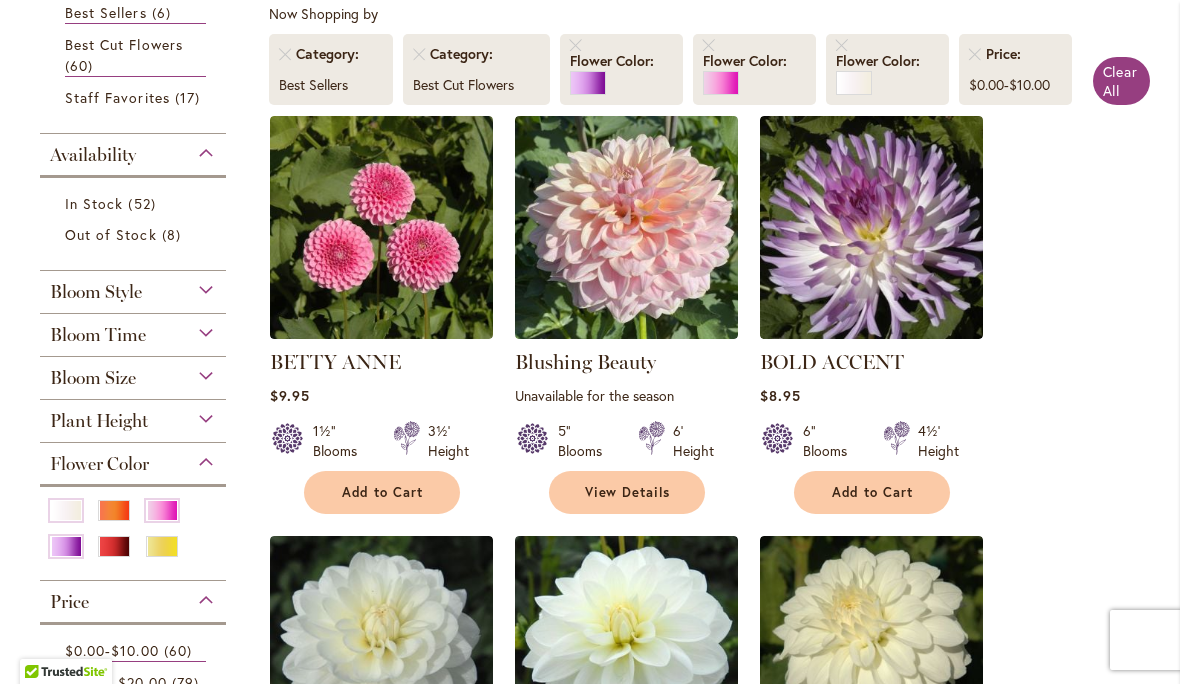 click on "Bloom Style" at bounding box center [133, 287] 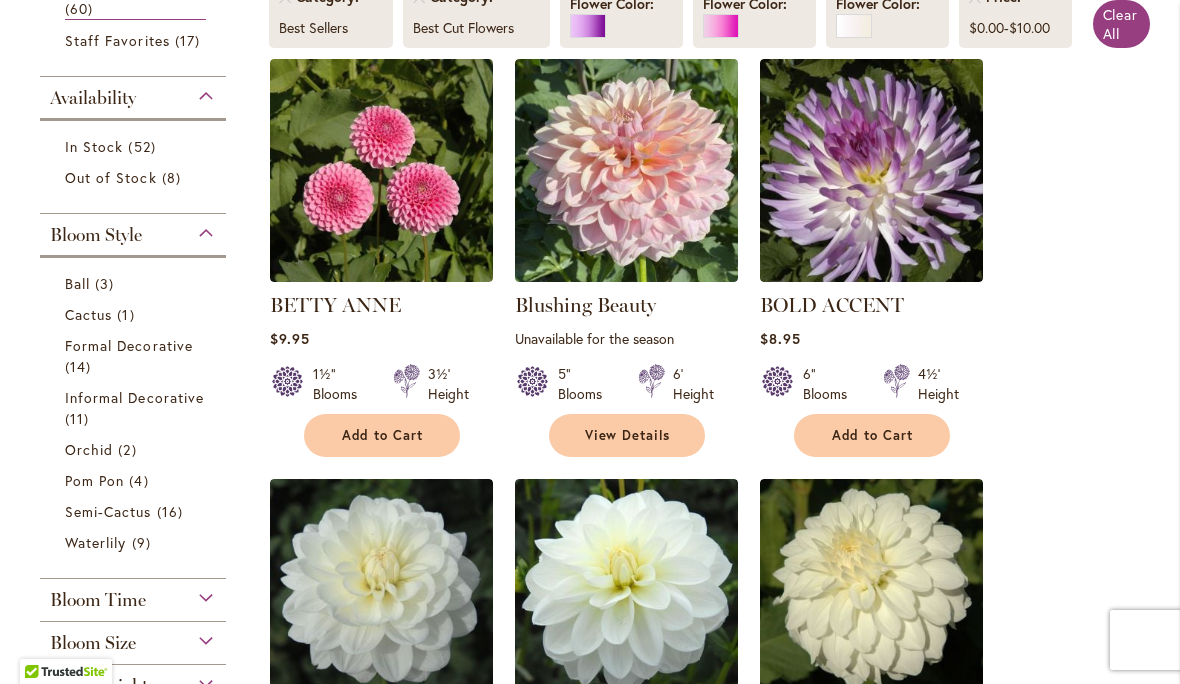 scroll, scrollTop: 451, scrollLeft: 0, axis: vertical 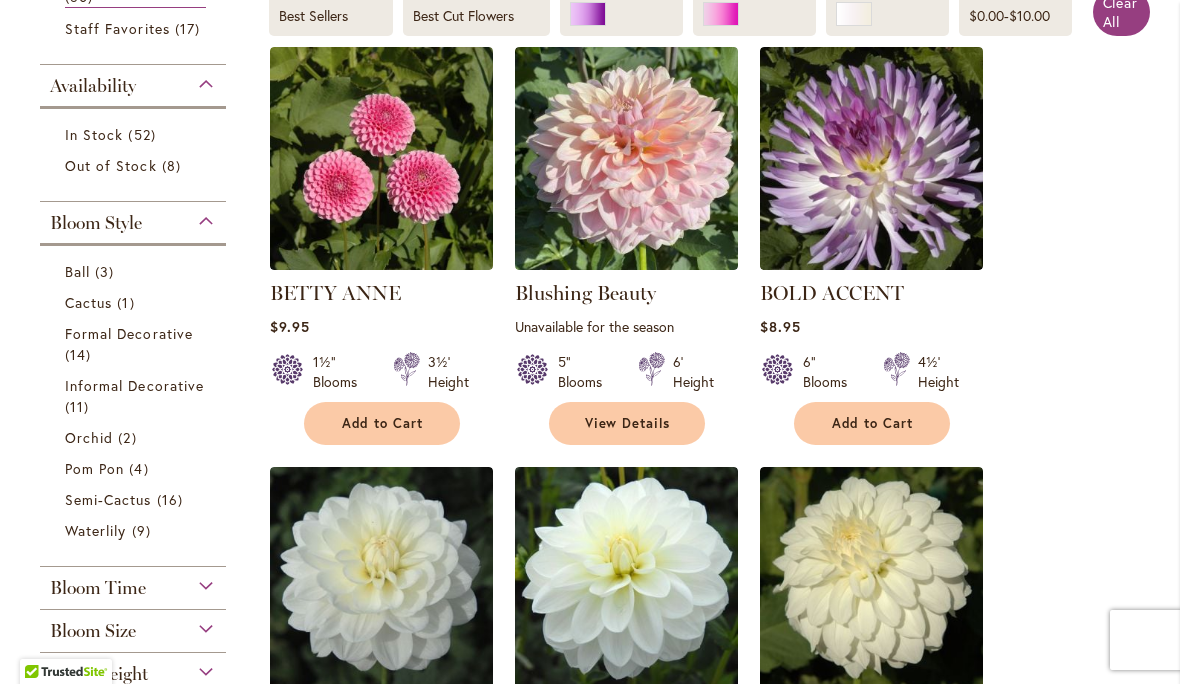 click on "Informal Decorative" at bounding box center [134, 385] 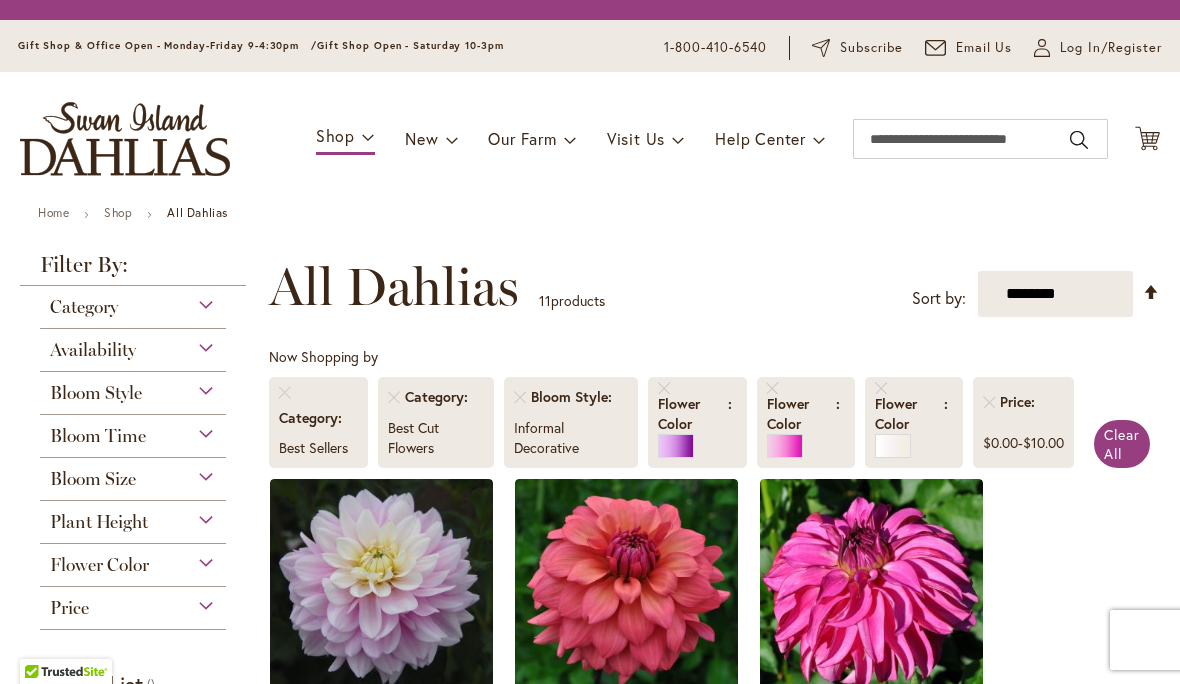 scroll, scrollTop: 0, scrollLeft: 0, axis: both 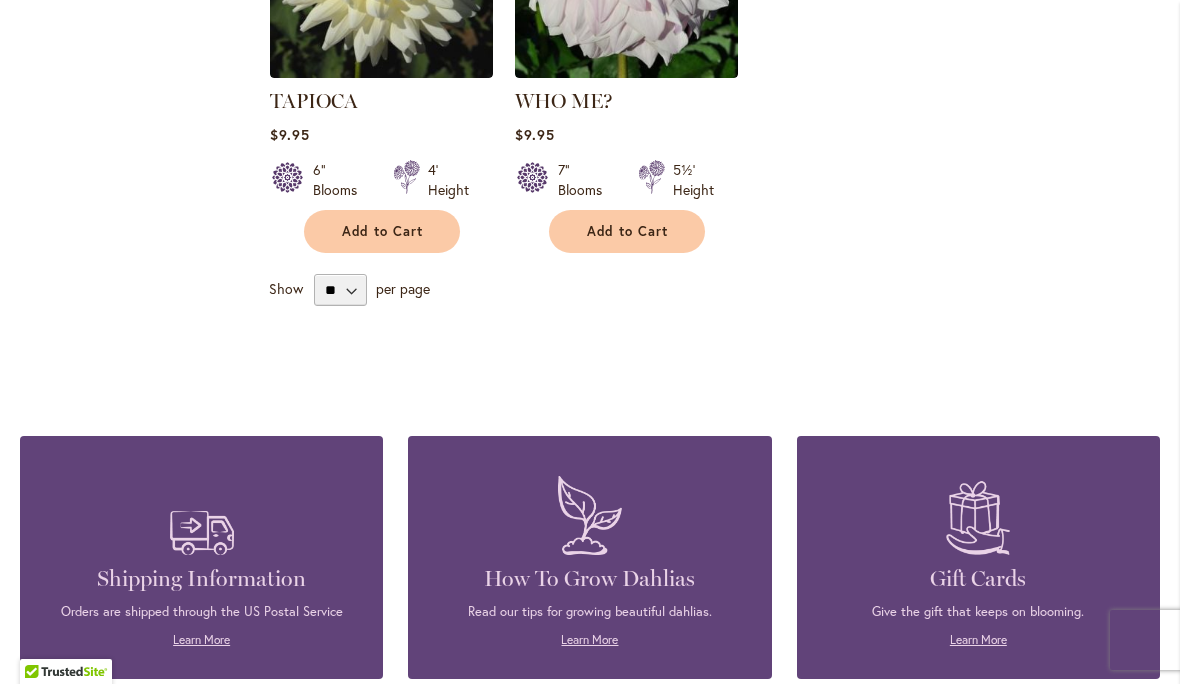 click on "**
**
**
**" at bounding box center [340, 290] 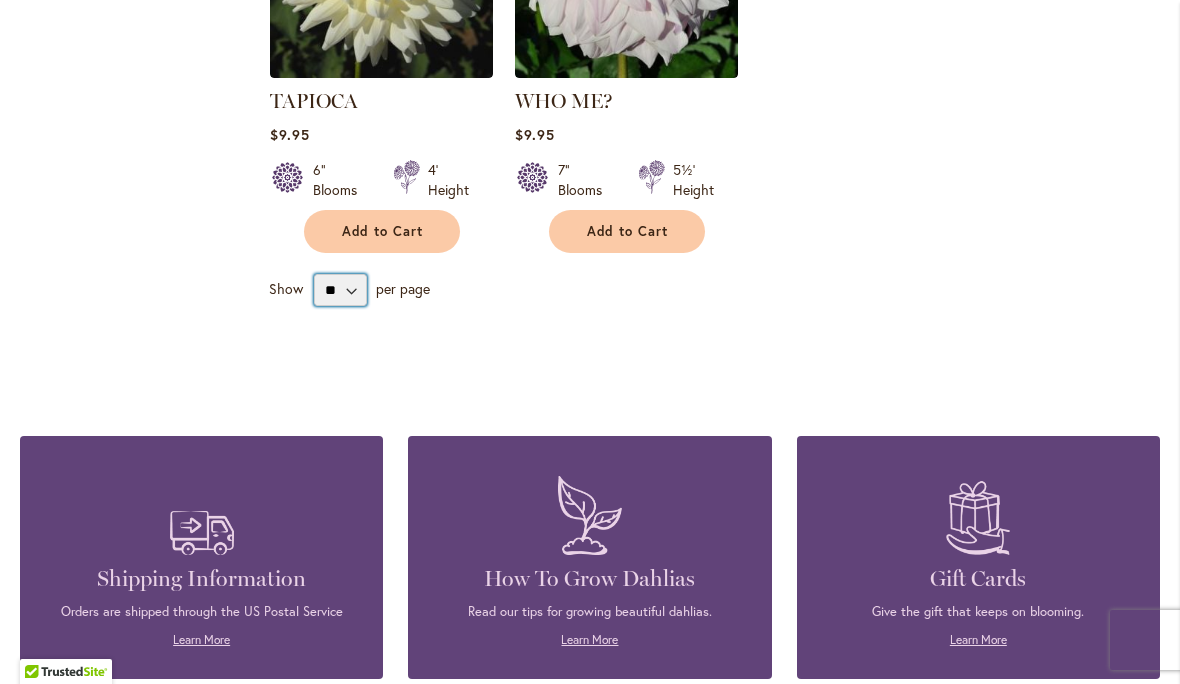 select on "**" 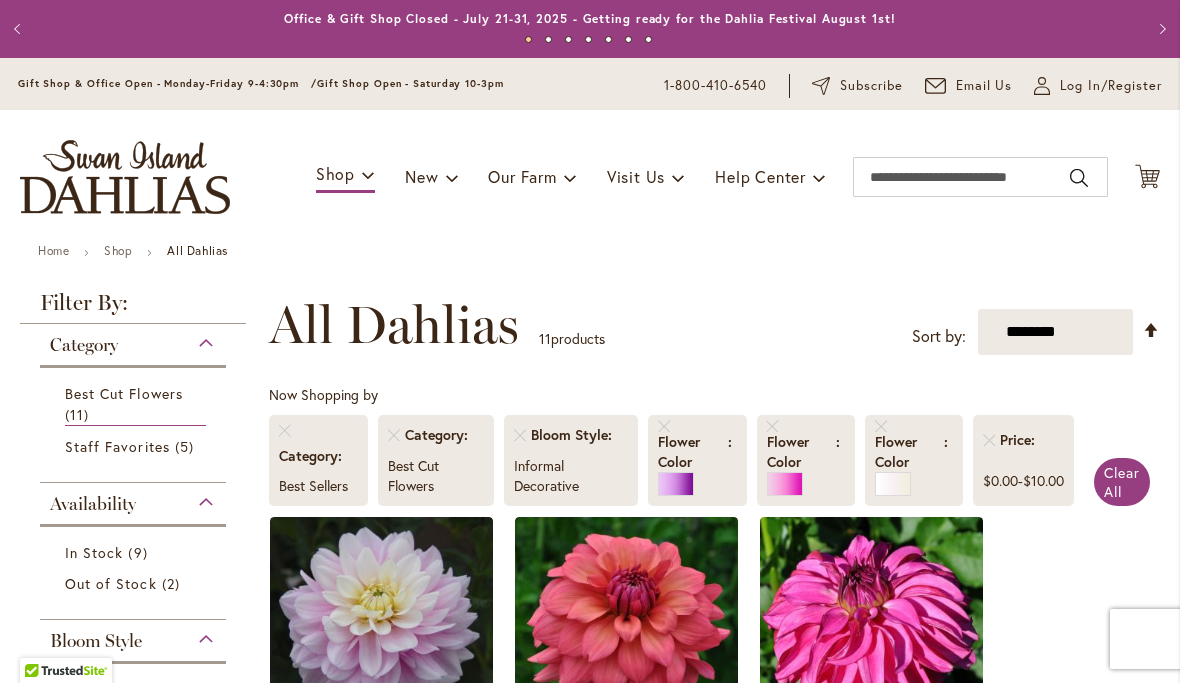scroll, scrollTop: 1, scrollLeft: 0, axis: vertical 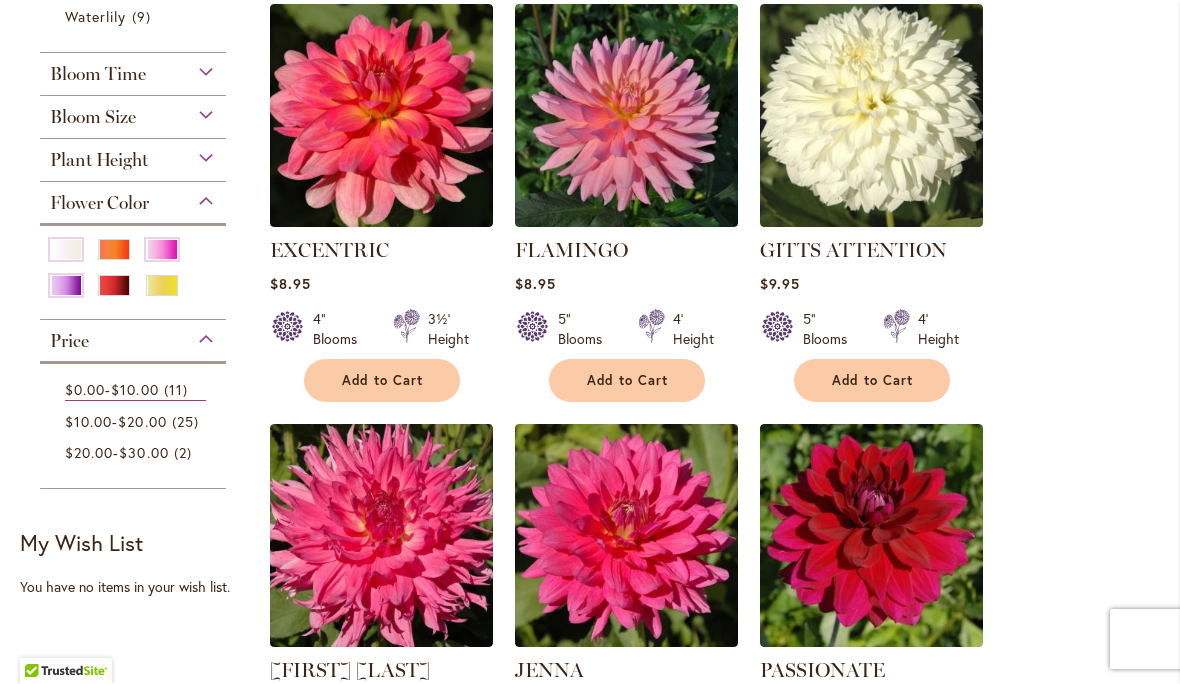 click on "Plant Height" at bounding box center (133, 156) 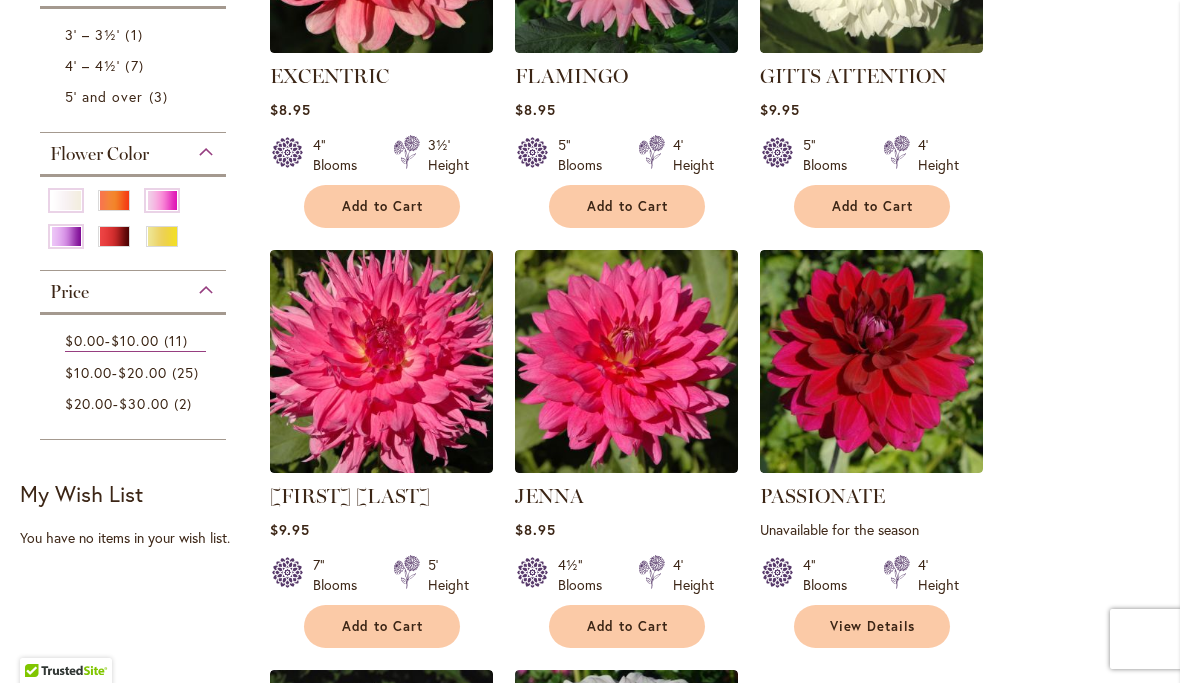 scroll, scrollTop: 1129, scrollLeft: 0, axis: vertical 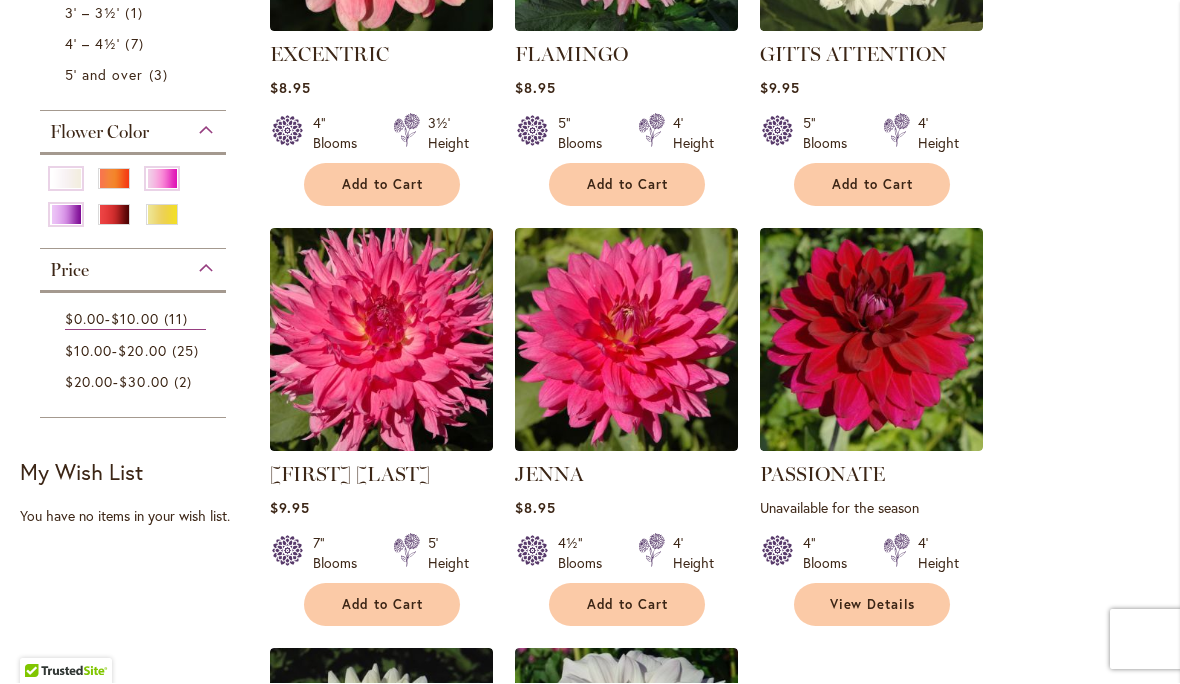 click on "$10.00  -  $20.00
25
items" at bounding box center [135, 351] 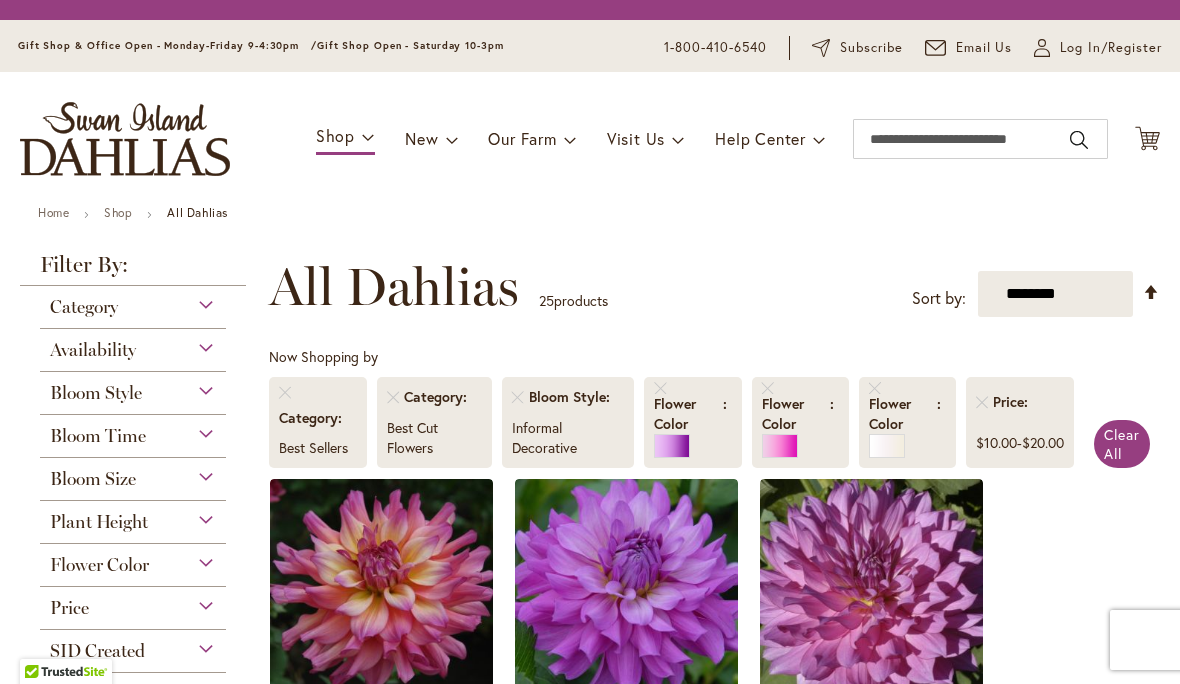 scroll, scrollTop: 1, scrollLeft: 0, axis: vertical 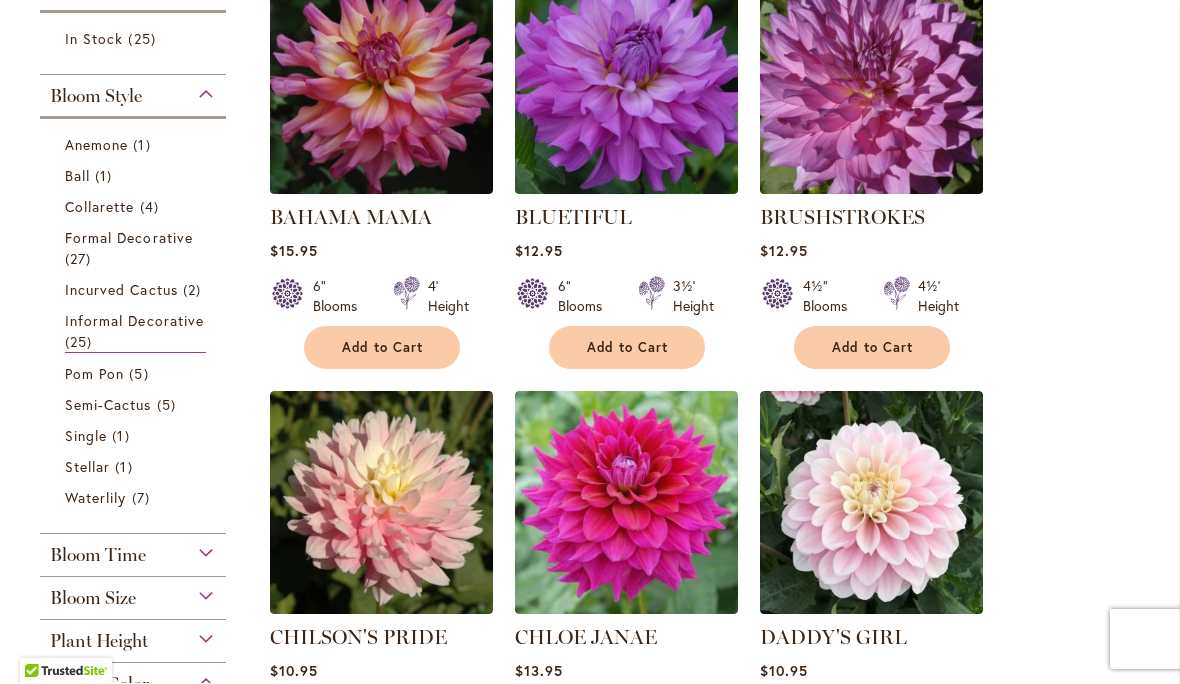 click on "Bloom Style" at bounding box center (133, 92) 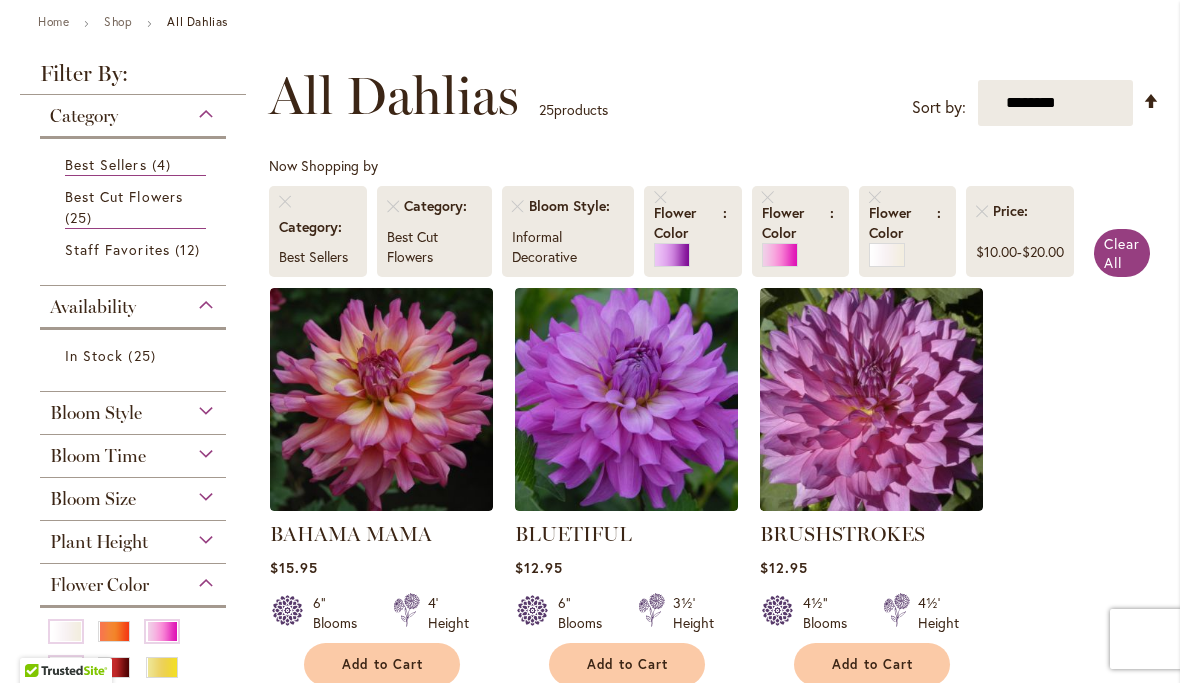 scroll, scrollTop: 217, scrollLeft: 0, axis: vertical 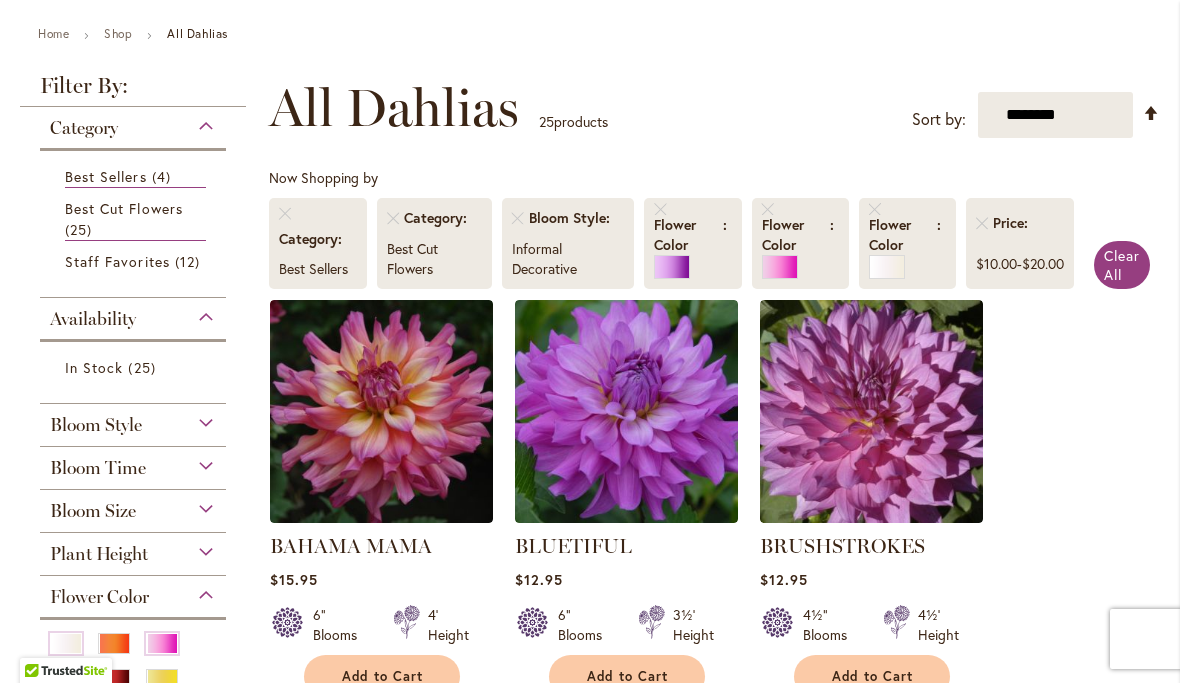 click on "Bloom Style" at bounding box center [133, 421] 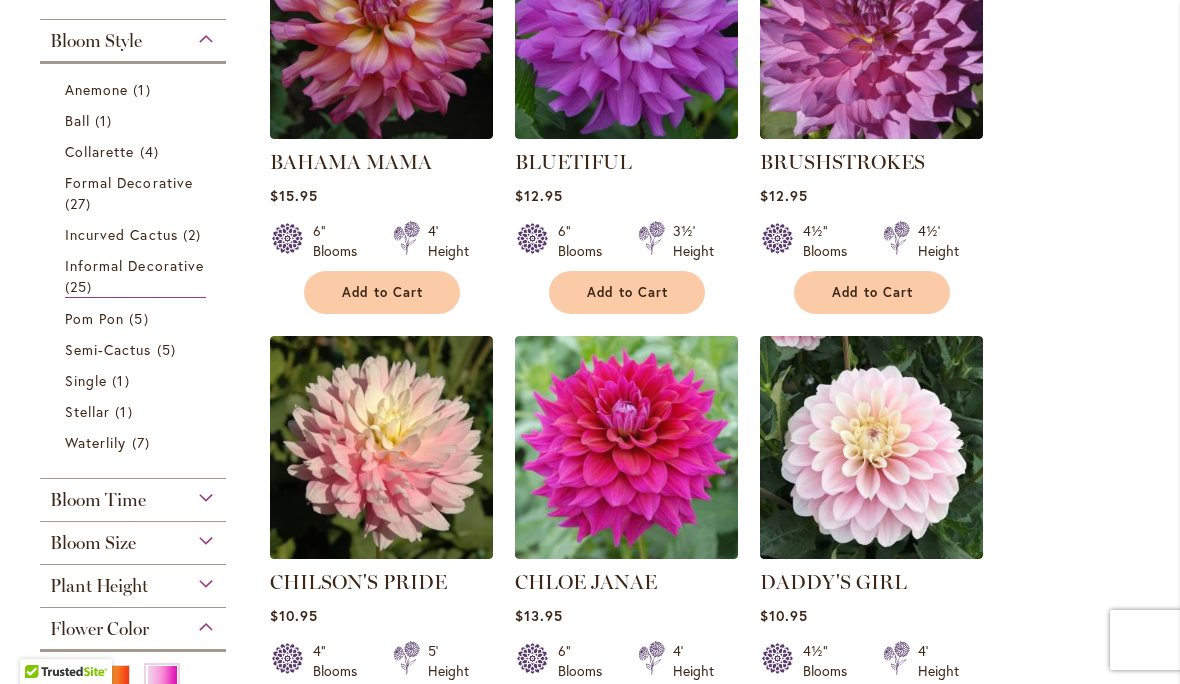 scroll, scrollTop: 600, scrollLeft: 0, axis: vertical 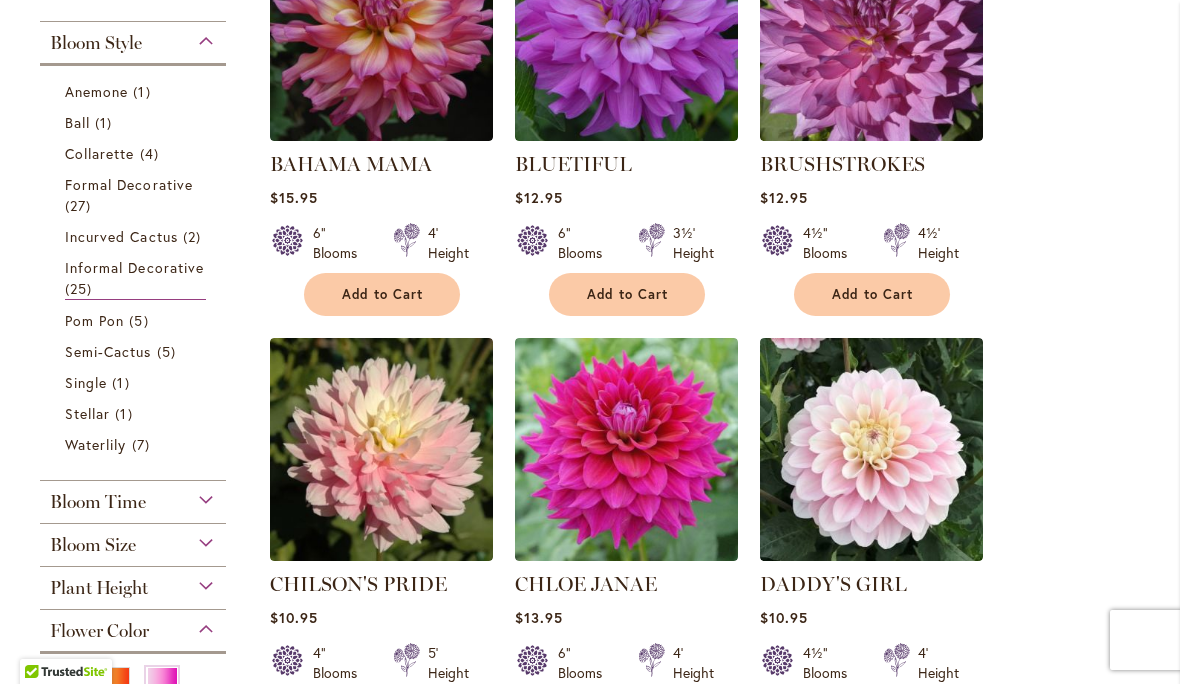 click on "Bloom Style" at bounding box center [133, 38] 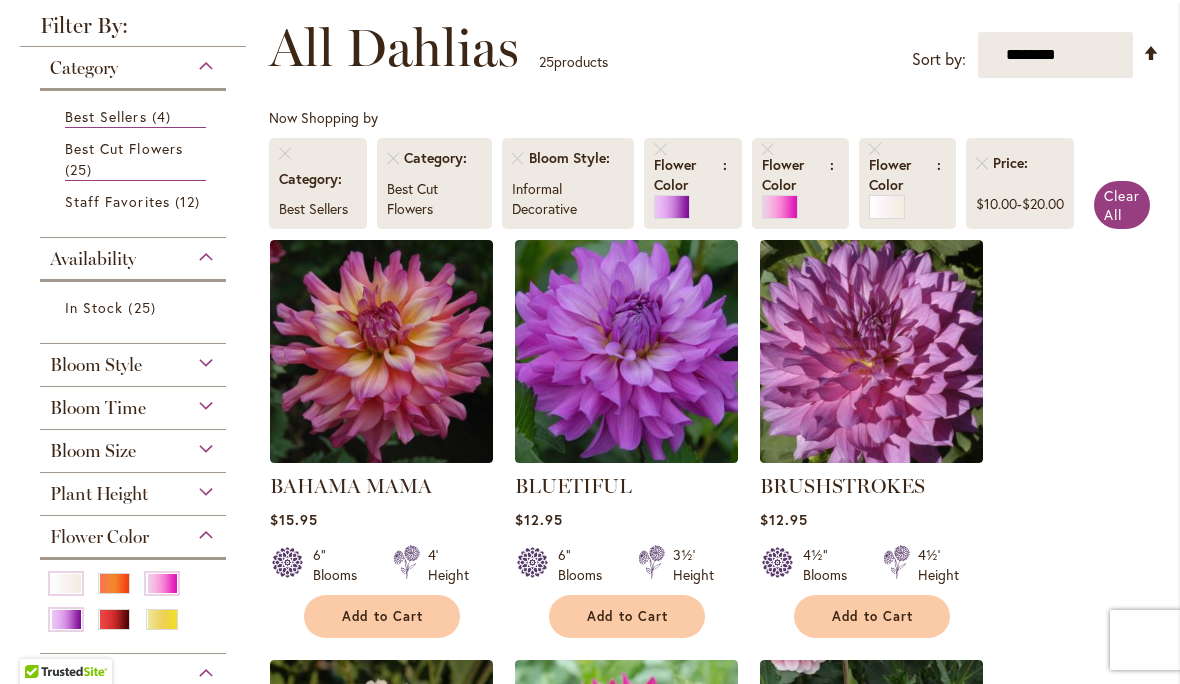 scroll, scrollTop: 279, scrollLeft: 0, axis: vertical 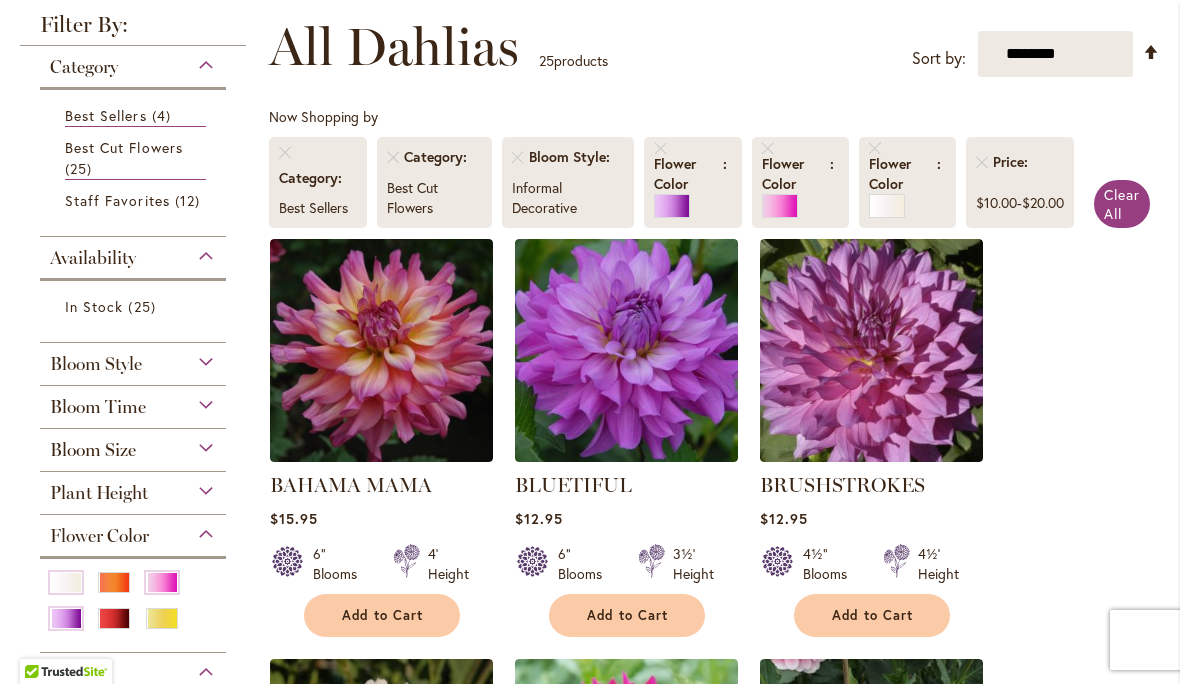 click on "Bloom Style
Informal Decorative" at bounding box center [568, 182] 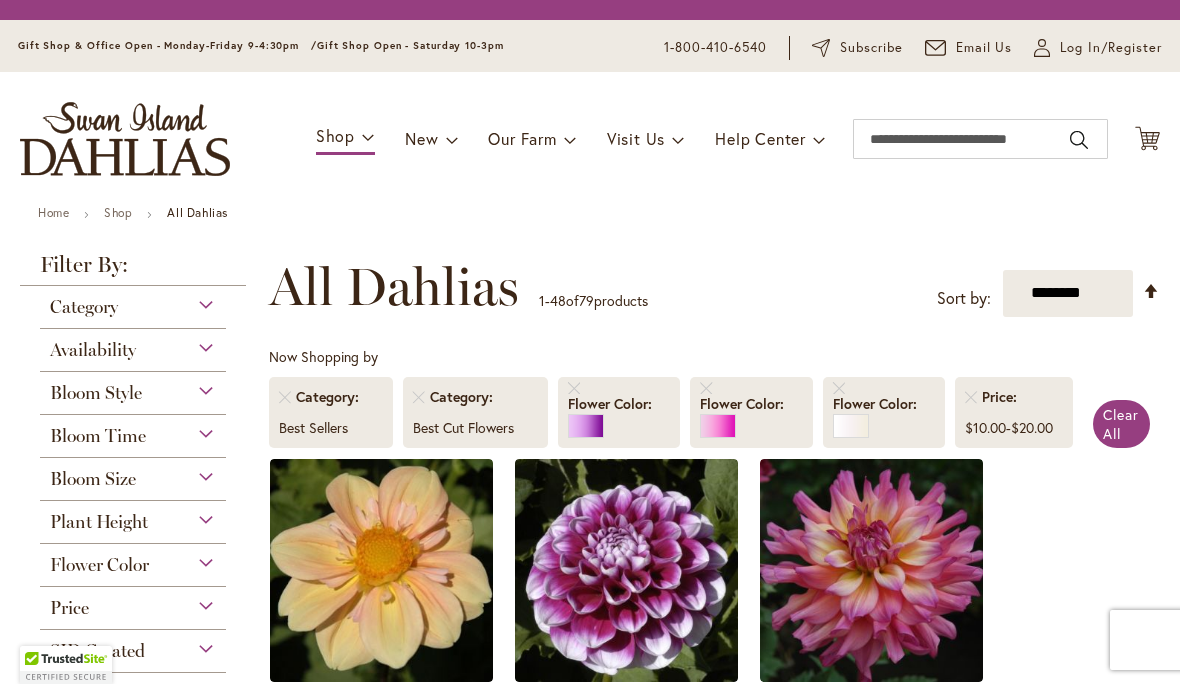 scroll, scrollTop: 0, scrollLeft: 0, axis: both 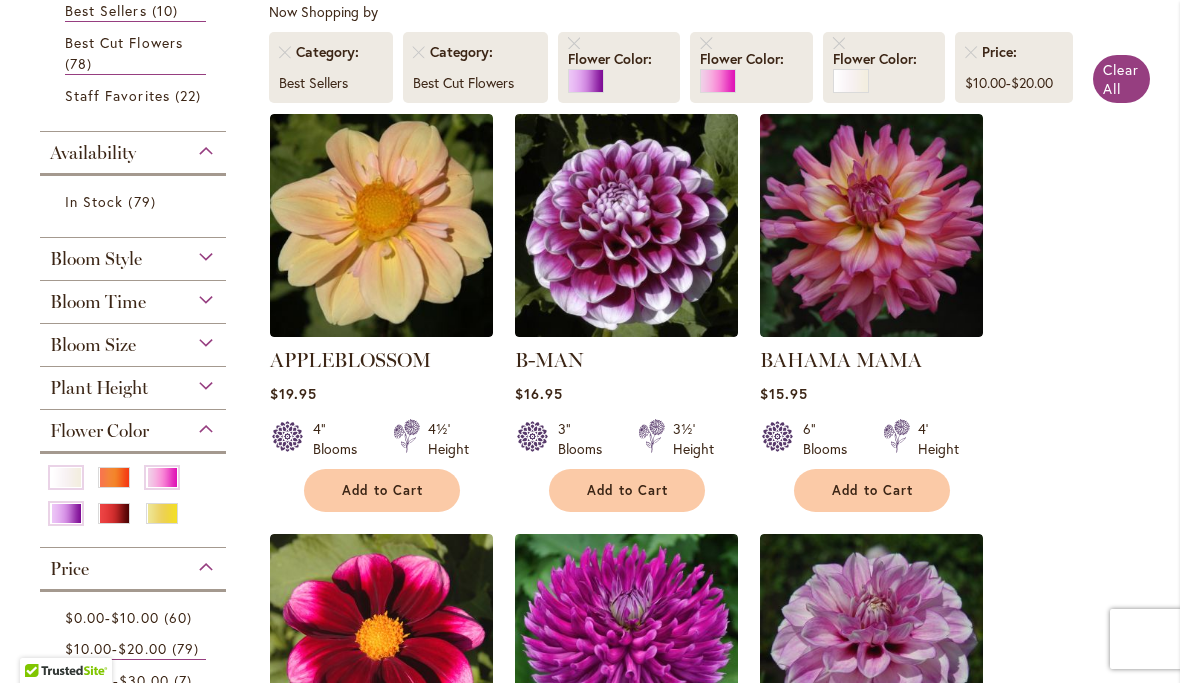 click at bounding box center [971, 53] 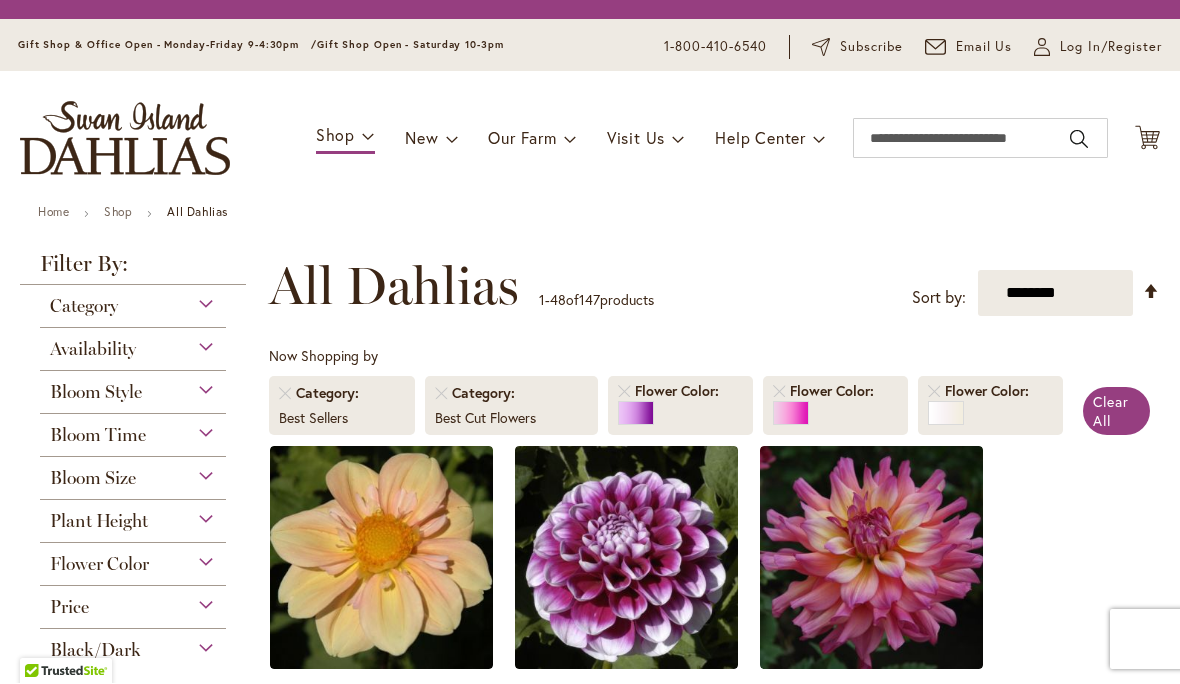 scroll, scrollTop: 1, scrollLeft: 0, axis: vertical 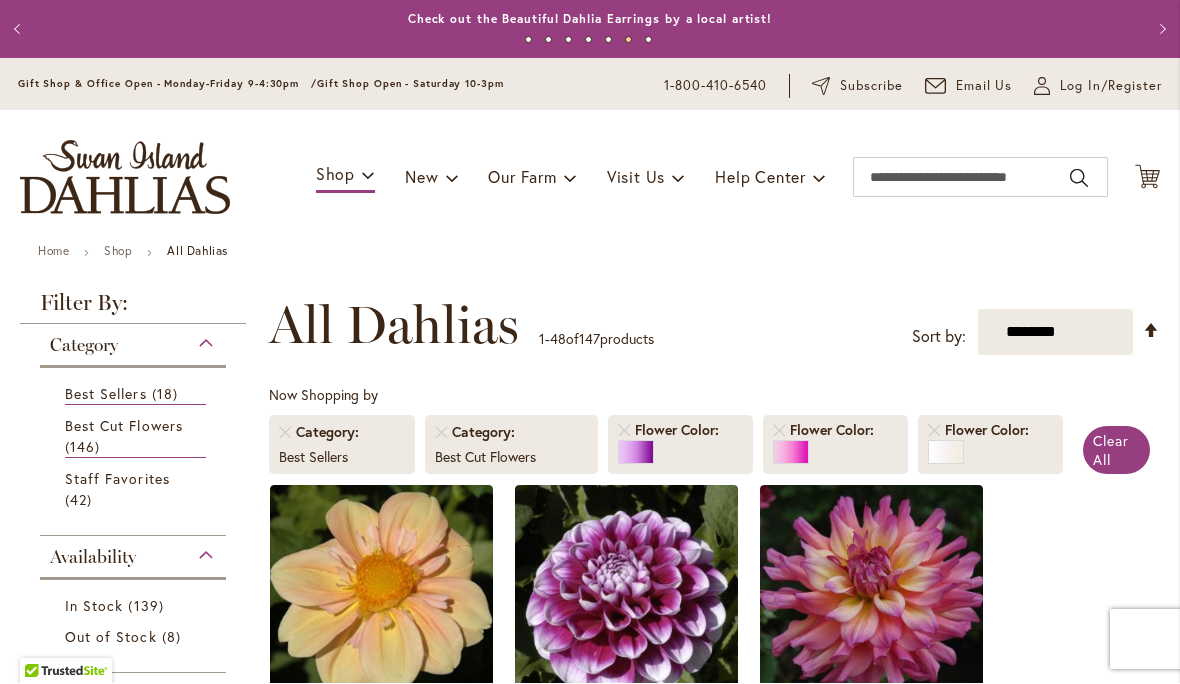 click on "Clear All" at bounding box center [1111, 451] 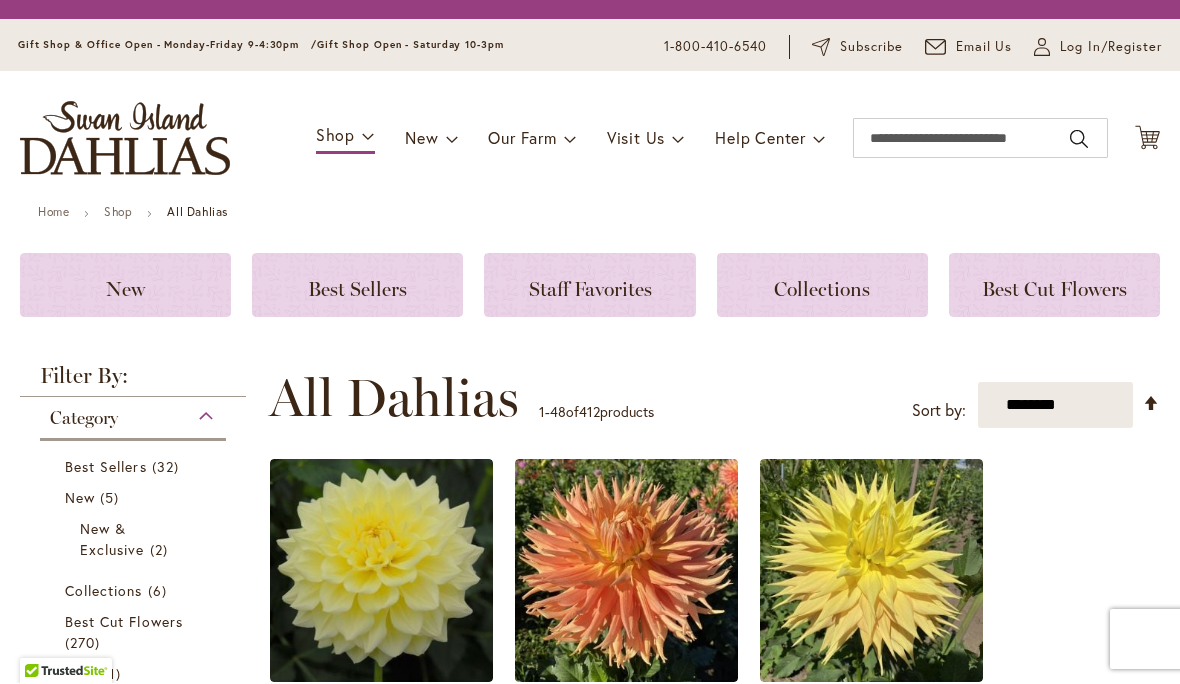 scroll, scrollTop: 1, scrollLeft: 0, axis: vertical 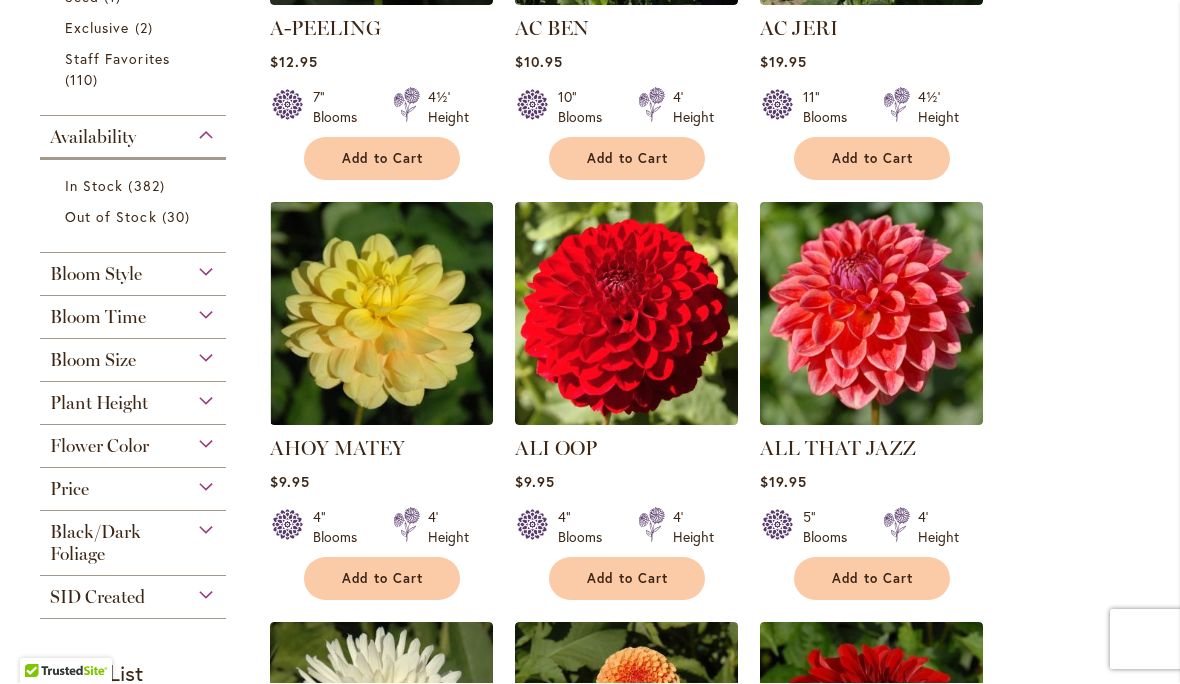click on "Flower Color" at bounding box center (133, 442) 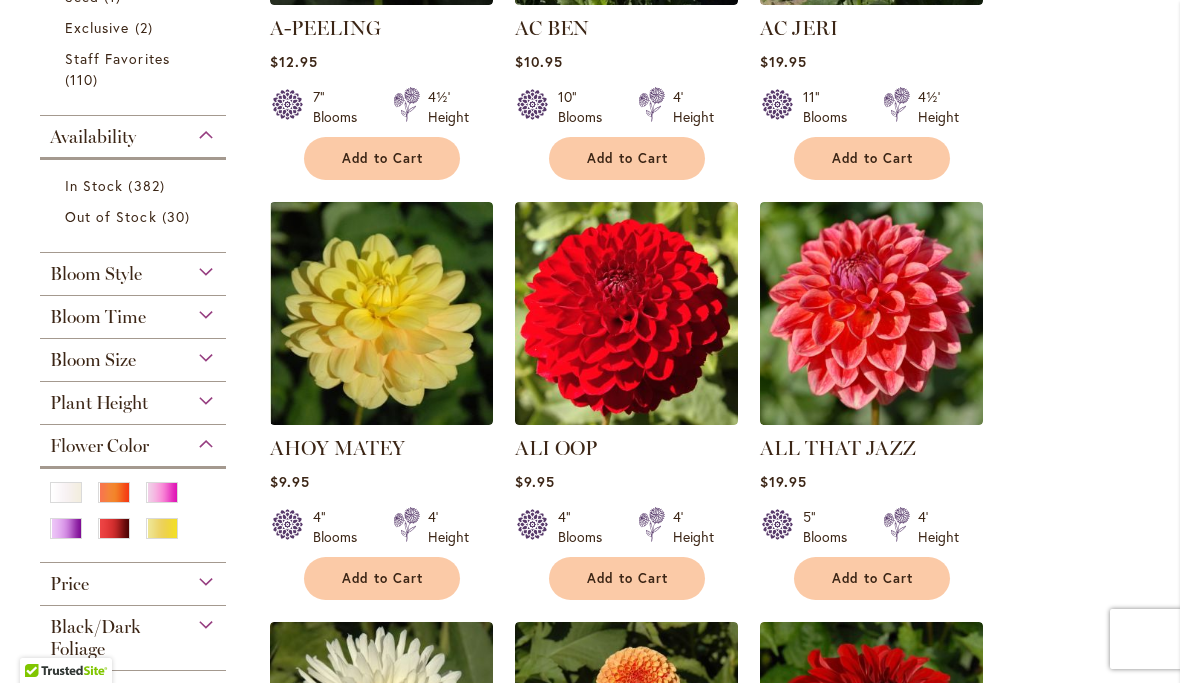 click at bounding box center (162, 493) 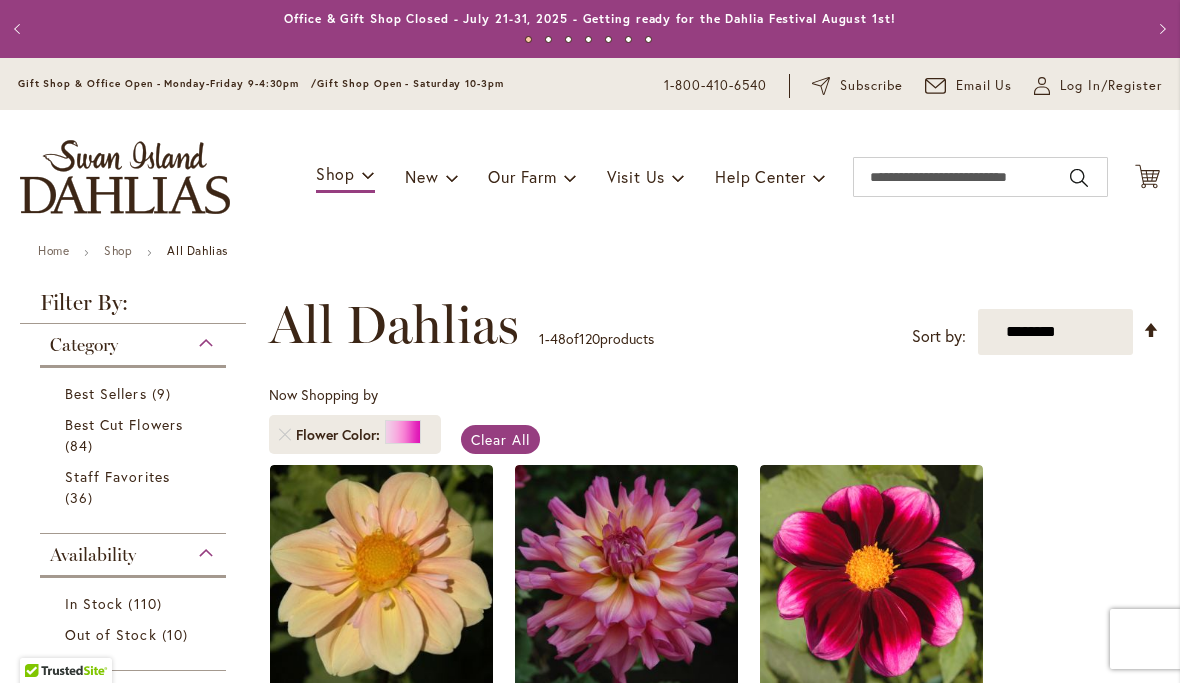 scroll, scrollTop: 1, scrollLeft: 0, axis: vertical 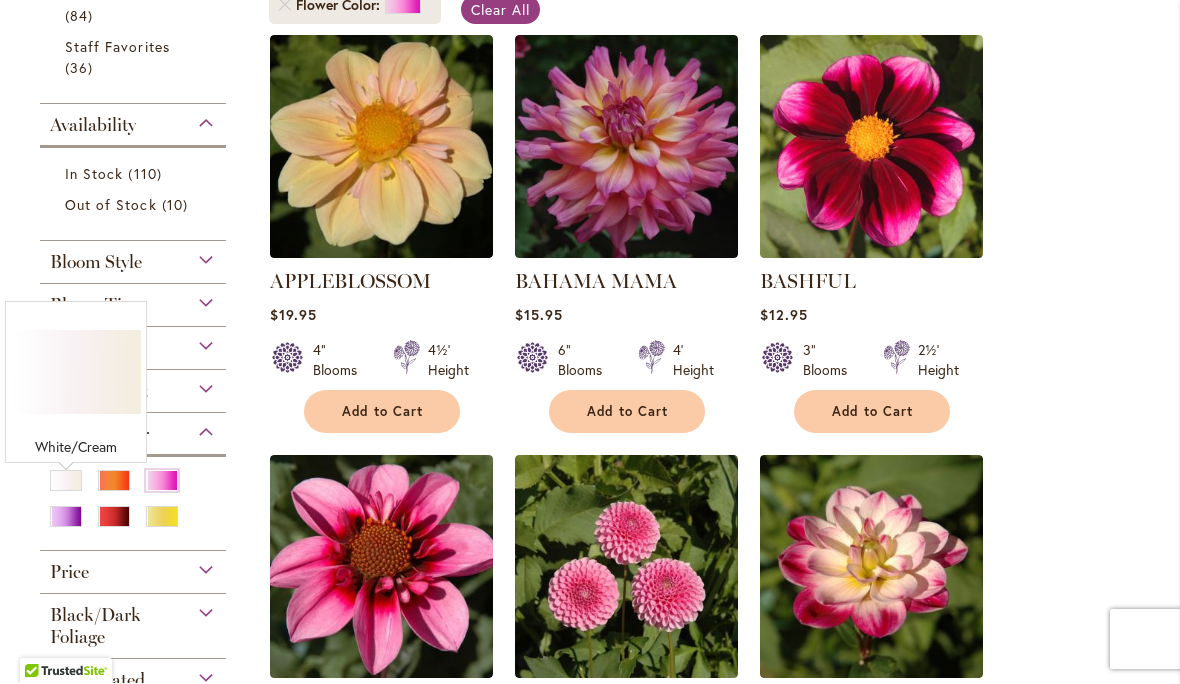 click at bounding box center (66, 481) 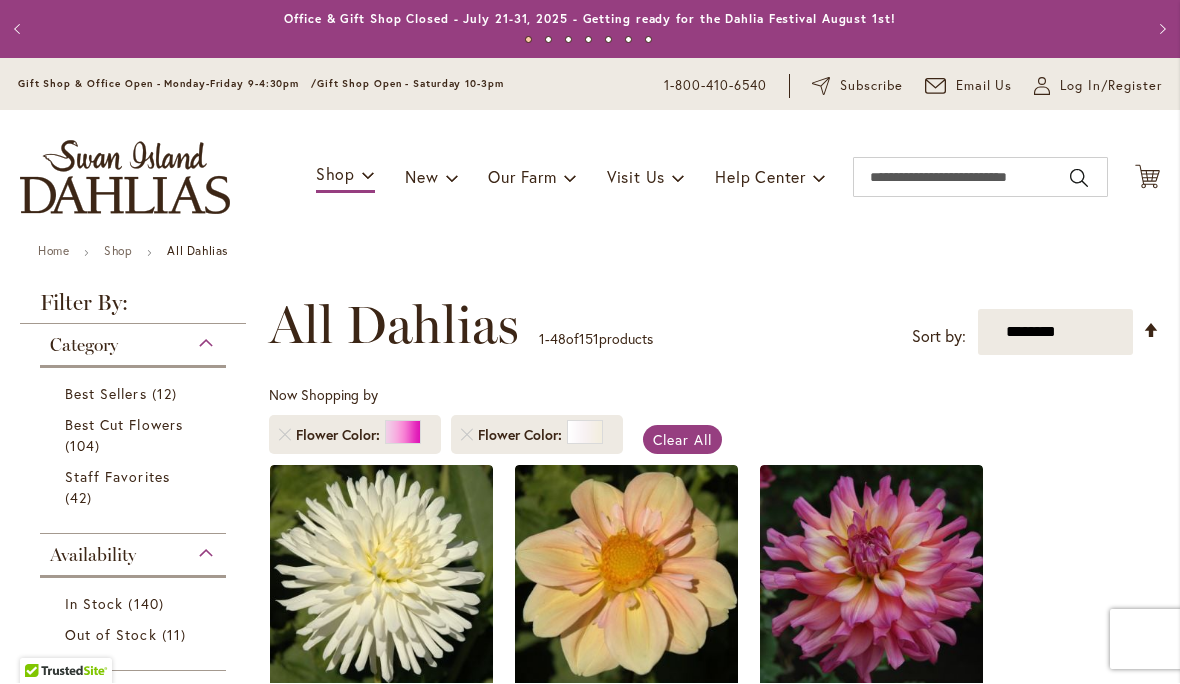 scroll, scrollTop: 1, scrollLeft: 0, axis: vertical 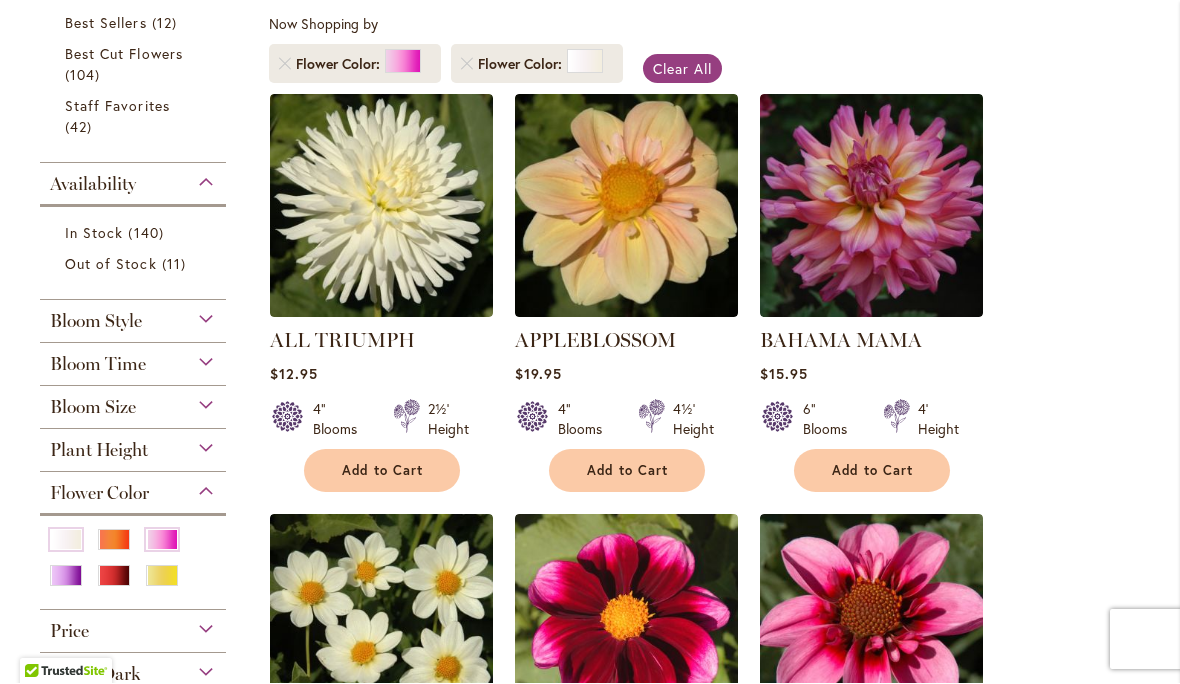 click at bounding box center [66, 576] 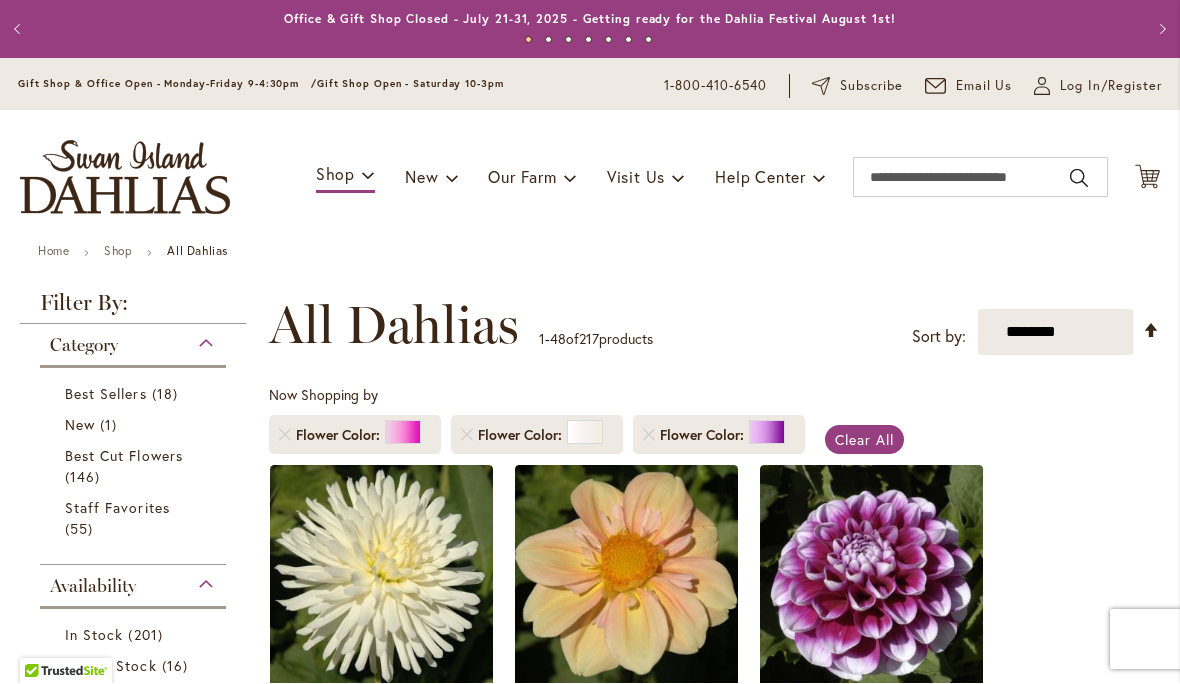 scroll, scrollTop: 1, scrollLeft: 0, axis: vertical 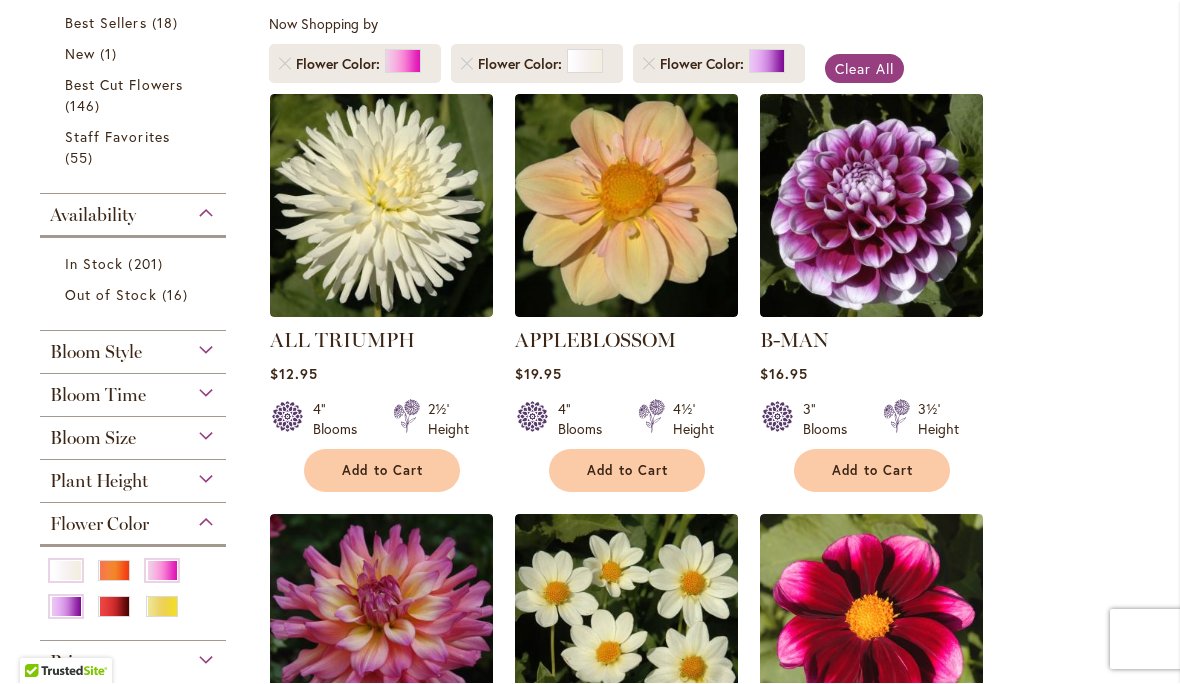 click on "Add to Cart" at bounding box center (383, 471) 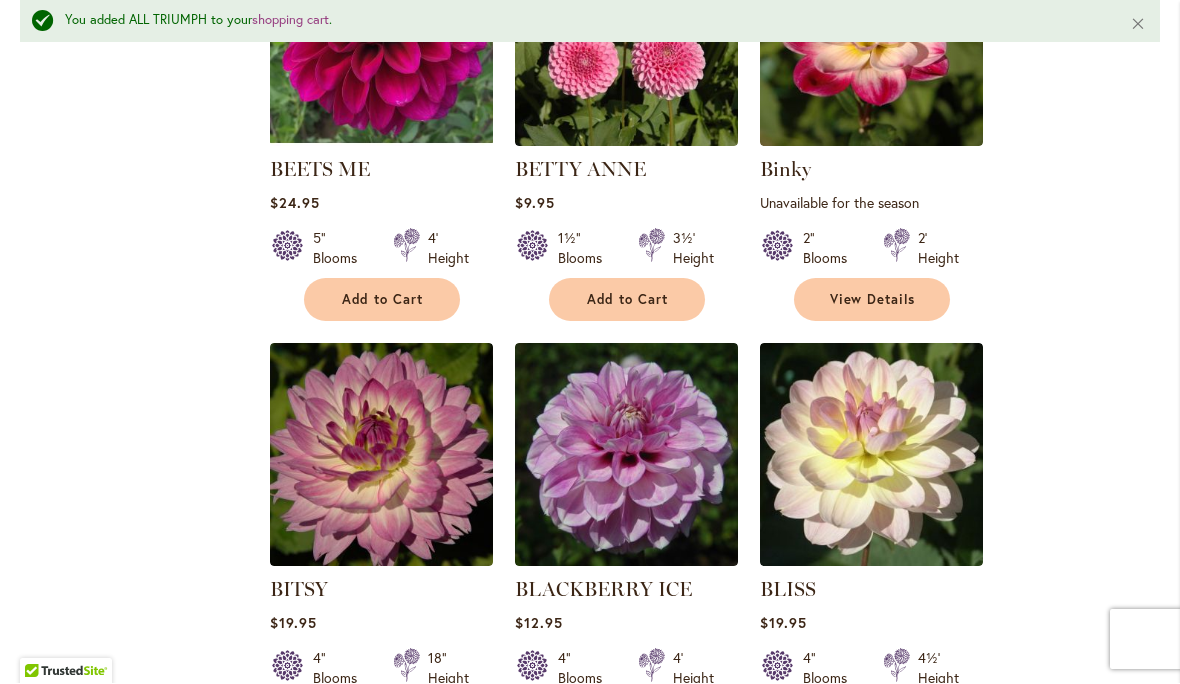 scroll, scrollTop: 1822, scrollLeft: 0, axis: vertical 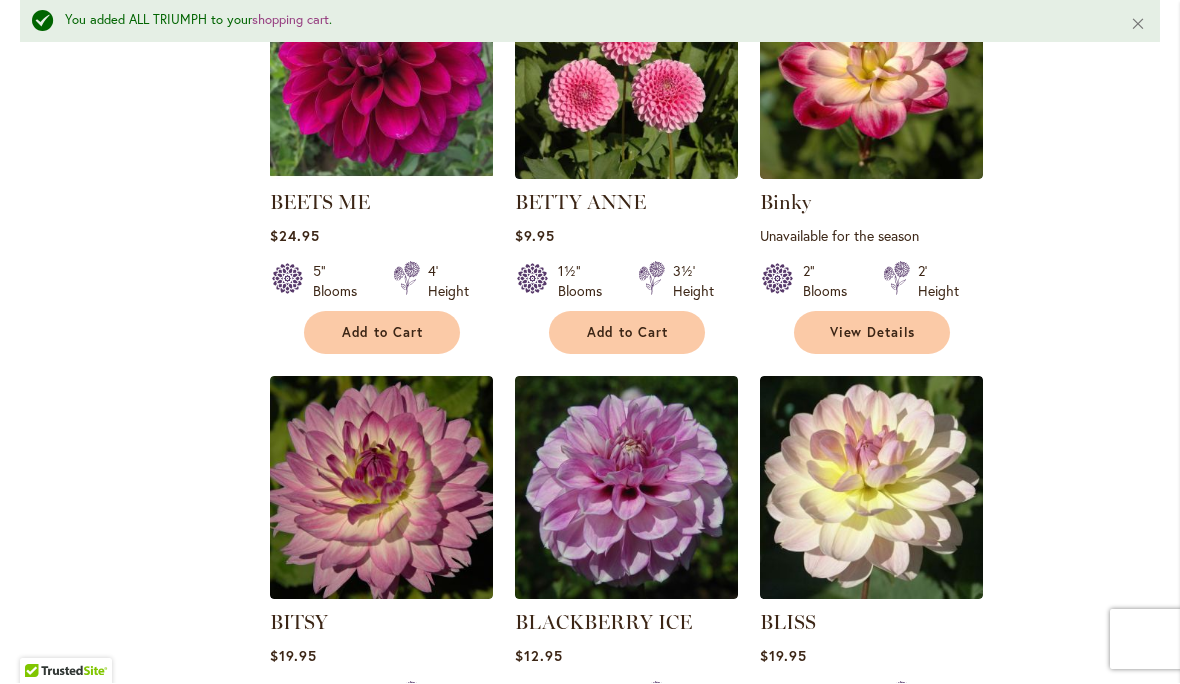 click on "Add to Cart" at bounding box center (383, 333) 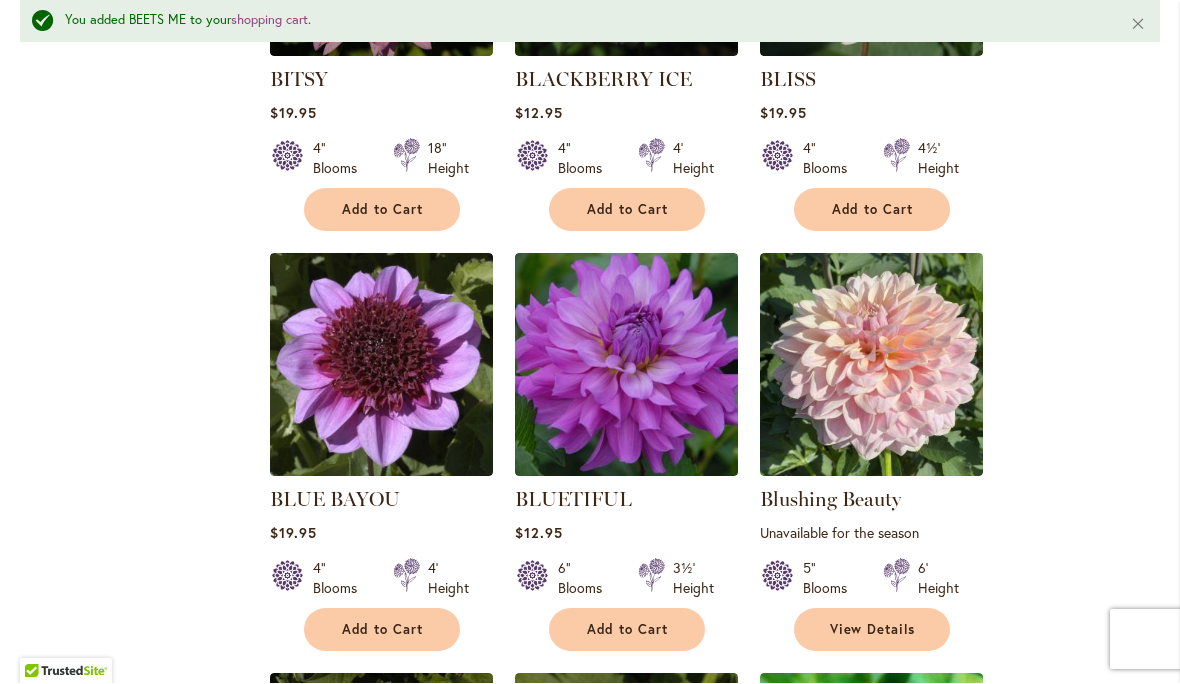 scroll, scrollTop: 2370, scrollLeft: 0, axis: vertical 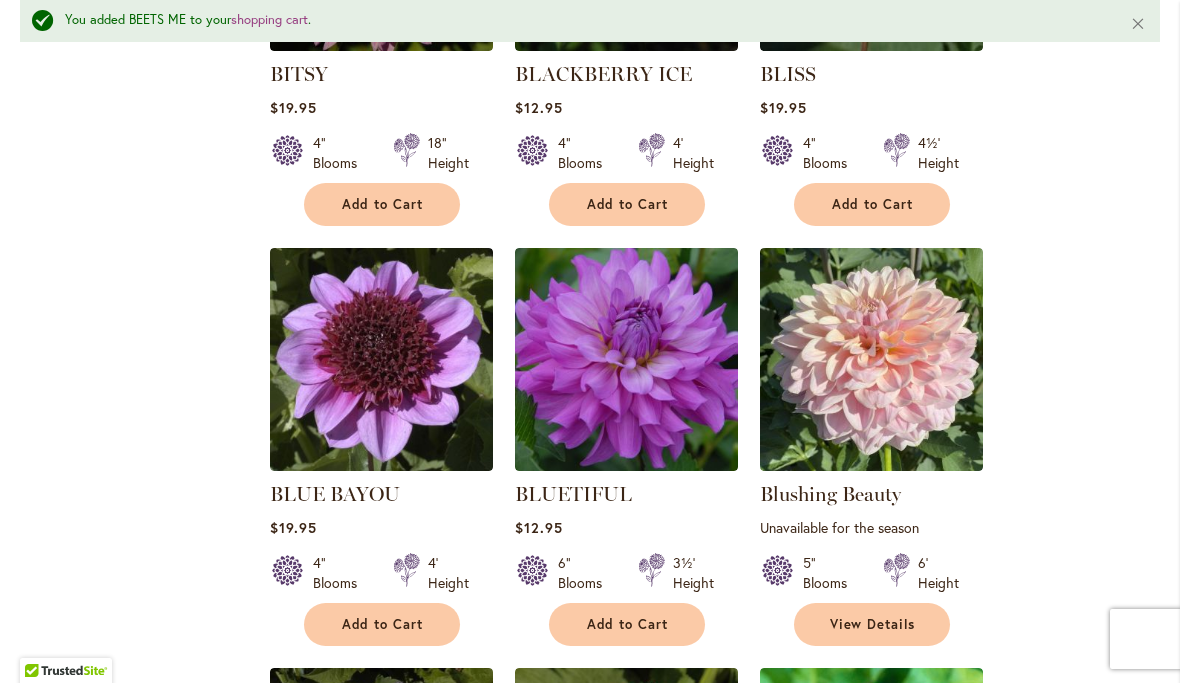 click on "Add to Cart" at bounding box center [628, 625] 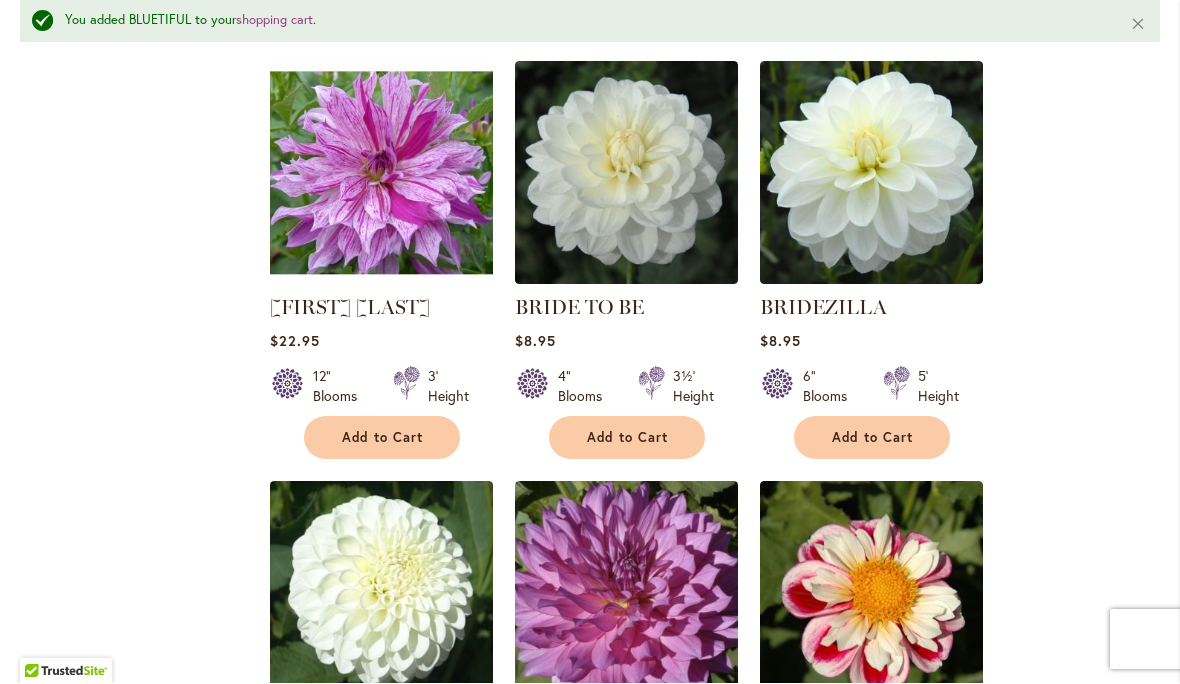 scroll, scrollTop: 3394, scrollLeft: 0, axis: vertical 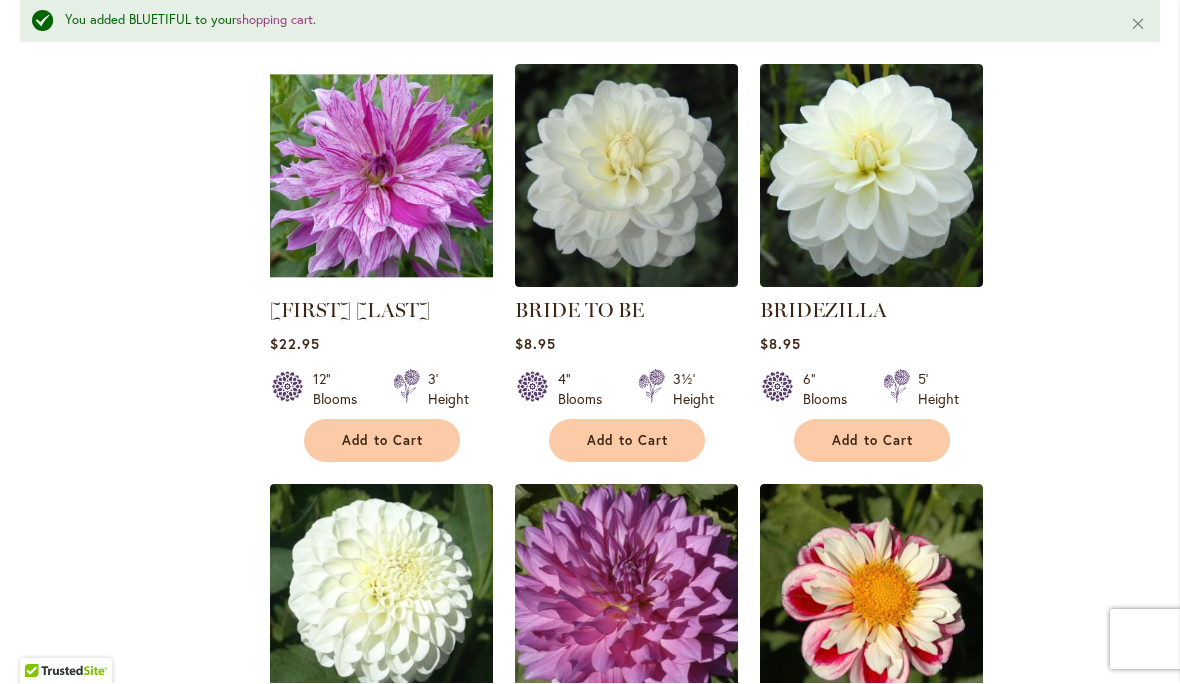 click on "Add to Cart" at bounding box center [628, 441] 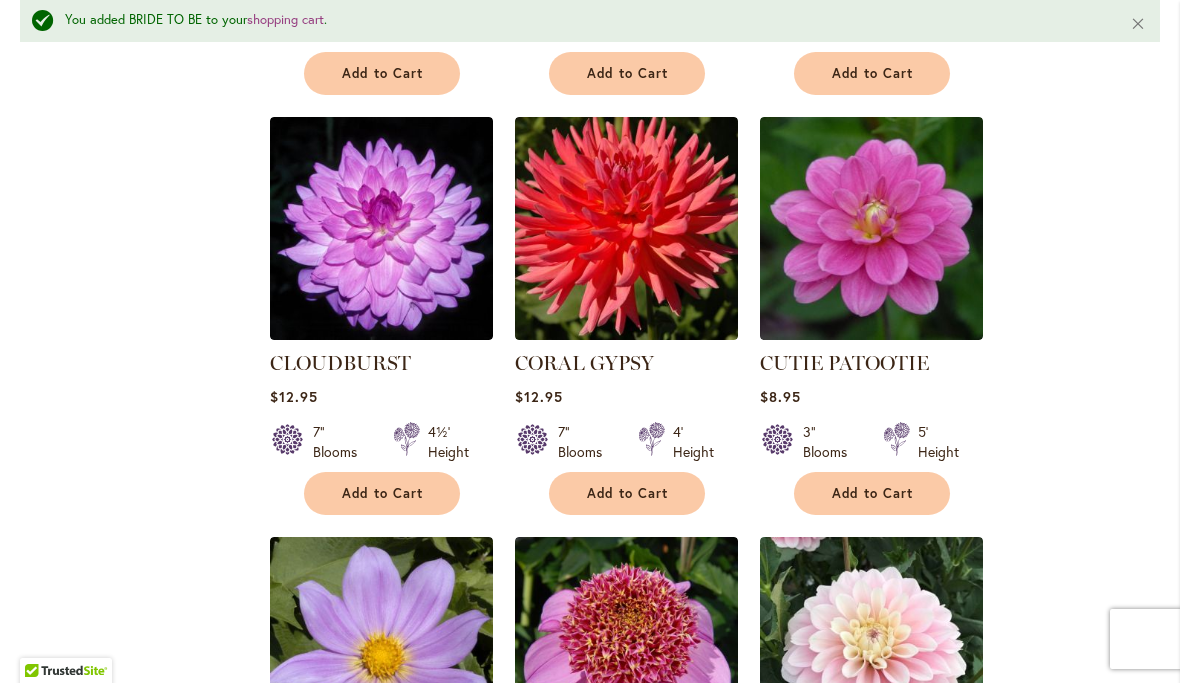 scroll, scrollTop: 5894, scrollLeft: 0, axis: vertical 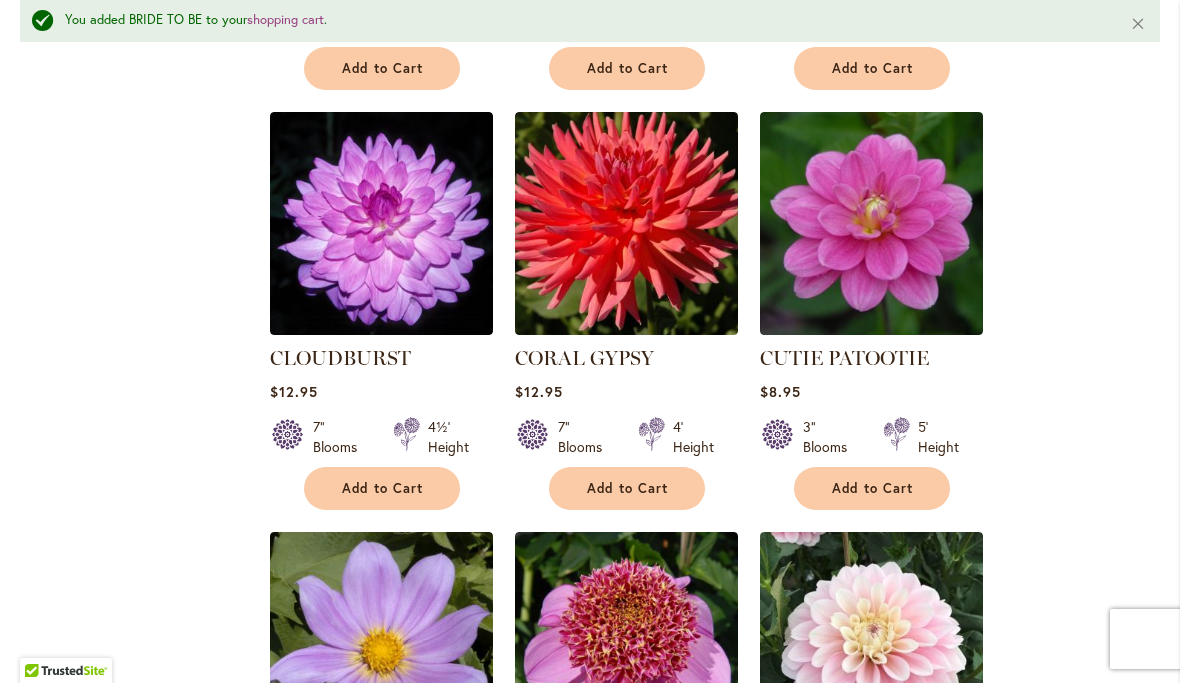 click on "Add to Cart" at bounding box center (383, 489) 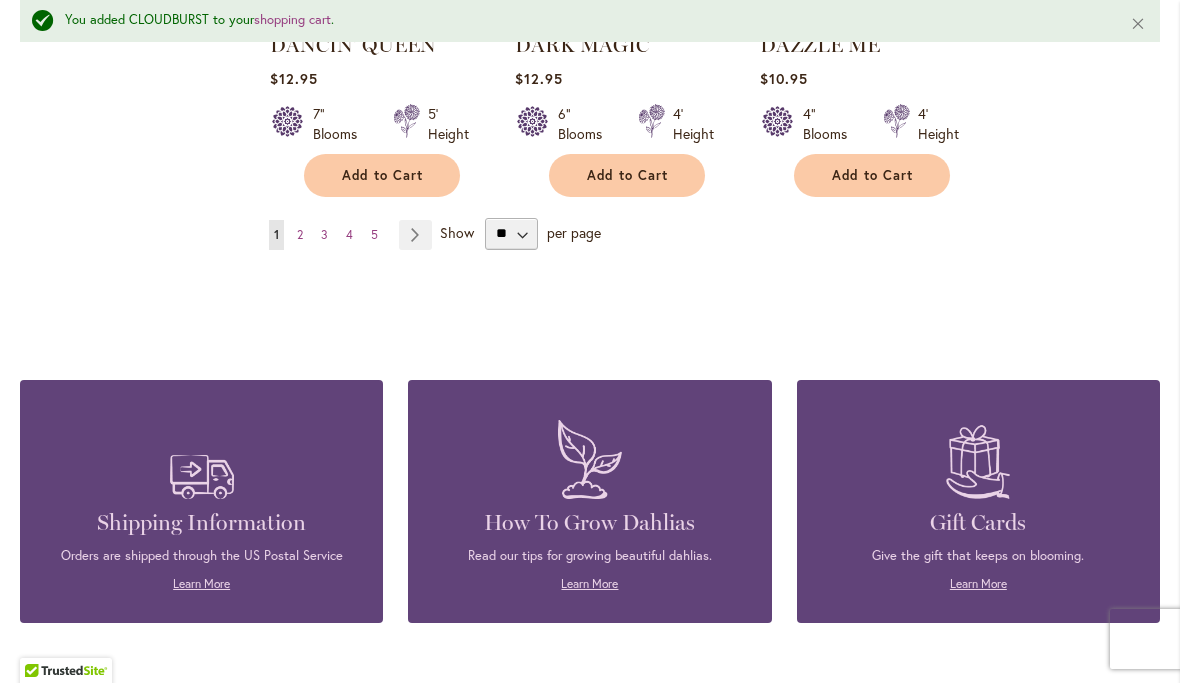scroll, scrollTop: 7048, scrollLeft: 0, axis: vertical 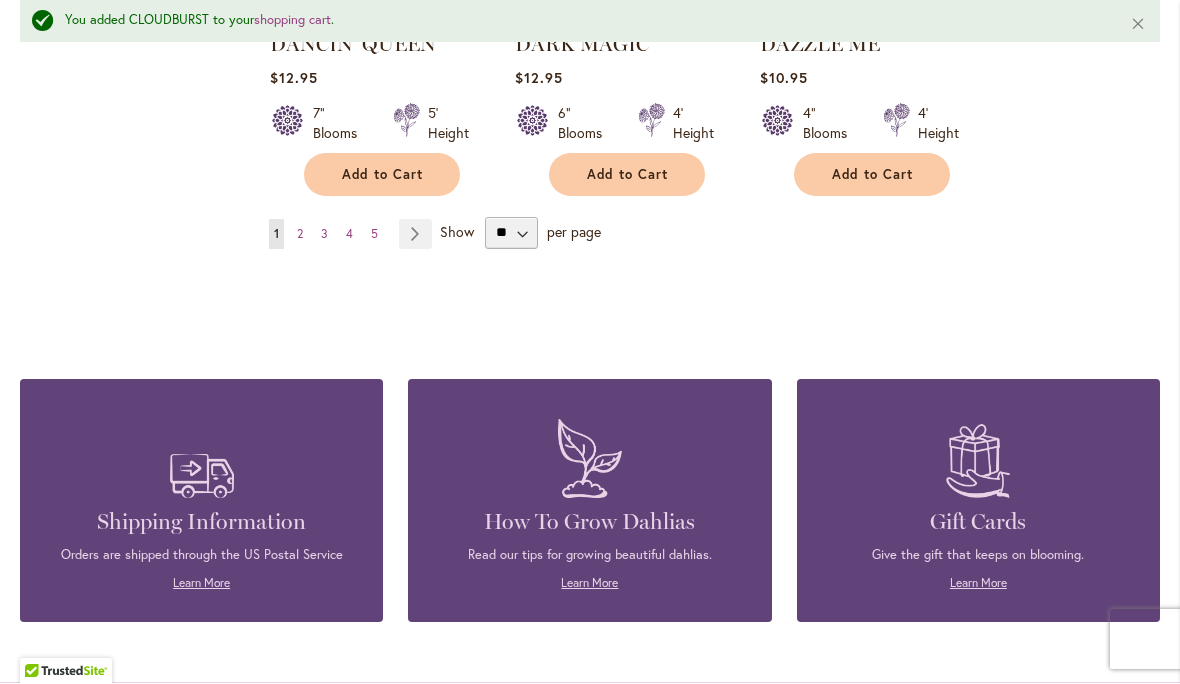 click on "Page
Next" at bounding box center [415, 235] 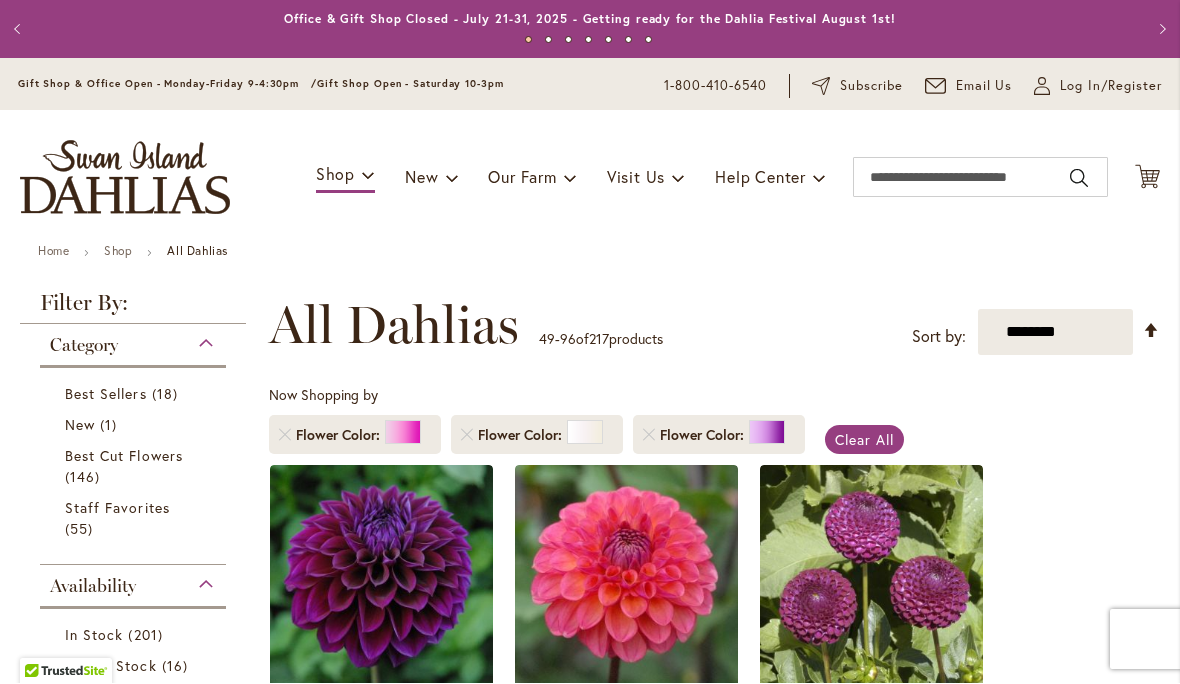 scroll, scrollTop: 1, scrollLeft: 0, axis: vertical 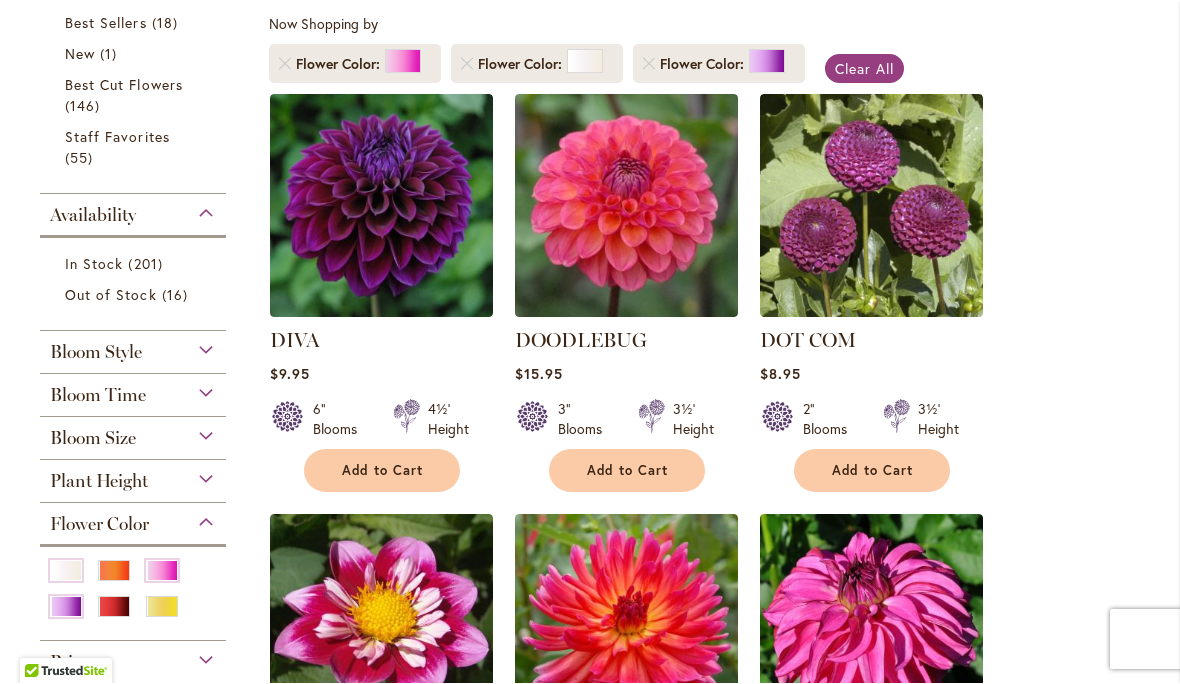 click on "Add to Cart" at bounding box center [383, 471] 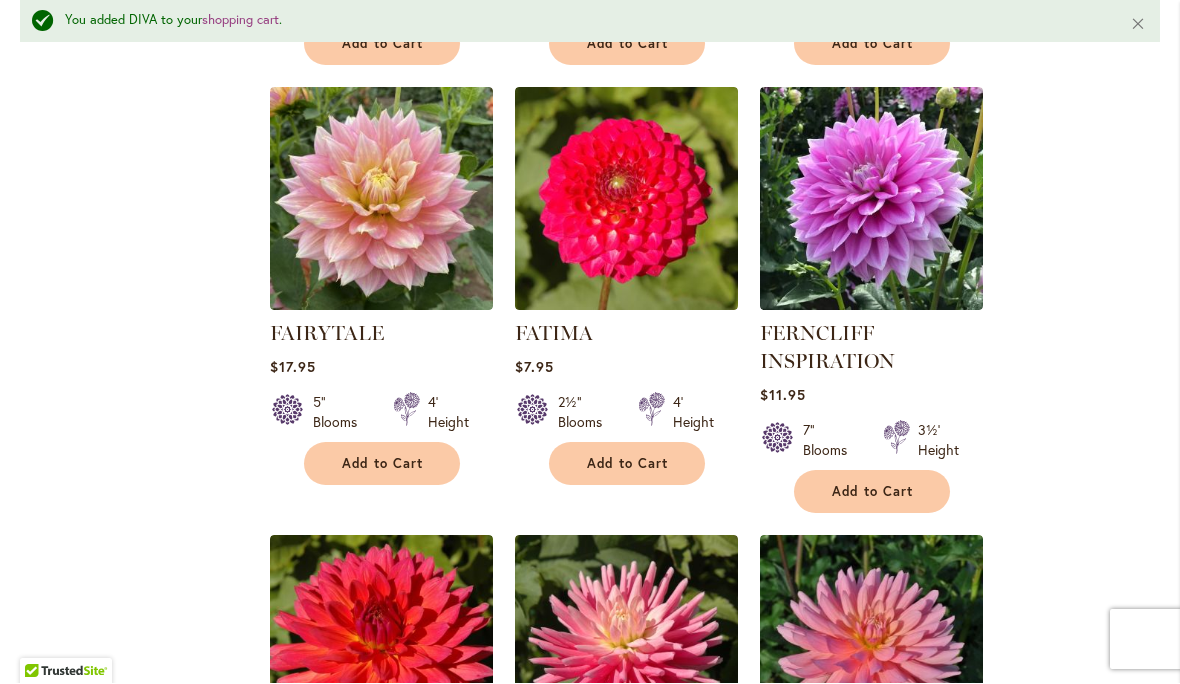 scroll, scrollTop: 2134, scrollLeft: 0, axis: vertical 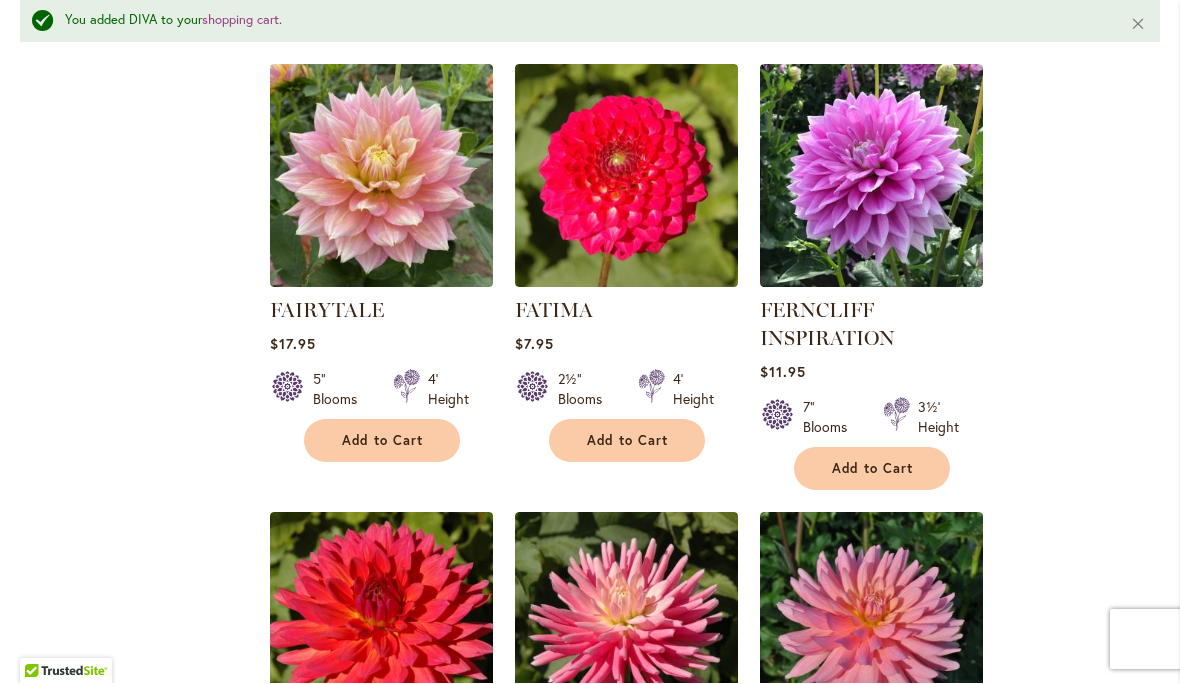 click on "Add to Cart" at bounding box center (873, 469) 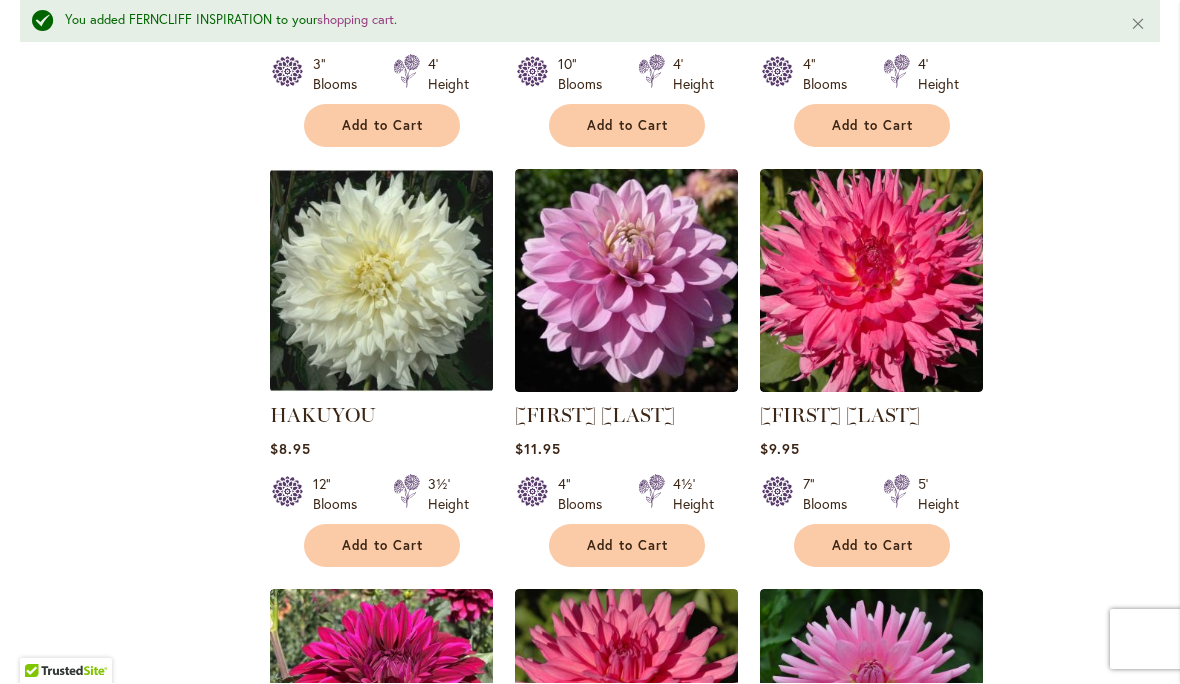 scroll, scrollTop: 5003, scrollLeft: 0, axis: vertical 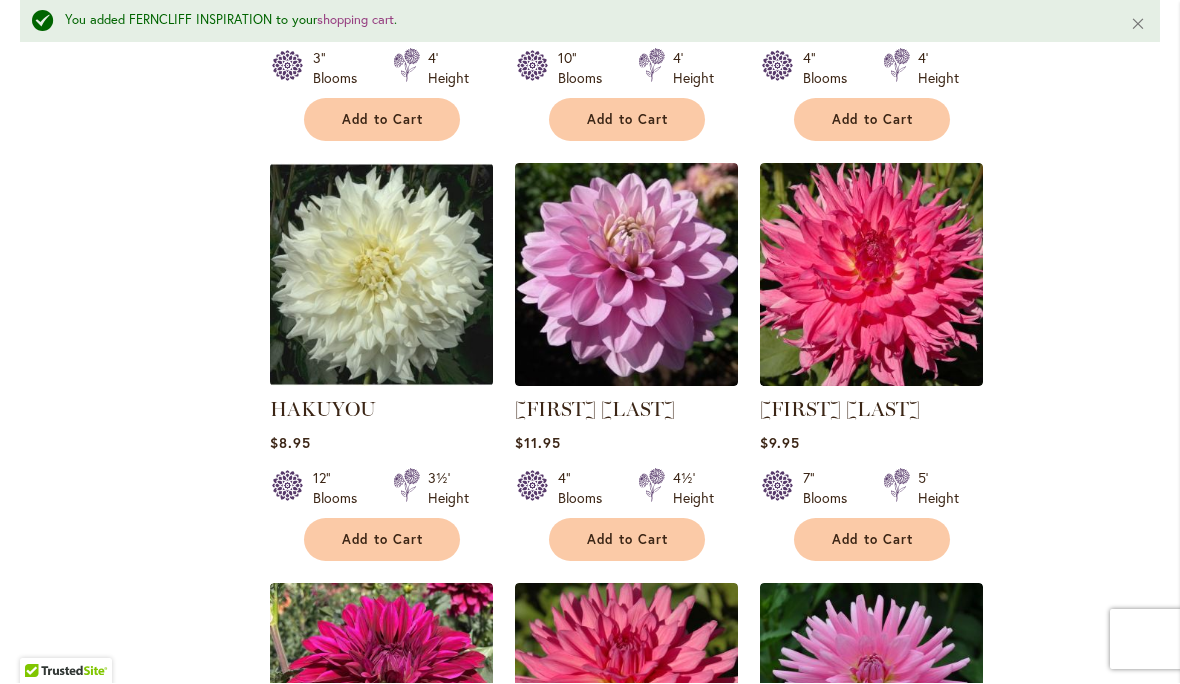 click on "Add to Cart" at bounding box center [383, 540] 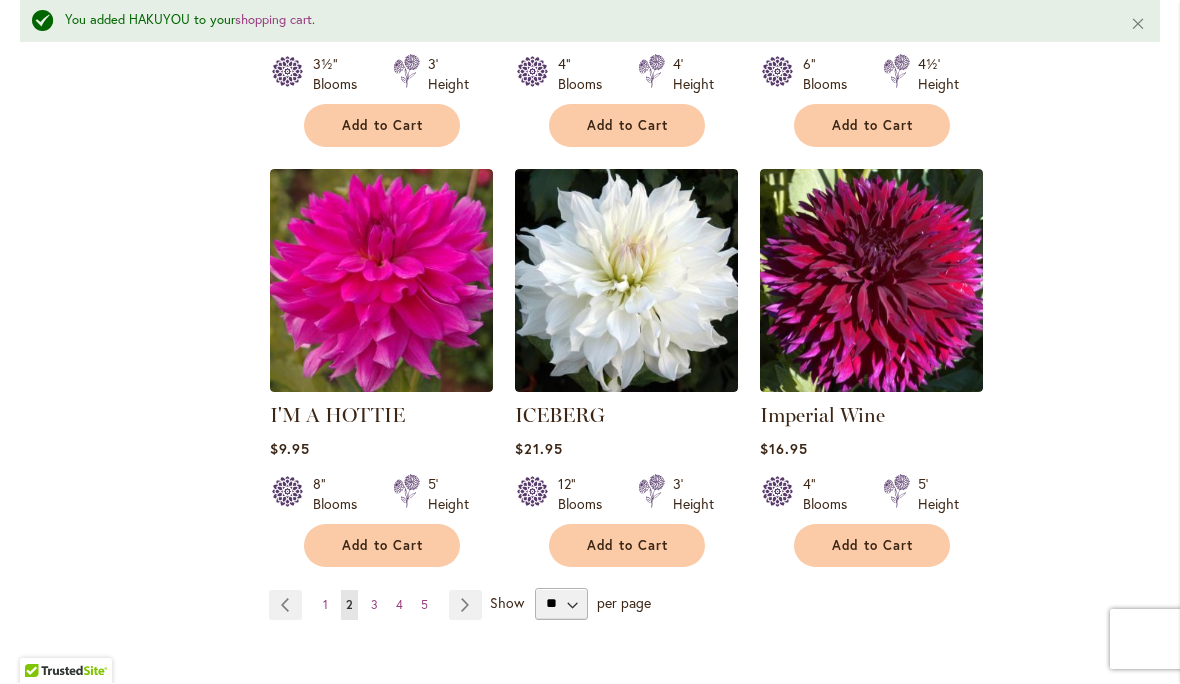 scroll, scrollTop: 6717, scrollLeft: 0, axis: vertical 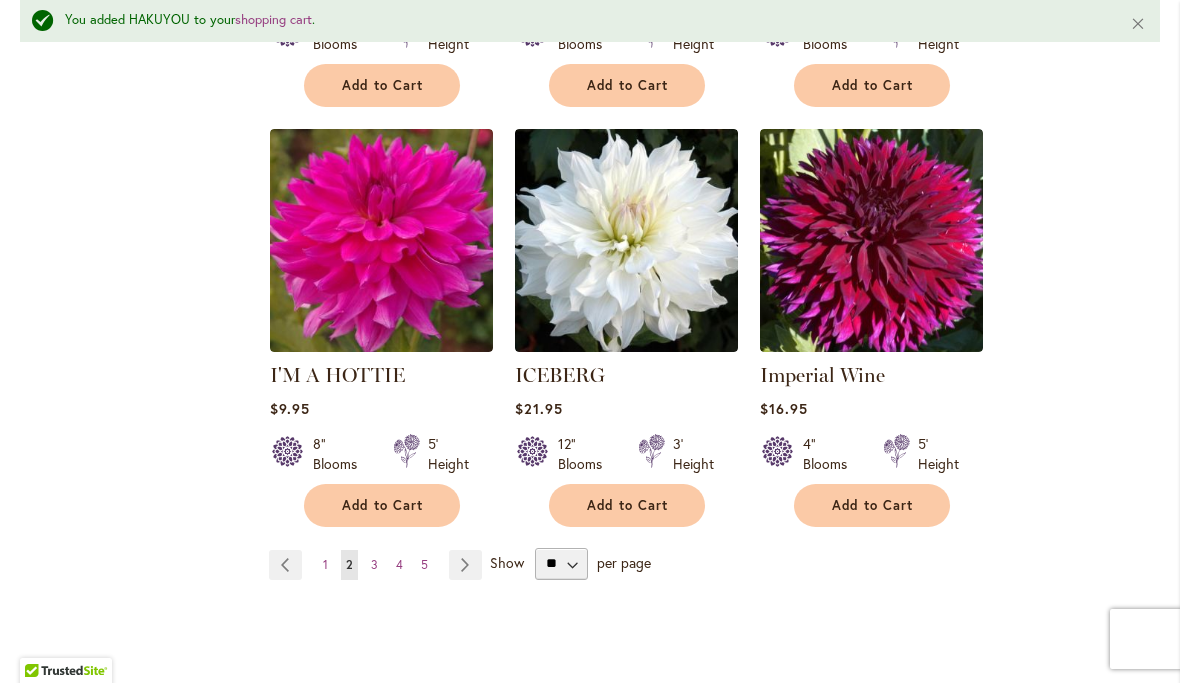 click on "Add to Cart" at bounding box center [383, 506] 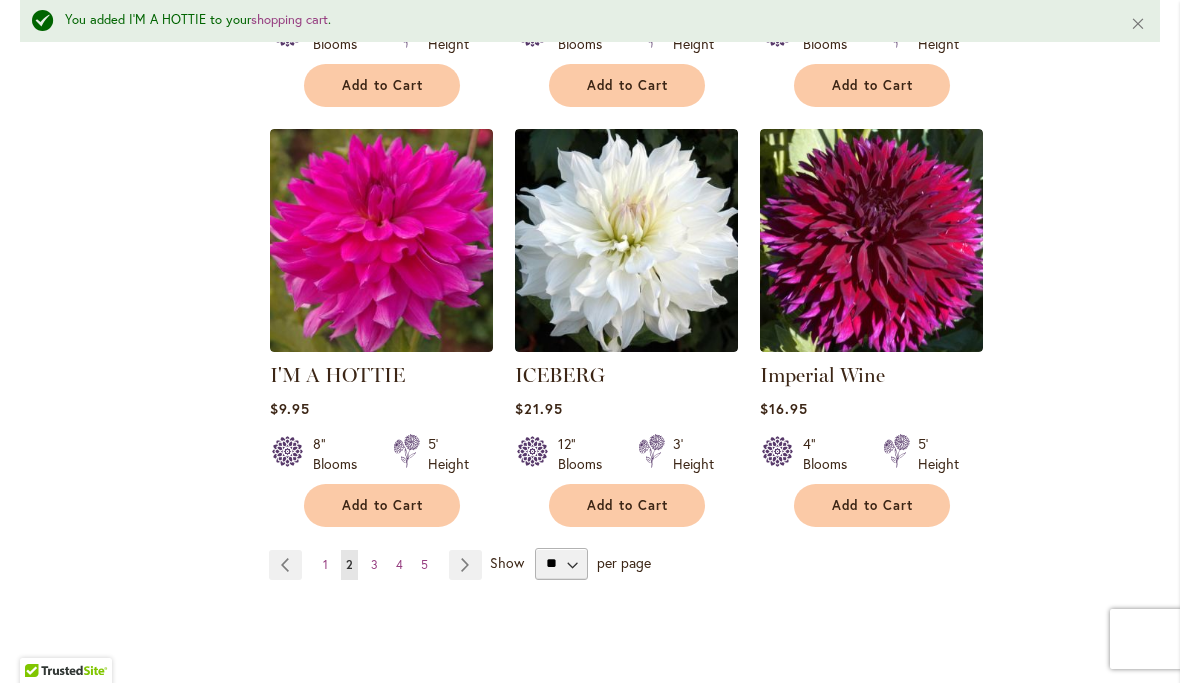 click on "Page
Next" at bounding box center (465, 566) 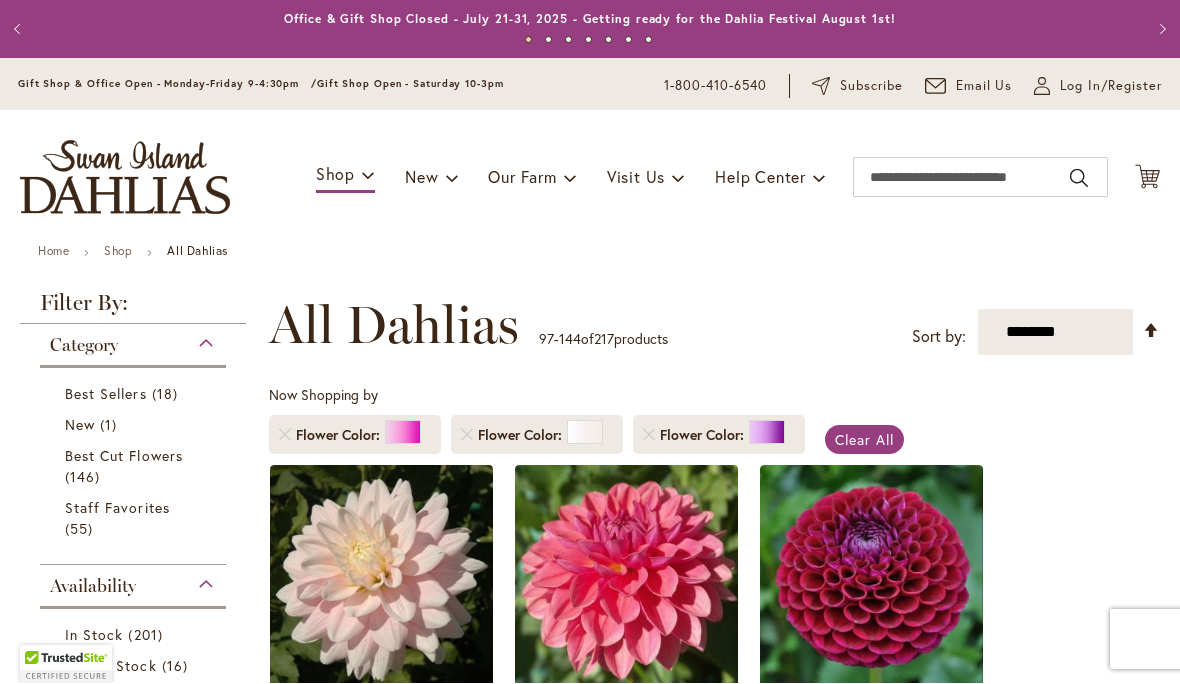 scroll, scrollTop: 1, scrollLeft: 0, axis: vertical 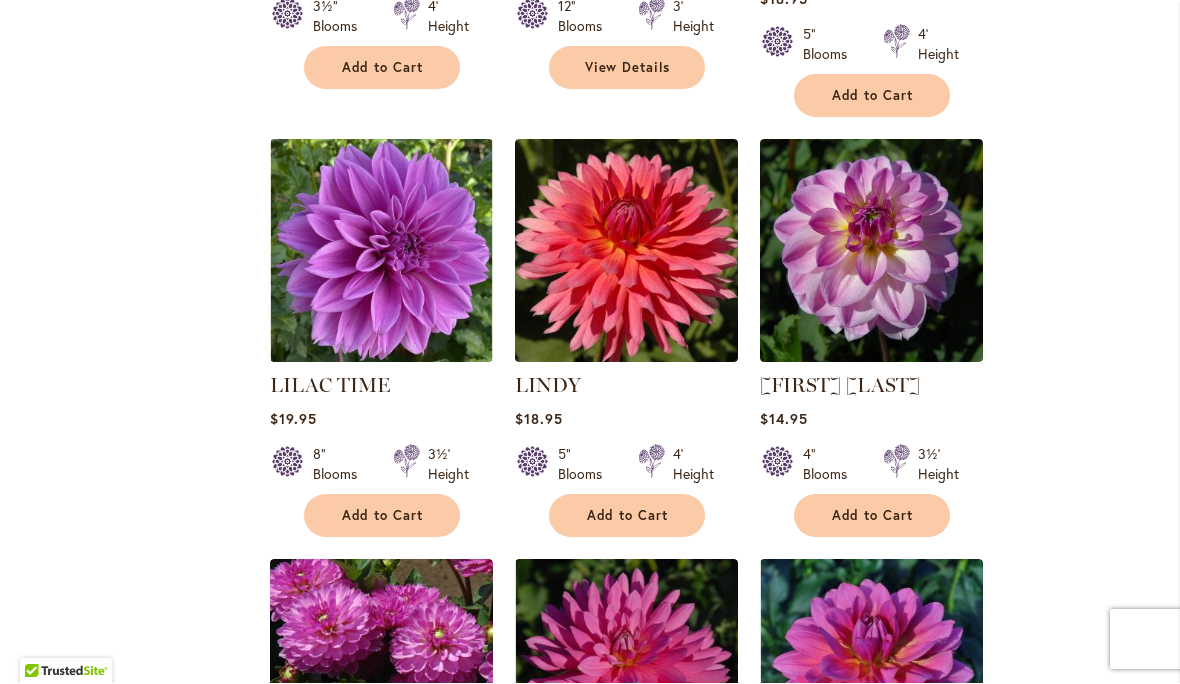 click on "Add to Cart" at bounding box center [383, 516] 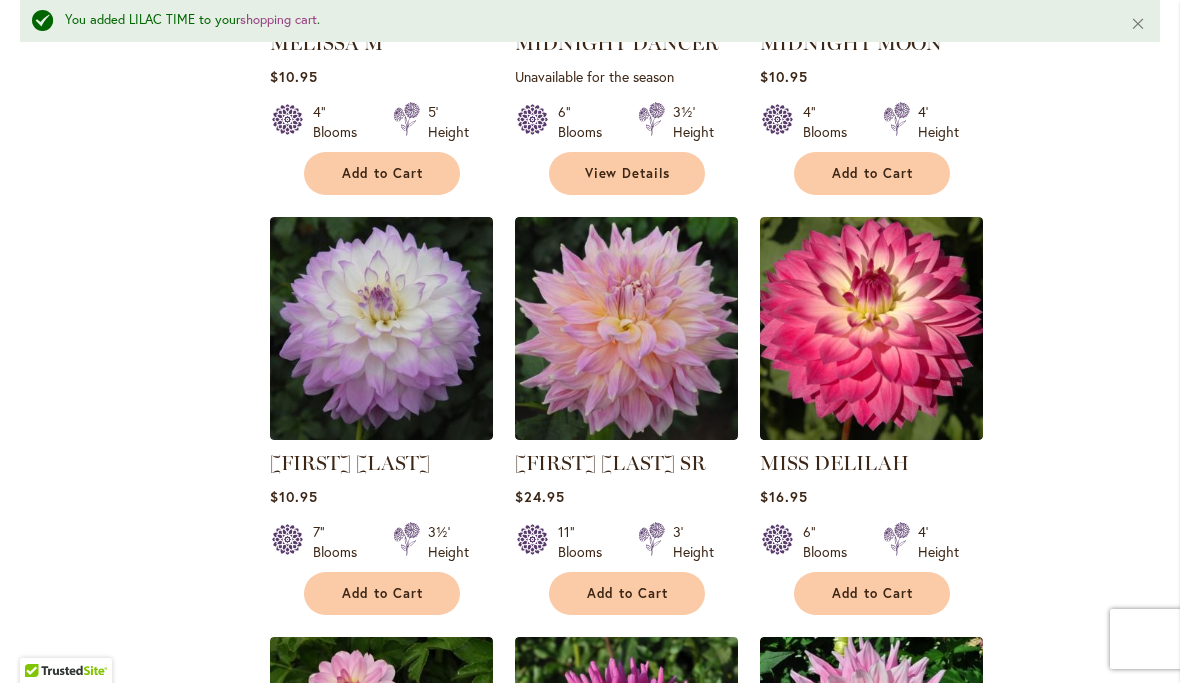 scroll, scrollTop: 6304, scrollLeft: 0, axis: vertical 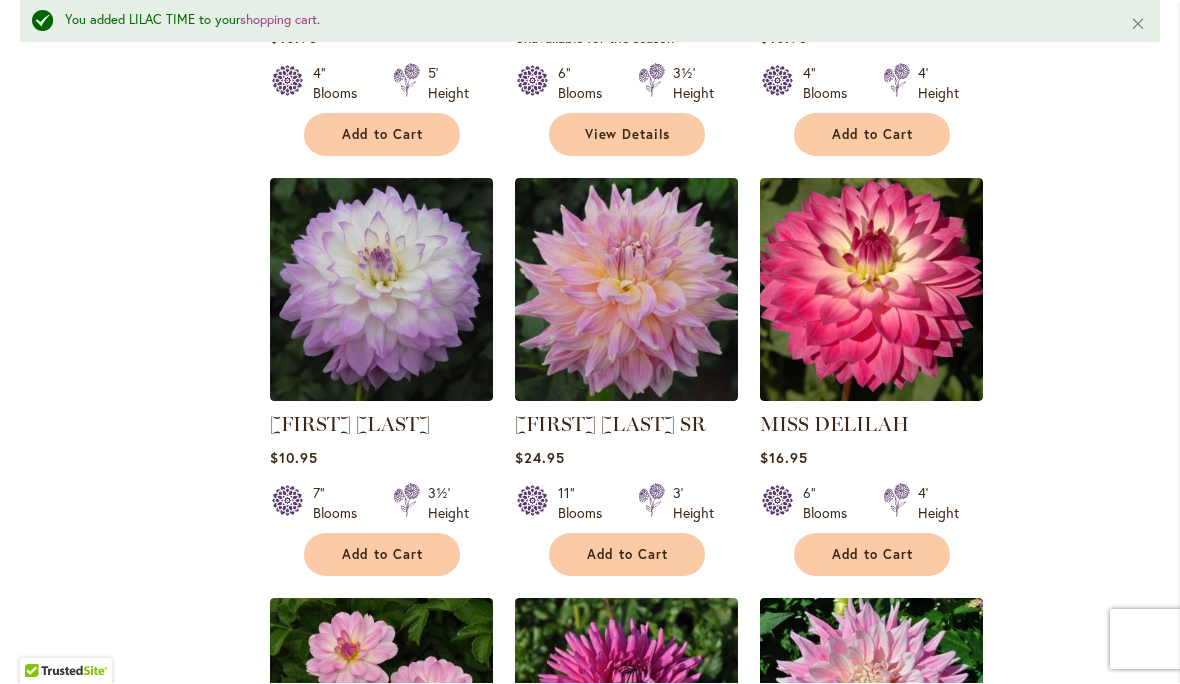 click on "Add to Cart" at bounding box center [383, 555] 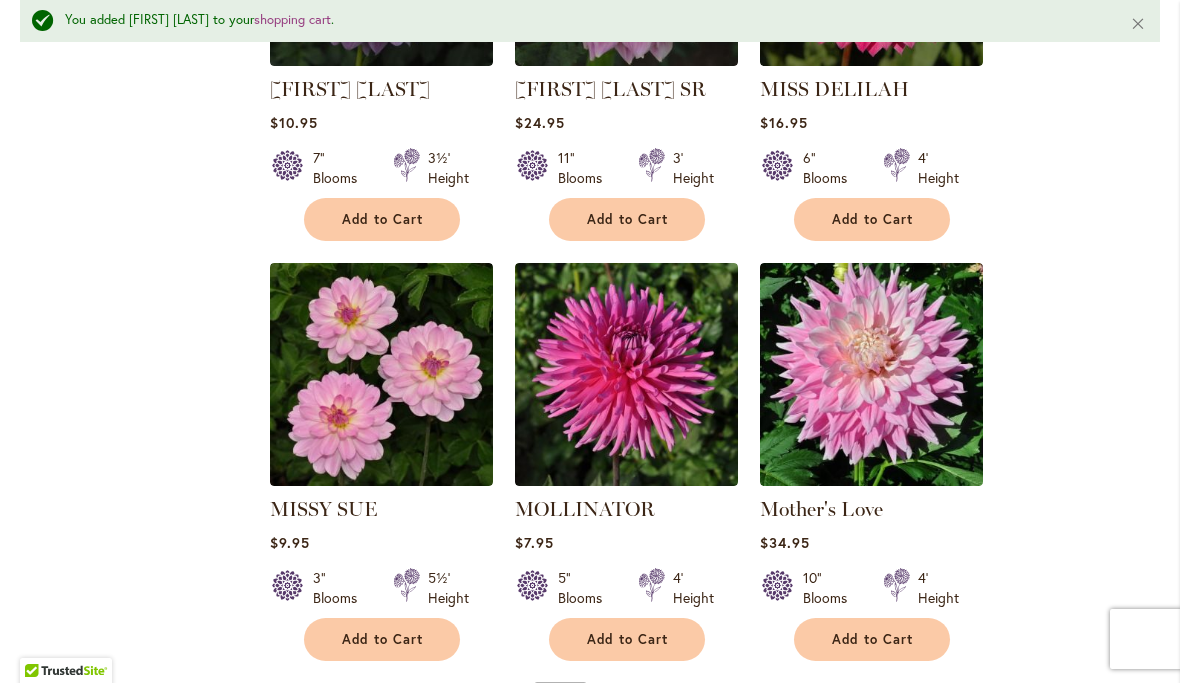 scroll, scrollTop: 6688, scrollLeft: 0, axis: vertical 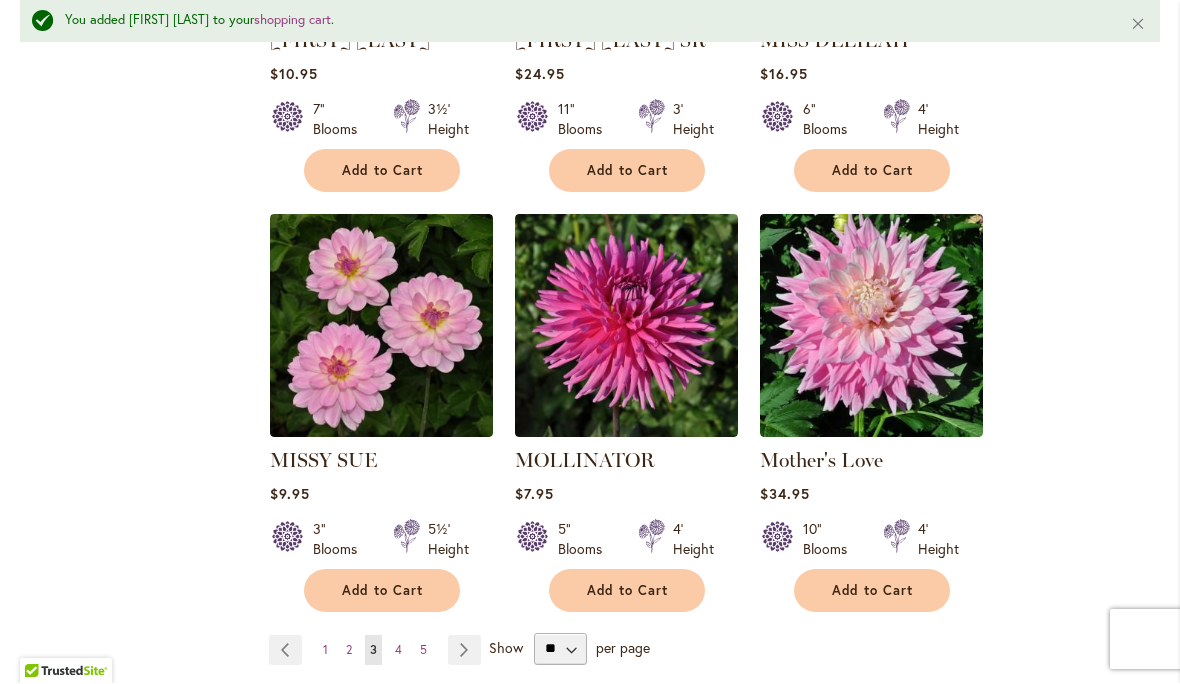 click on "Add to Cart" at bounding box center (628, 591) 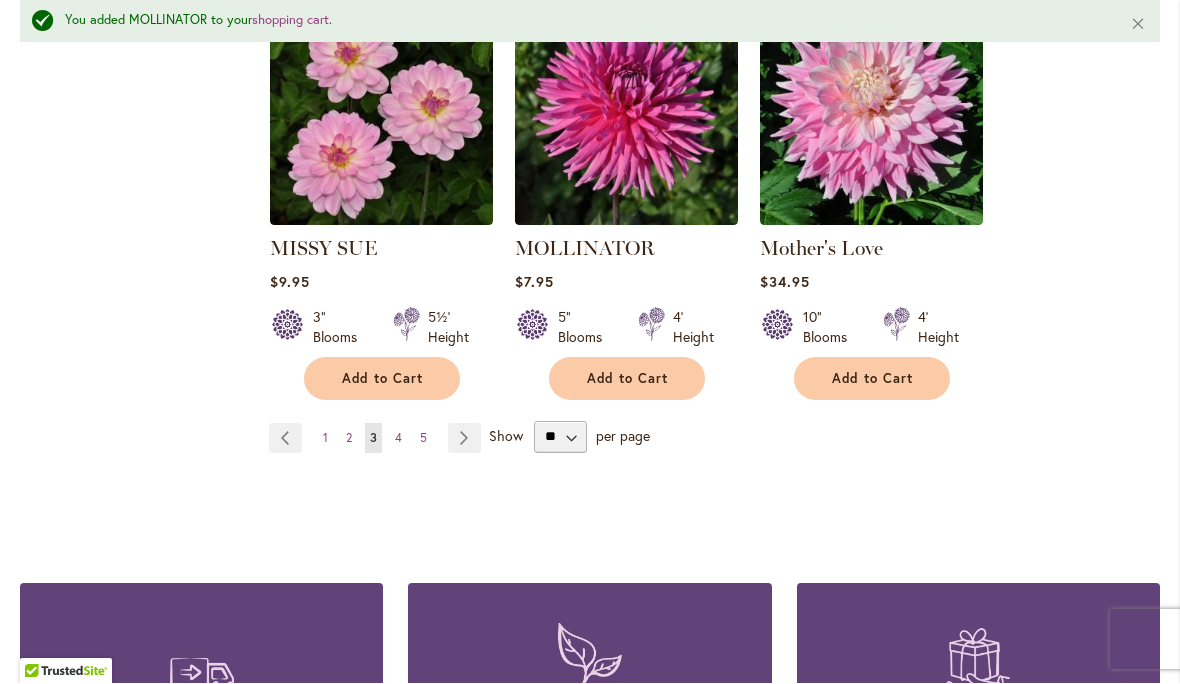 scroll, scrollTop: 6903, scrollLeft: 0, axis: vertical 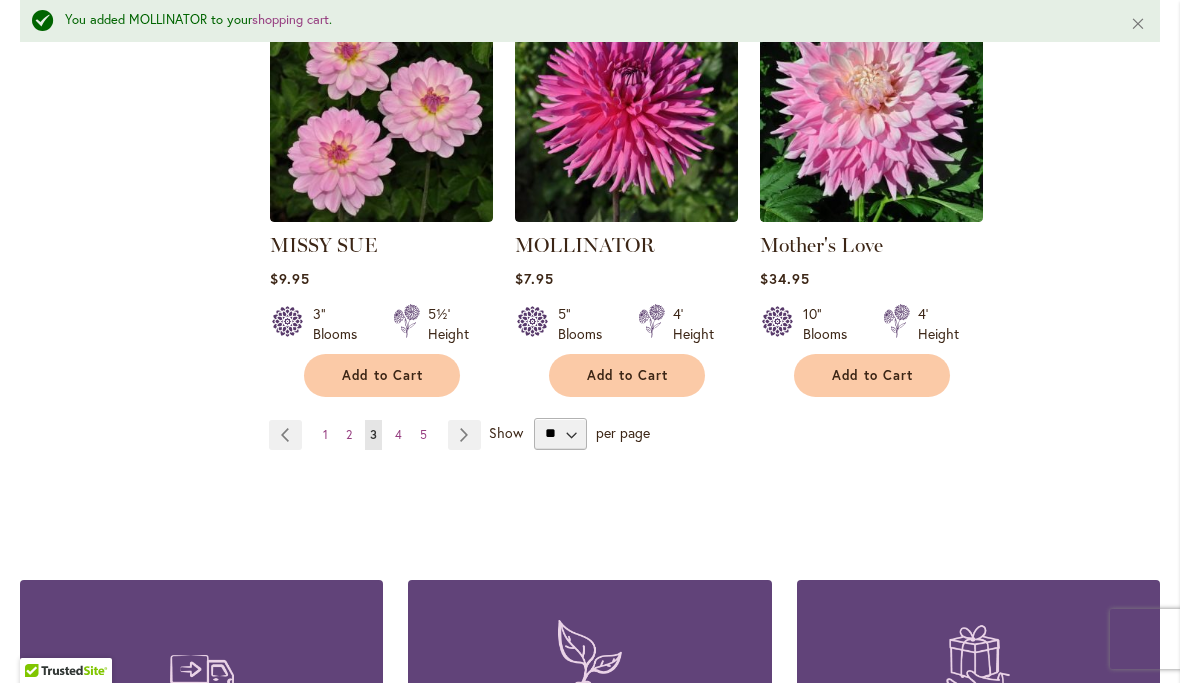 click on "Page
Next" at bounding box center [464, 436] 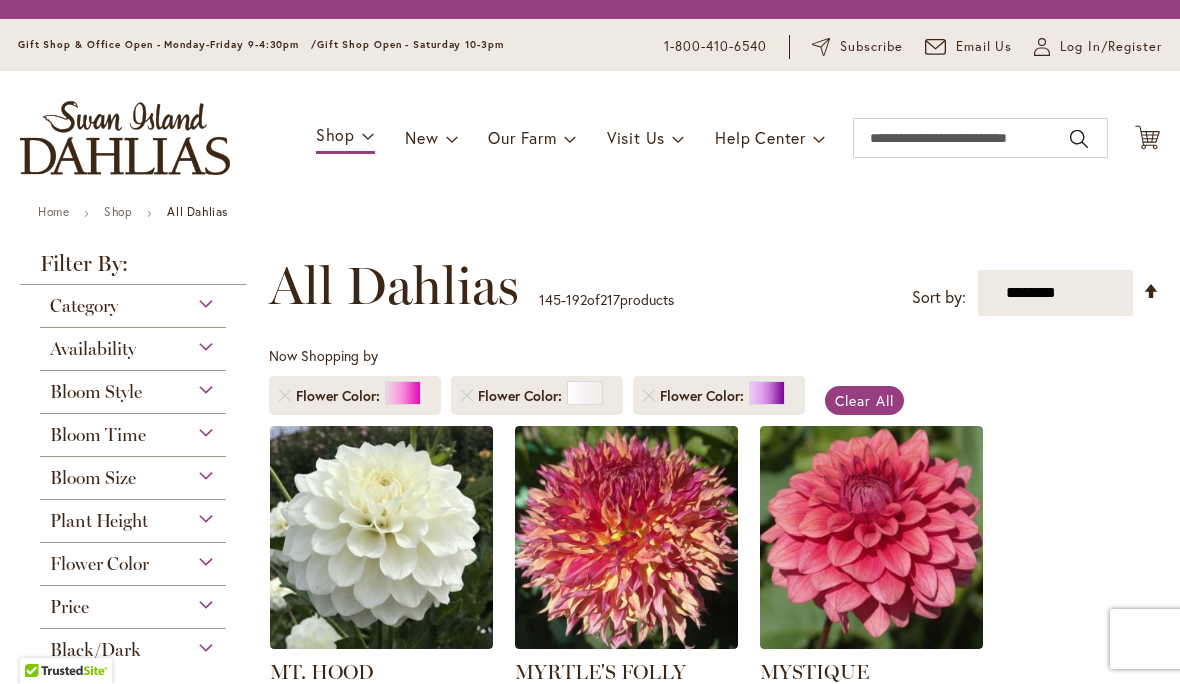 scroll, scrollTop: 1, scrollLeft: 0, axis: vertical 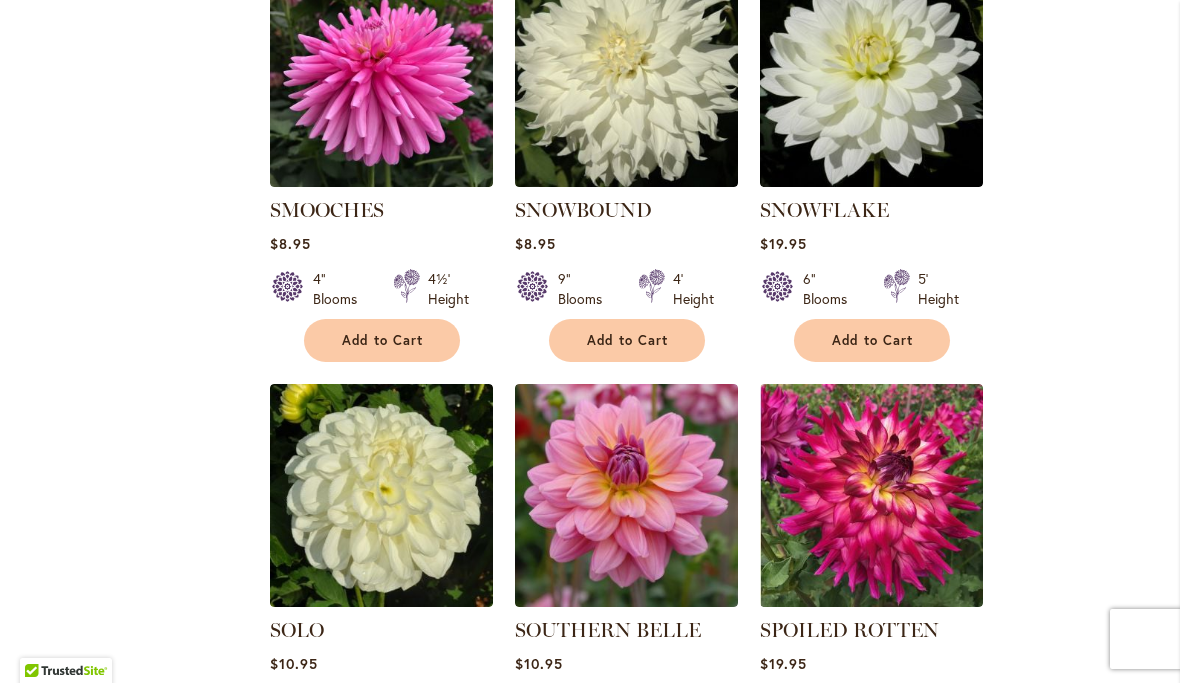 click on "Add to Cart" at bounding box center (628, 341) 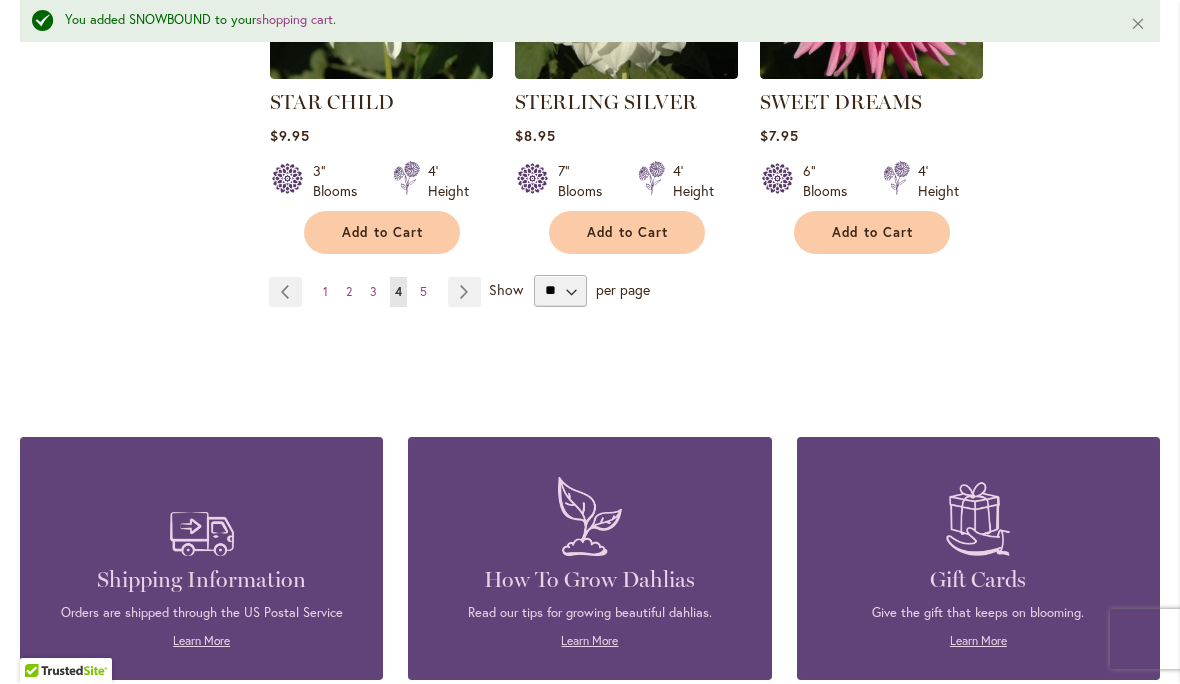 scroll, scrollTop: 6991, scrollLeft: 0, axis: vertical 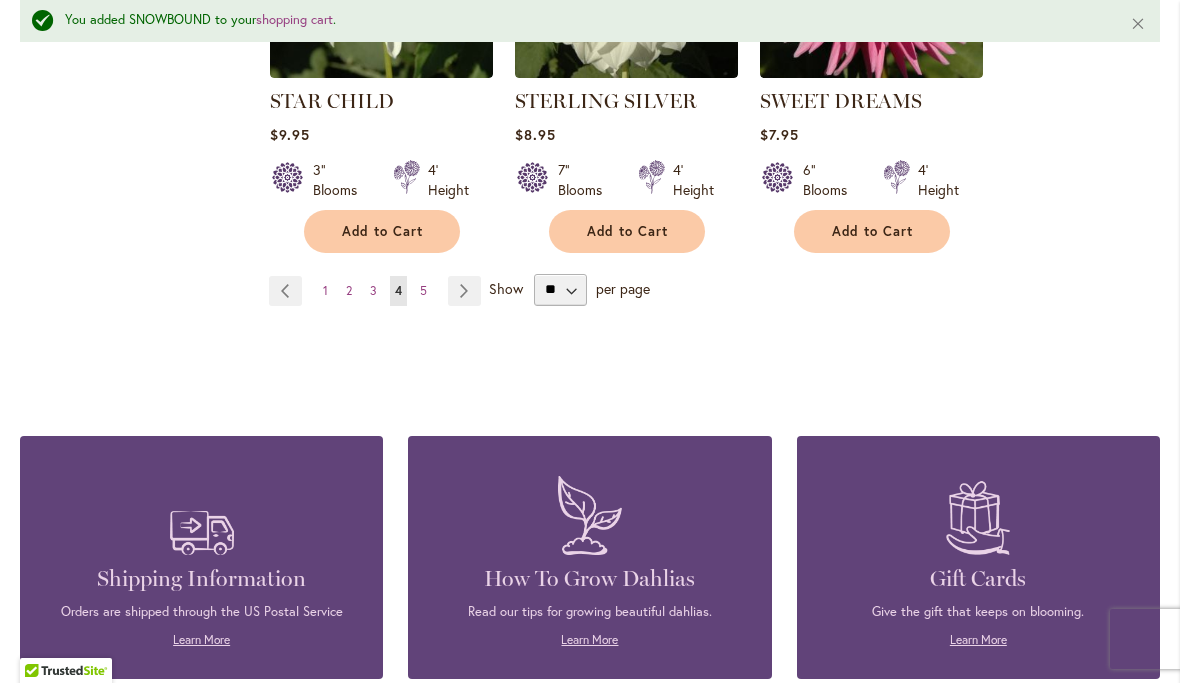 click on "Page
Next" at bounding box center [464, 292] 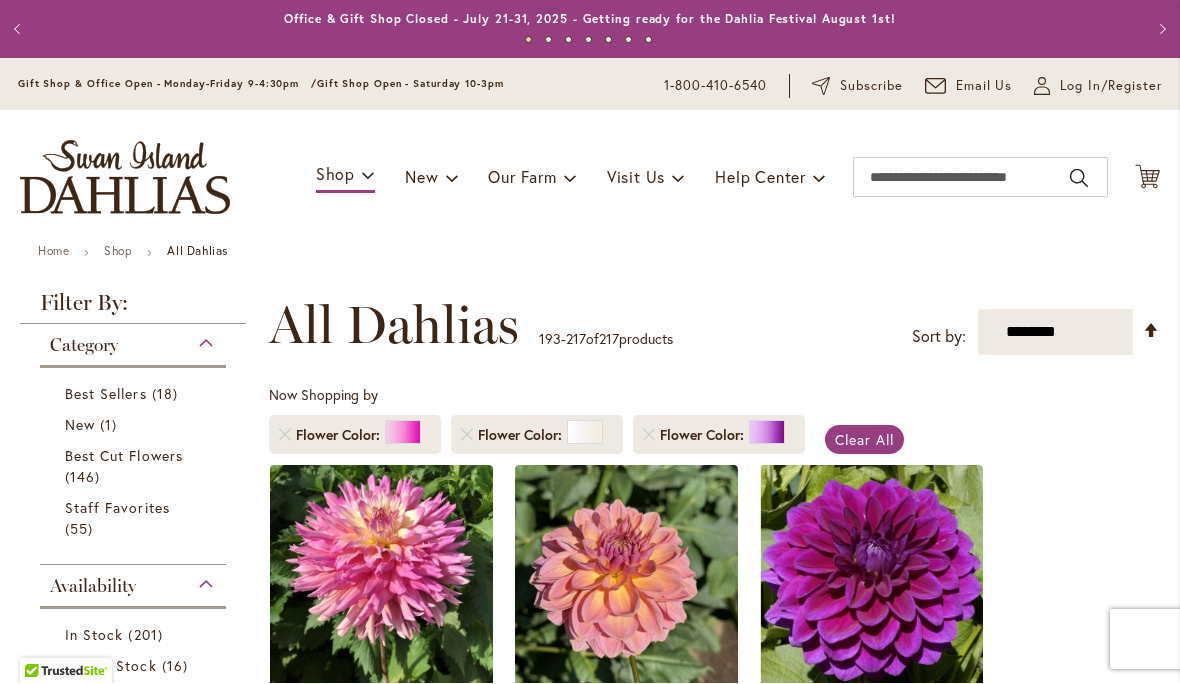 scroll, scrollTop: 1, scrollLeft: 0, axis: vertical 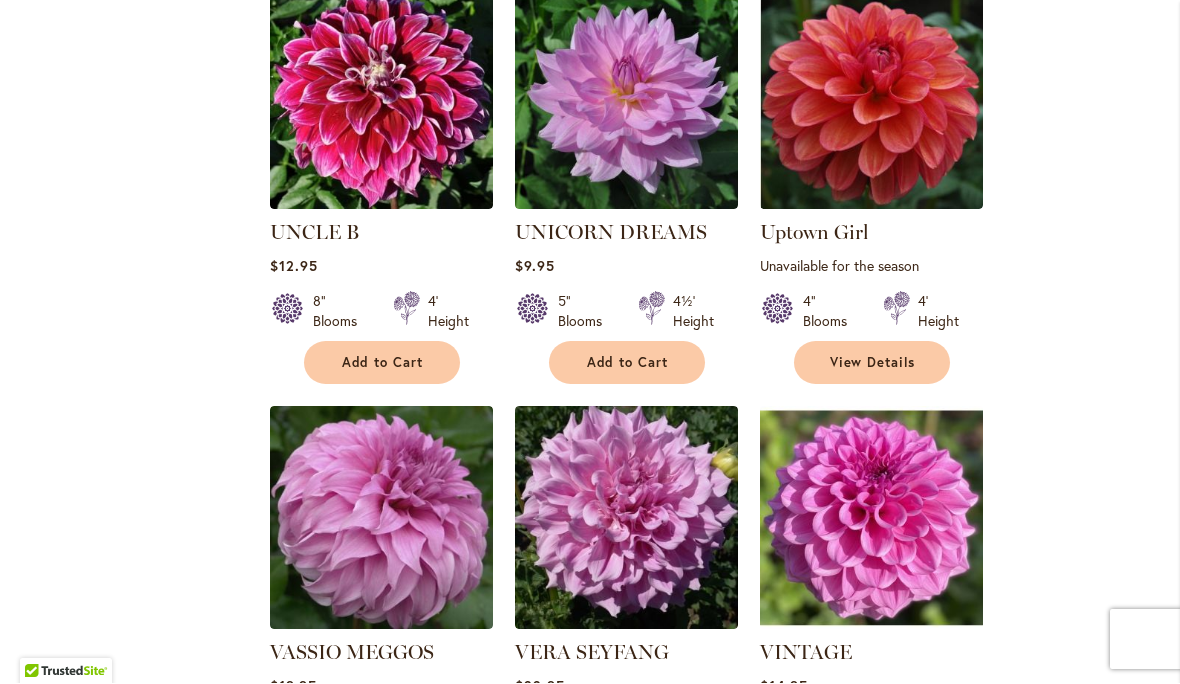 click on "Add to Cart" at bounding box center (628, 363) 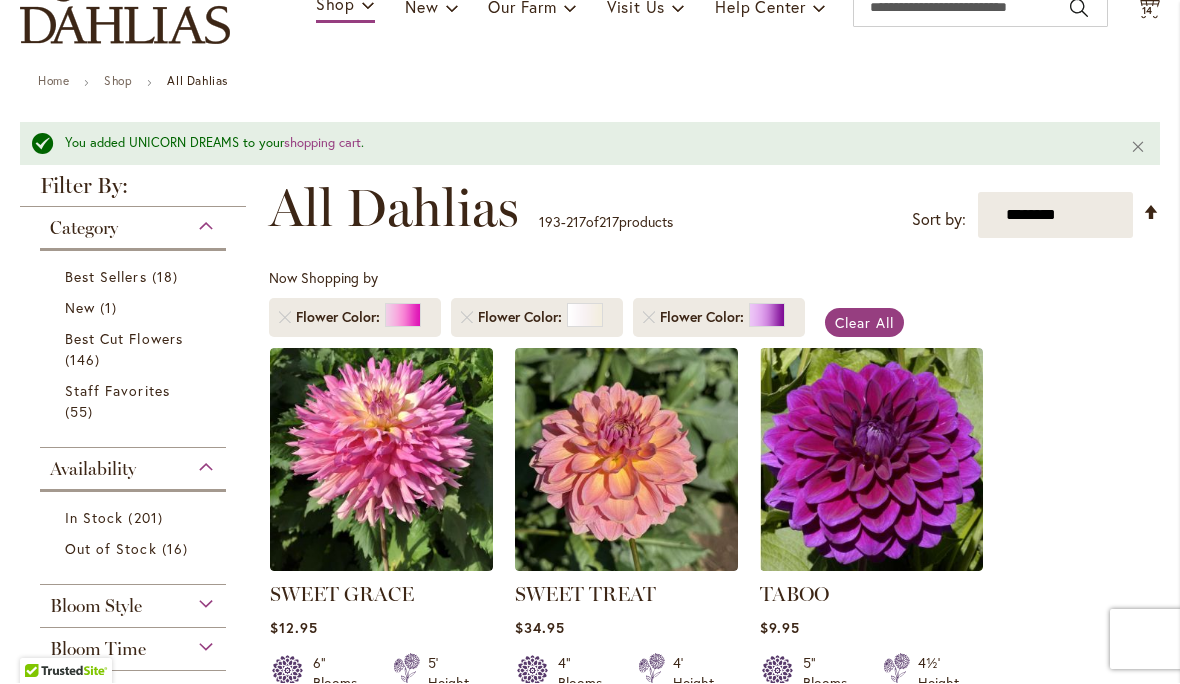 scroll, scrollTop: 198, scrollLeft: 0, axis: vertical 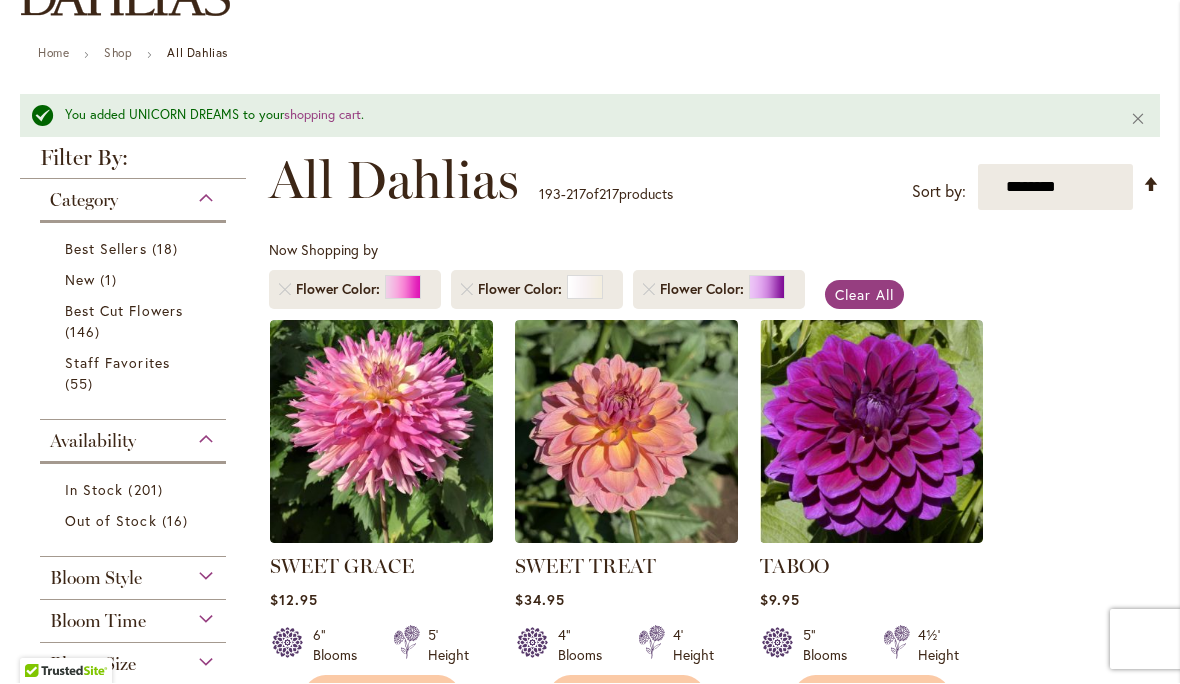 click on "146
items" at bounding box center (85, 332) 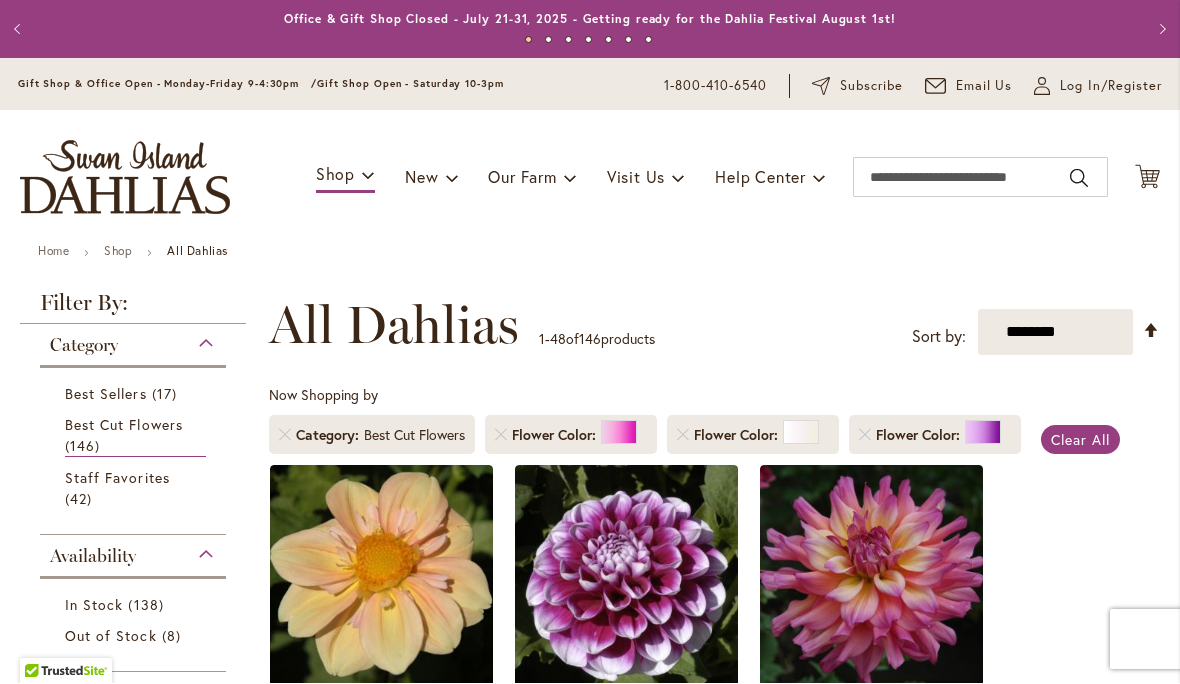 scroll, scrollTop: 1, scrollLeft: 0, axis: vertical 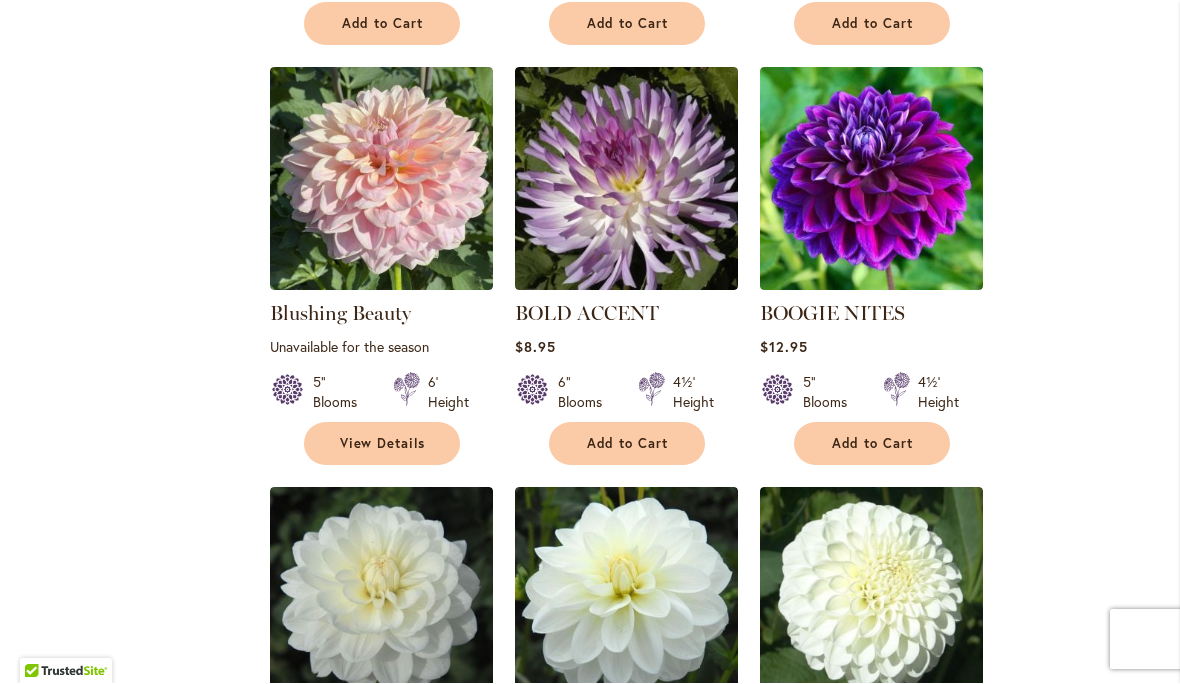 click on "Add to Cart" at bounding box center [873, 444] 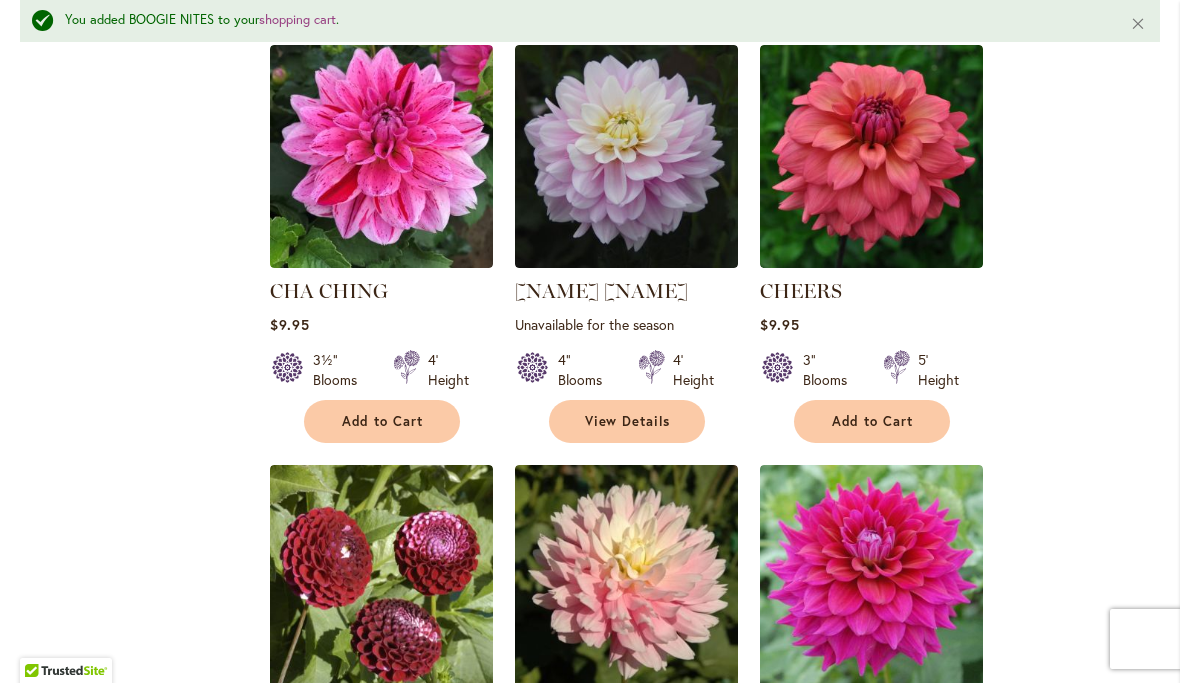 scroll, scrollTop: 3443, scrollLeft: 0, axis: vertical 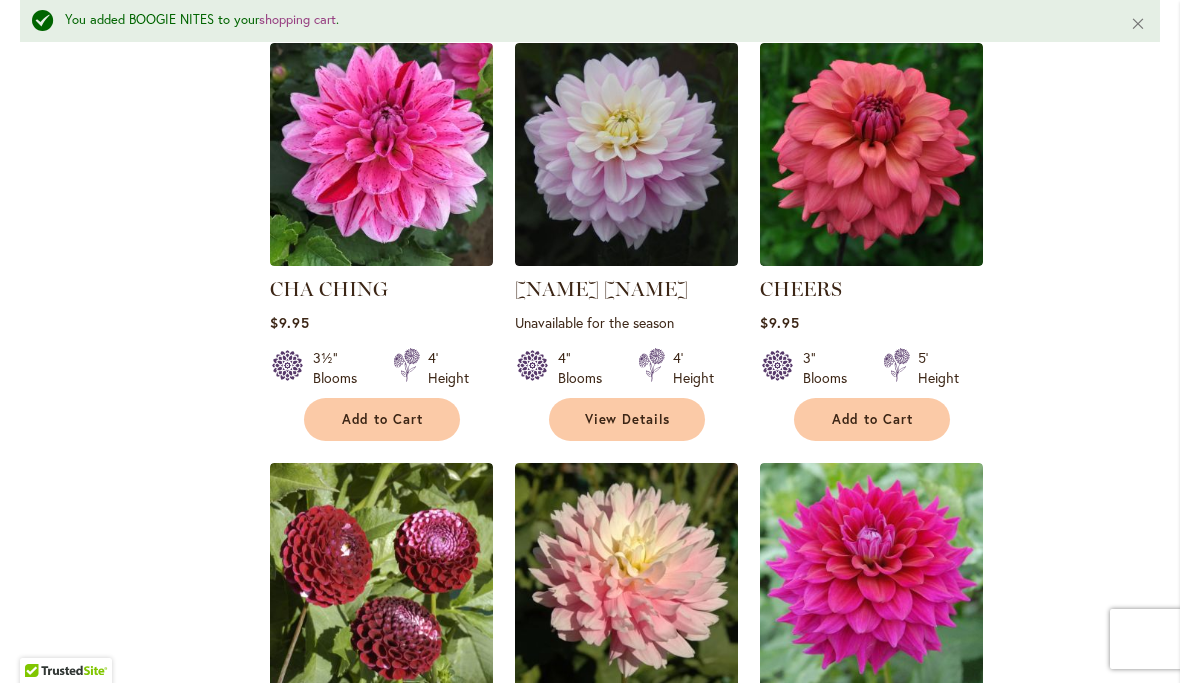 click on "Add to Cart" at bounding box center [383, 420] 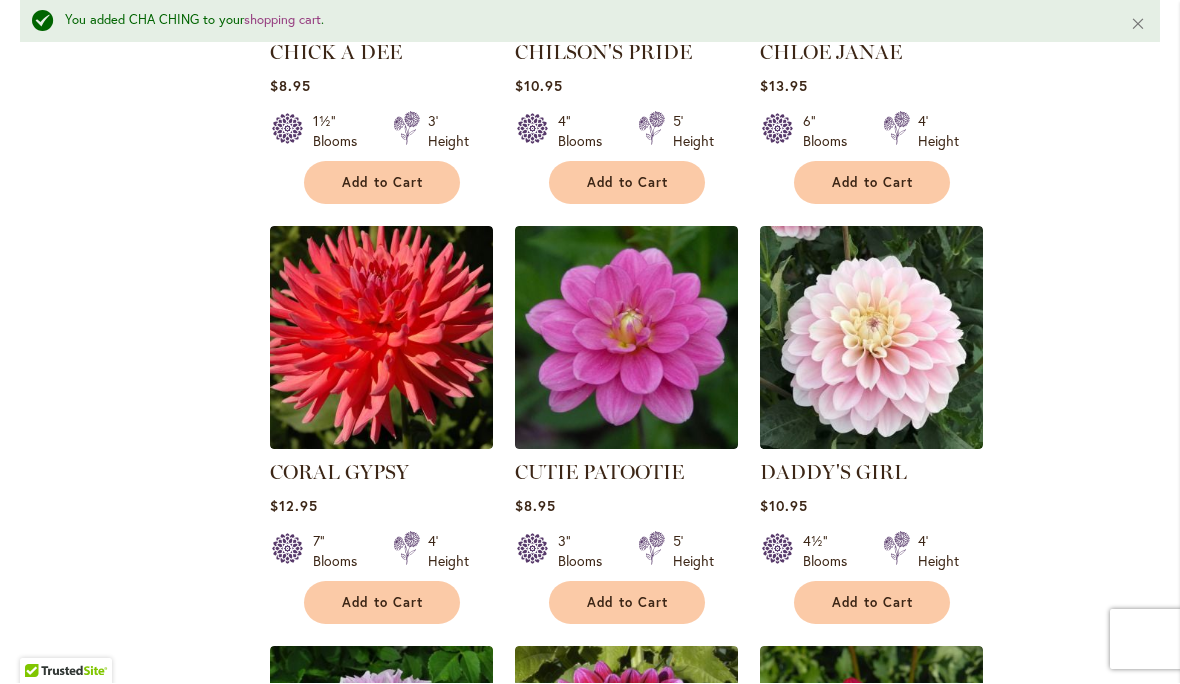 scroll, scrollTop: 4134, scrollLeft: 0, axis: vertical 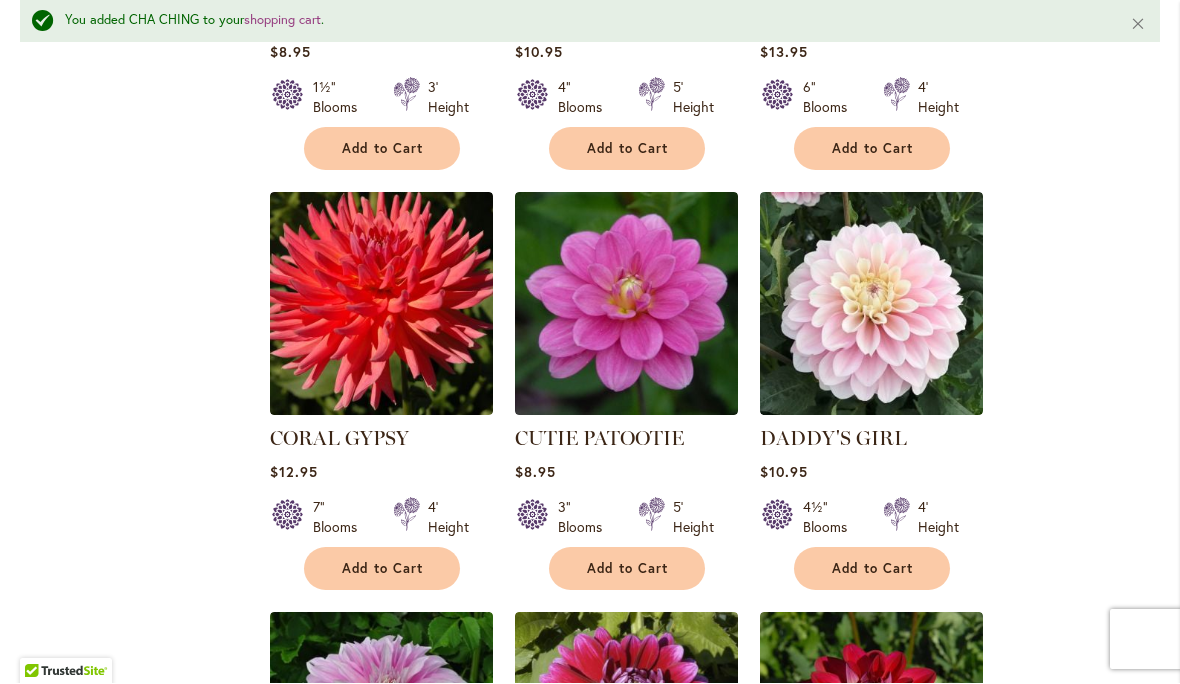 click on "Add to Cart" at bounding box center [628, 569] 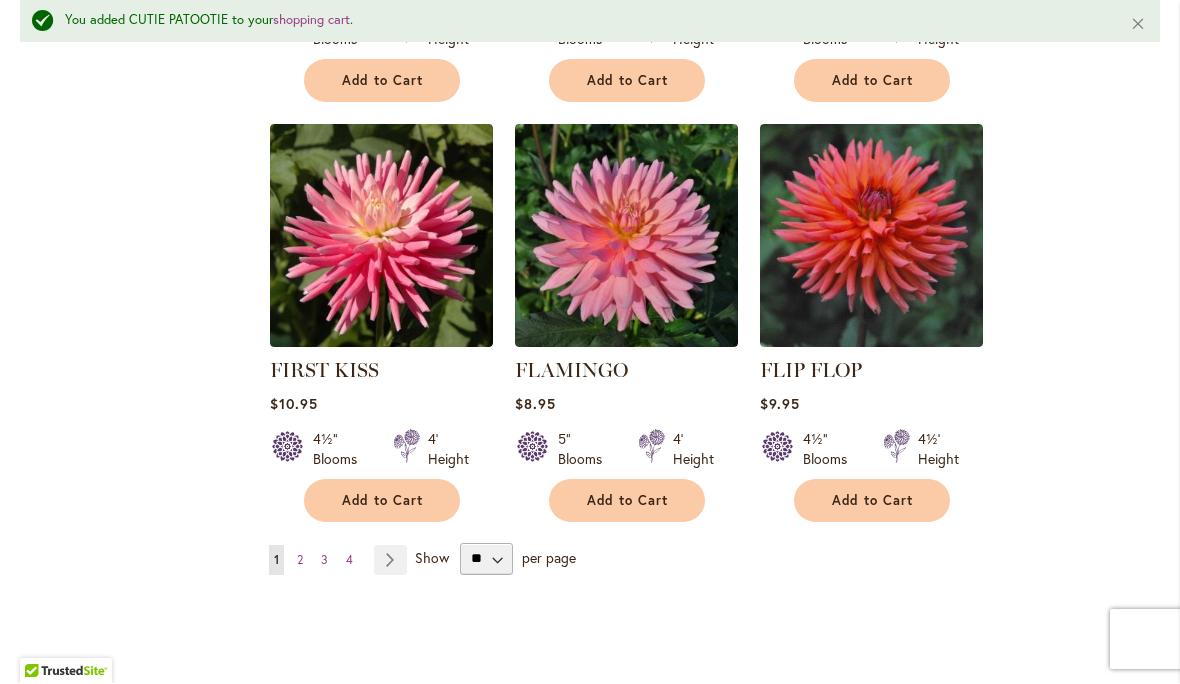 scroll, scrollTop: 6723, scrollLeft: 0, axis: vertical 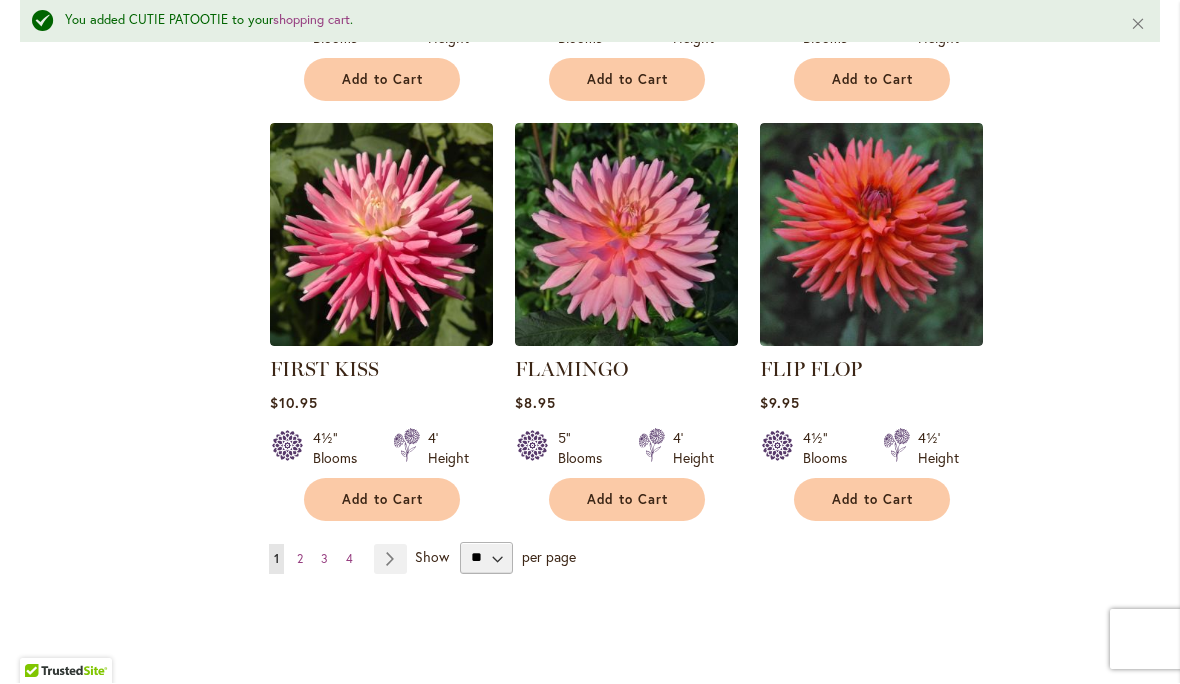click on "Page
Next" at bounding box center (390, 560) 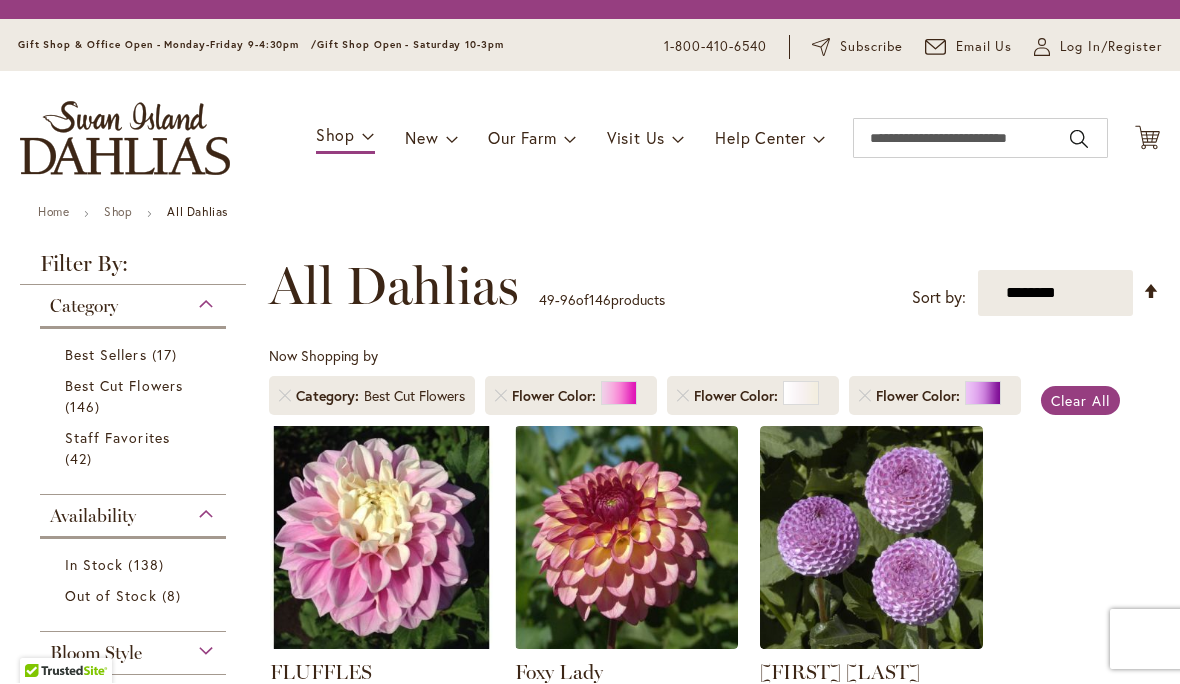 scroll, scrollTop: 1, scrollLeft: 0, axis: vertical 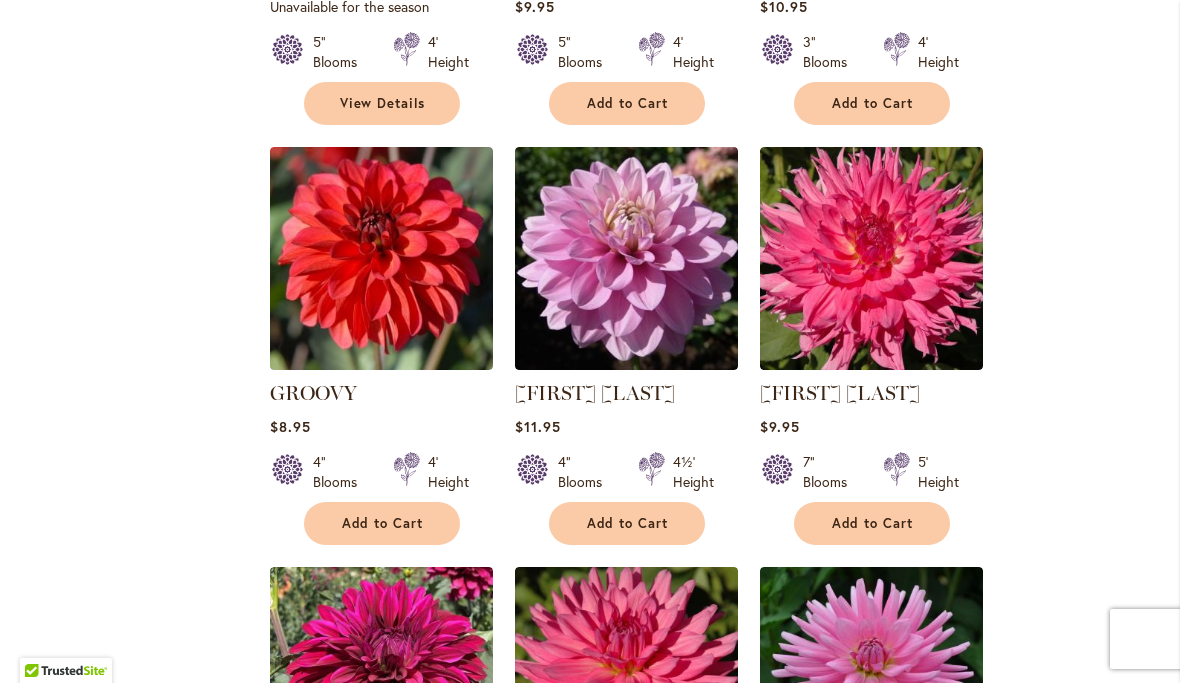 click on "Add to Cart" at bounding box center [628, 524] 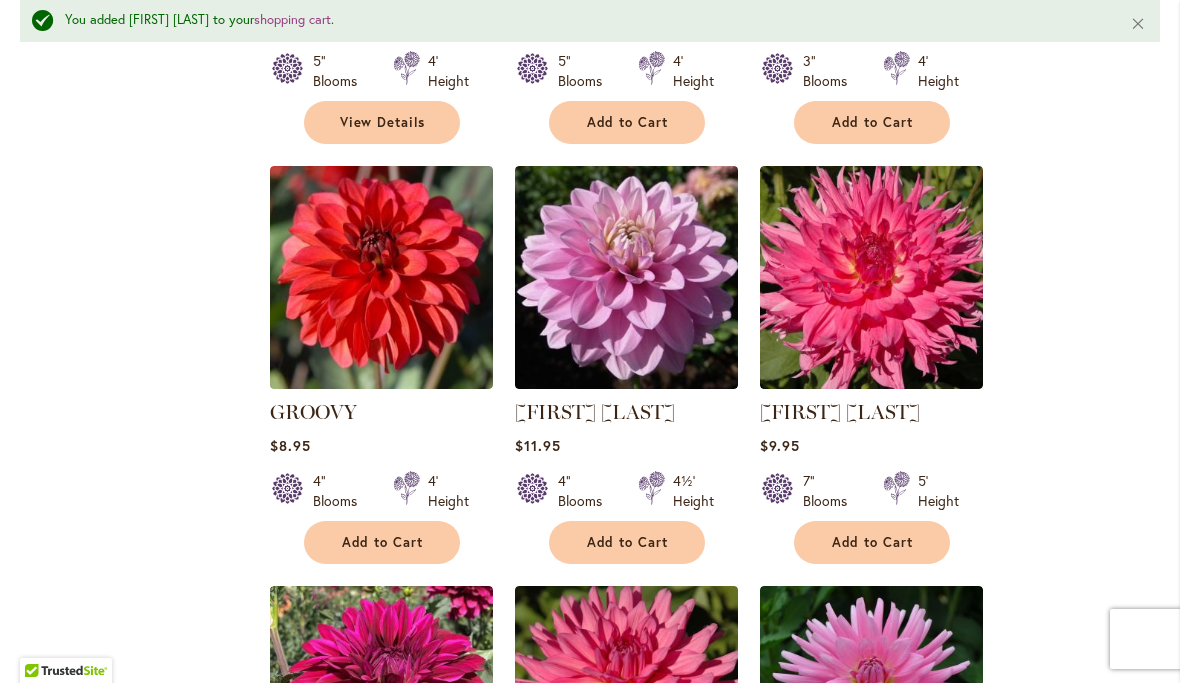 scroll, scrollTop: 1633, scrollLeft: 0, axis: vertical 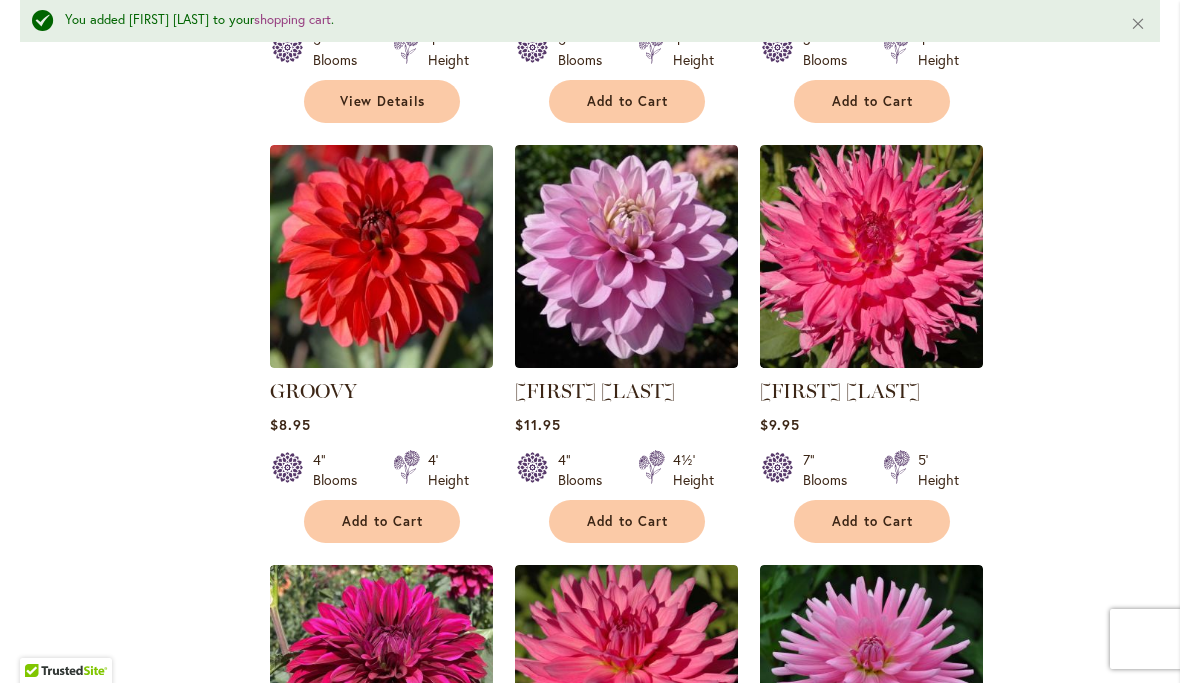 click on "Add to Cart" at bounding box center [873, 522] 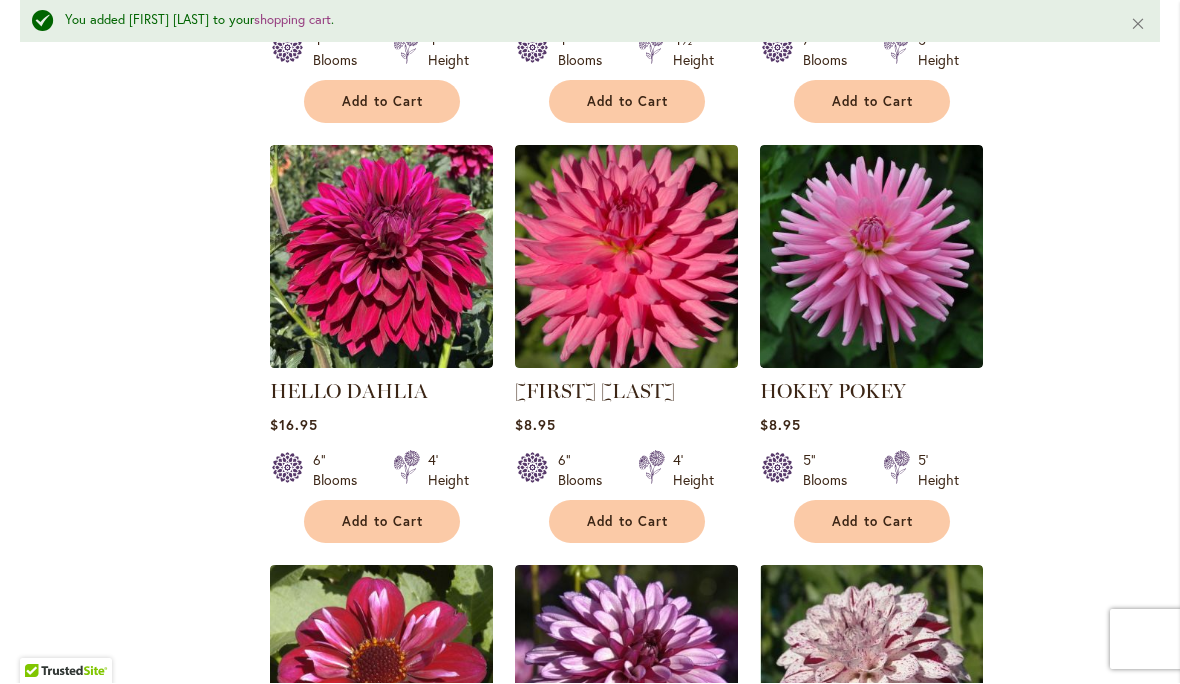 scroll, scrollTop: 2082, scrollLeft: 0, axis: vertical 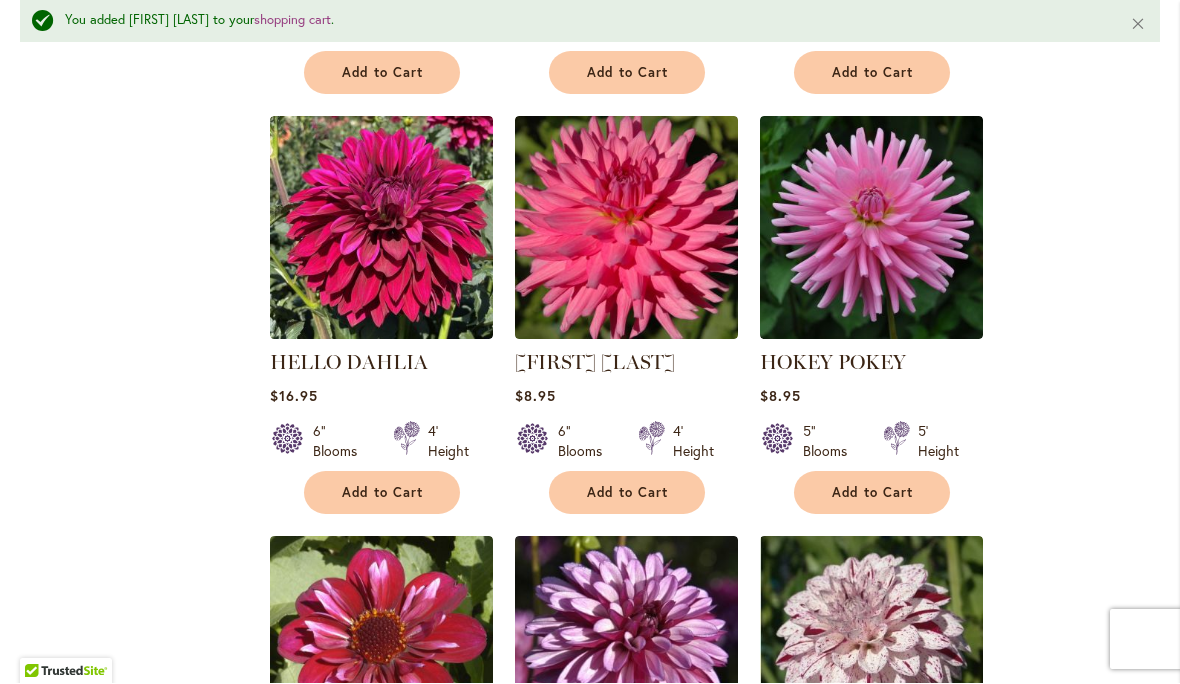 click on "Add to Cart" at bounding box center [873, 493] 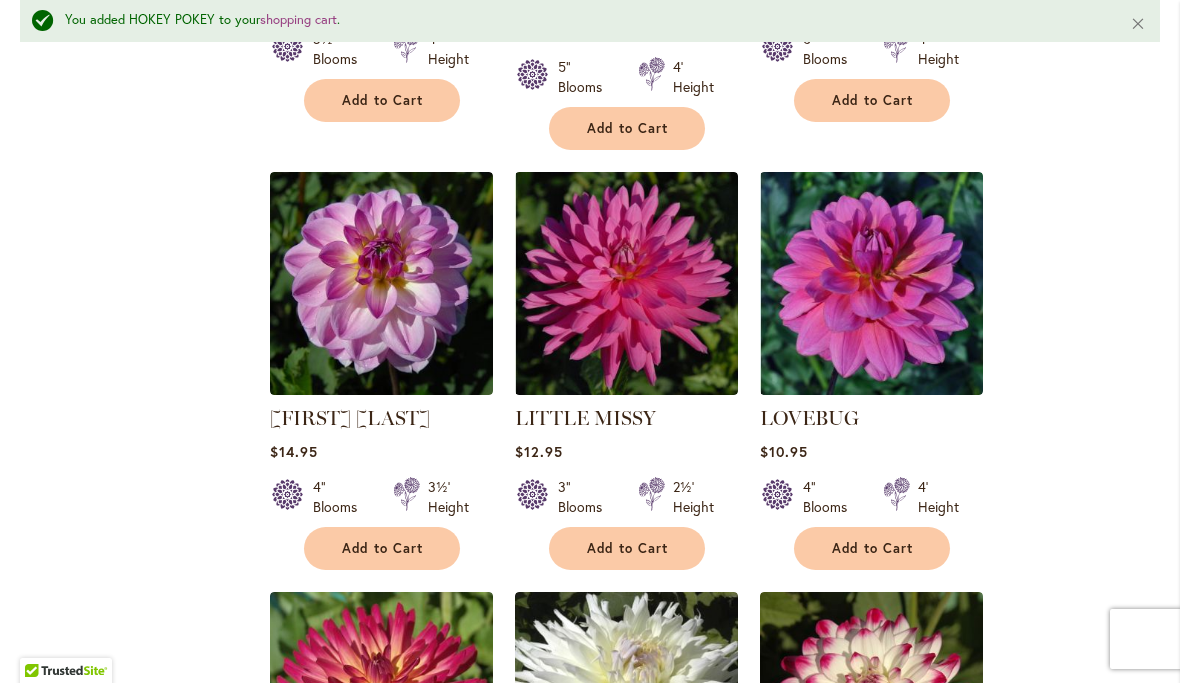 scroll, scrollTop: 5426, scrollLeft: 0, axis: vertical 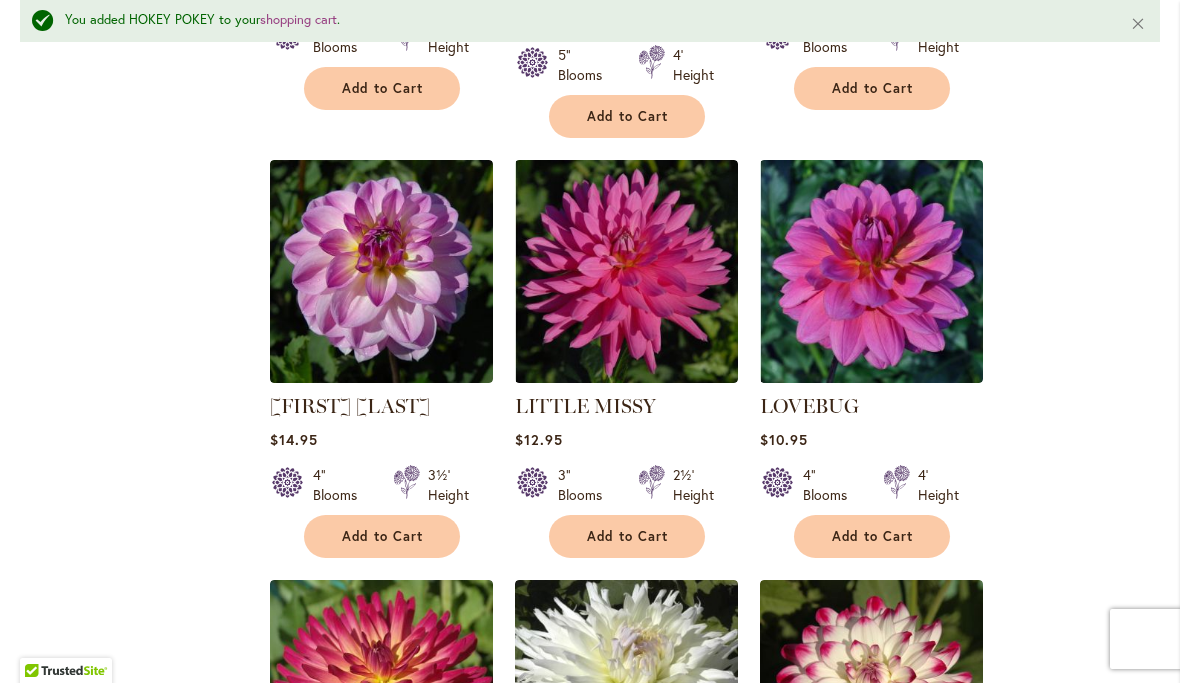 click on "Add to Cart" at bounding box center [873, 537] 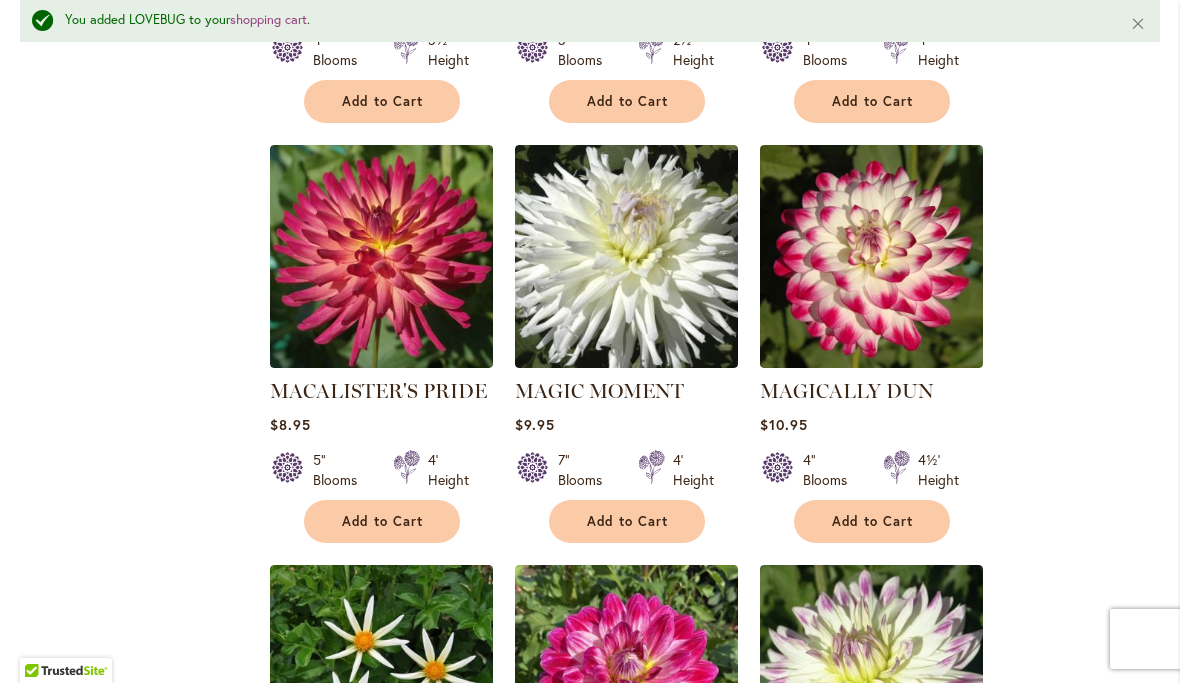 click on "FLUFFLES
Rating:
97%
4                  Reviews
$12.95
5" Blooms 4½' Height Add to Cart" at bounding box center (714, -1965) 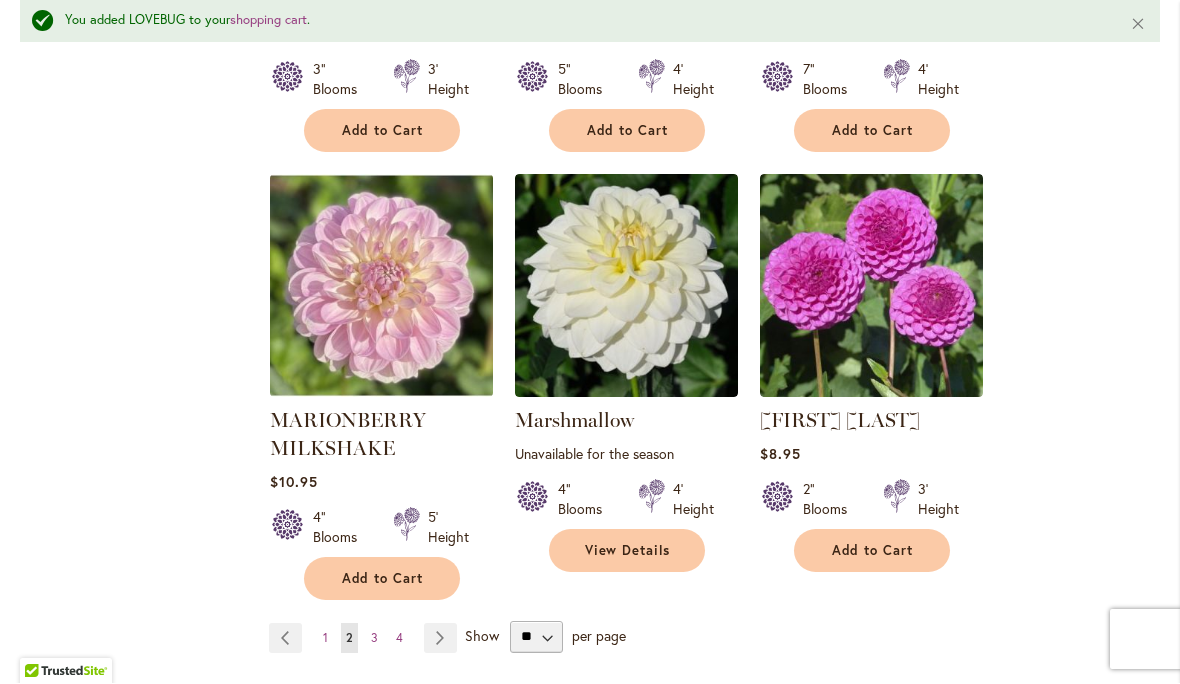 scroll, scrollTop: 6695, scrollLeft: 0, axis: vertical 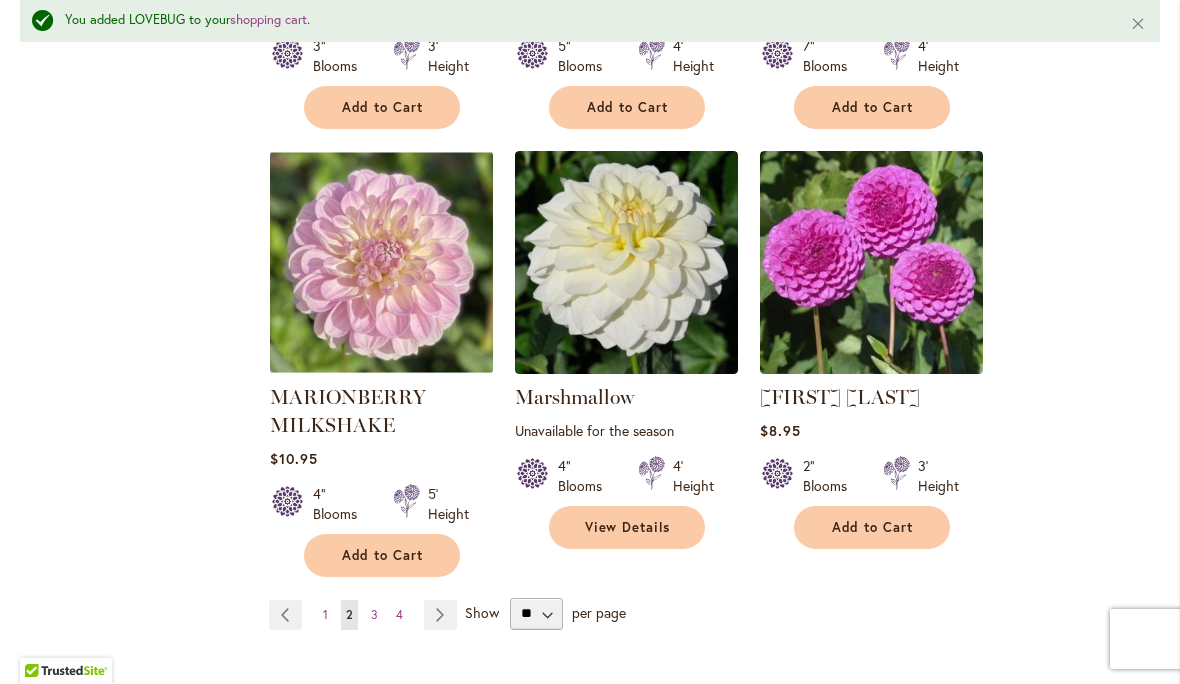 click on "Add to Cart" at bounding box center (383, 556) 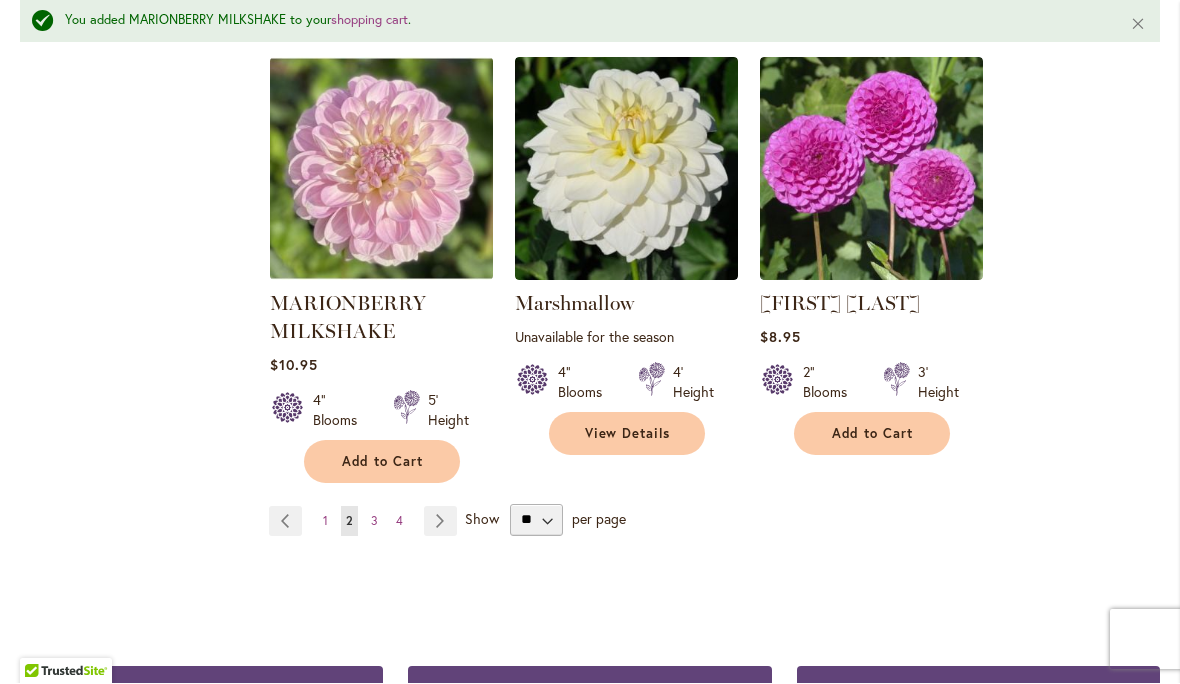 scroll, scrollTop: 6794, scrollLeft: 0, axis: vertical 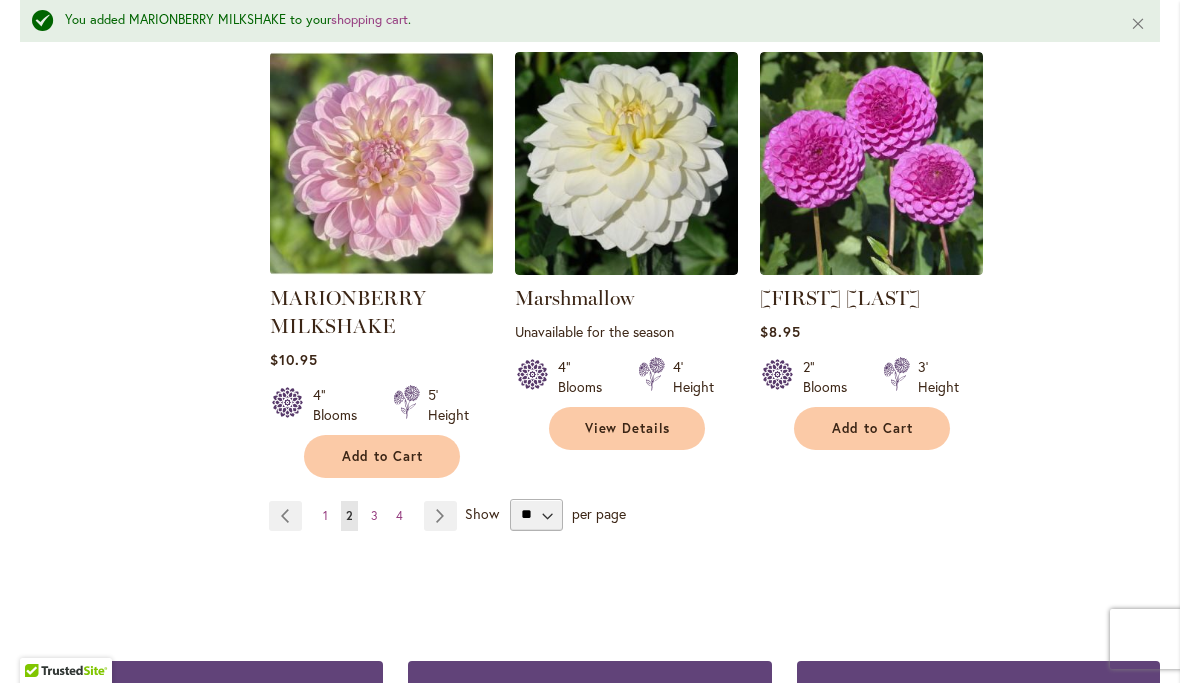 click on "Page
Next" at bounding box center [440, 517] 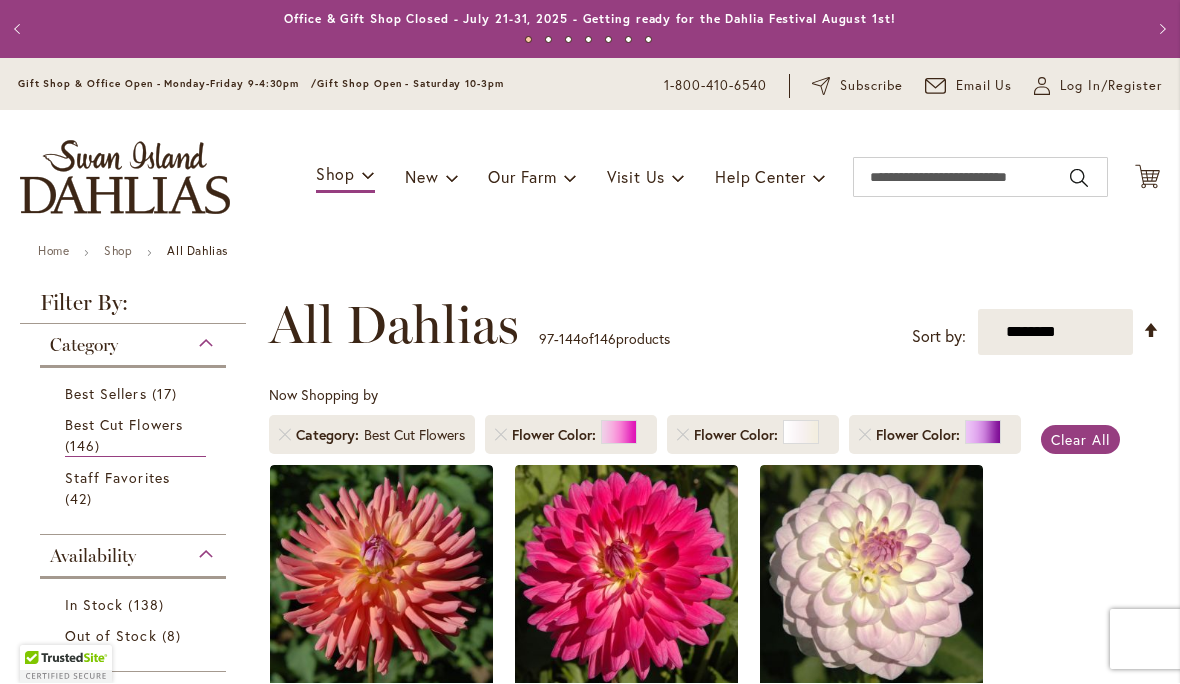 scroll, scrollTop: 1, scrollLeft: 0, axis: vertical 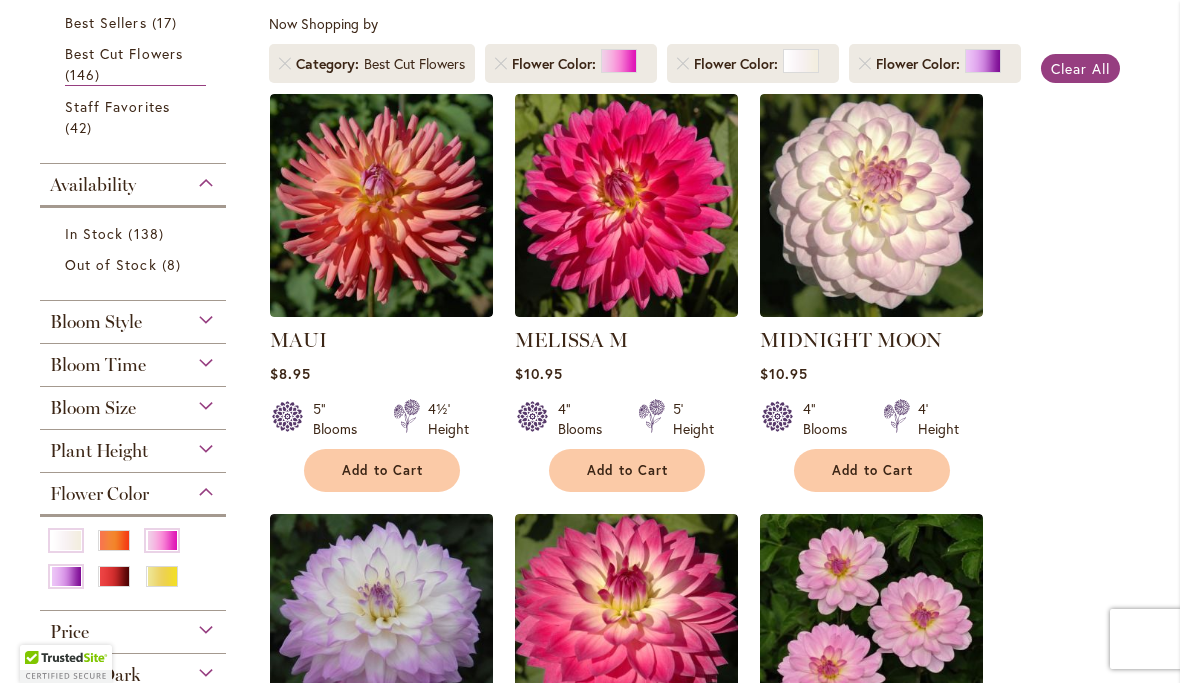click on "Add to Cart" at bounding box center (628, 471) 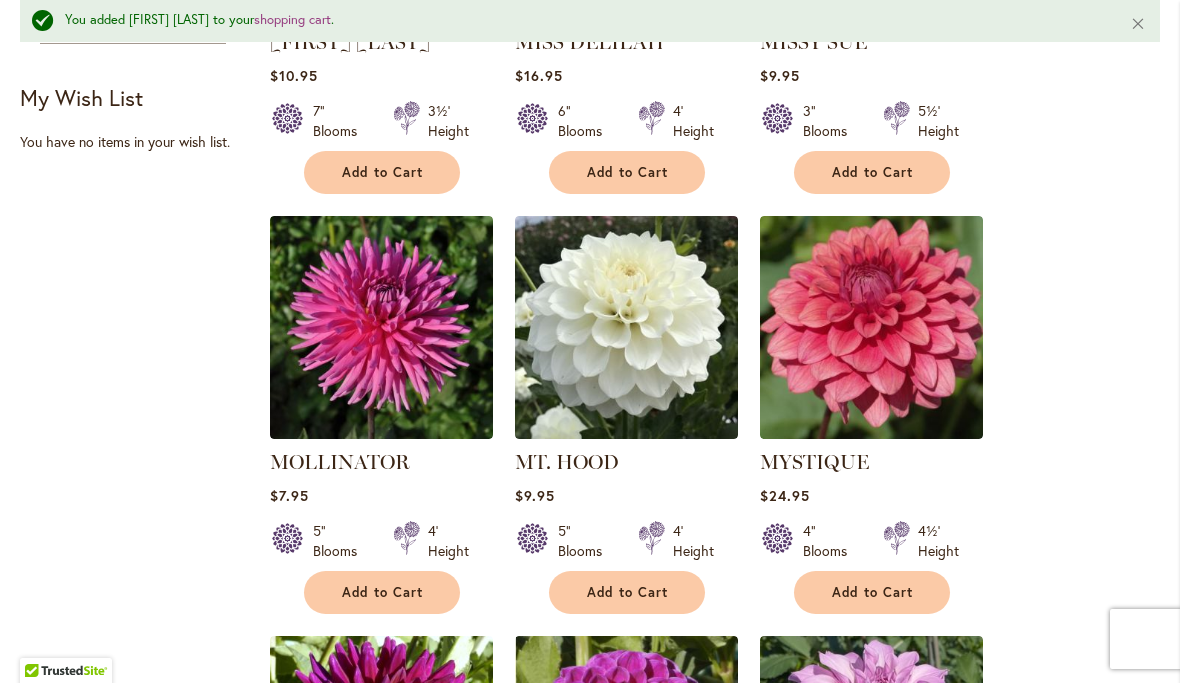 scroll, scrollTop: 1143, scrollLeft: 0, axis: vertical 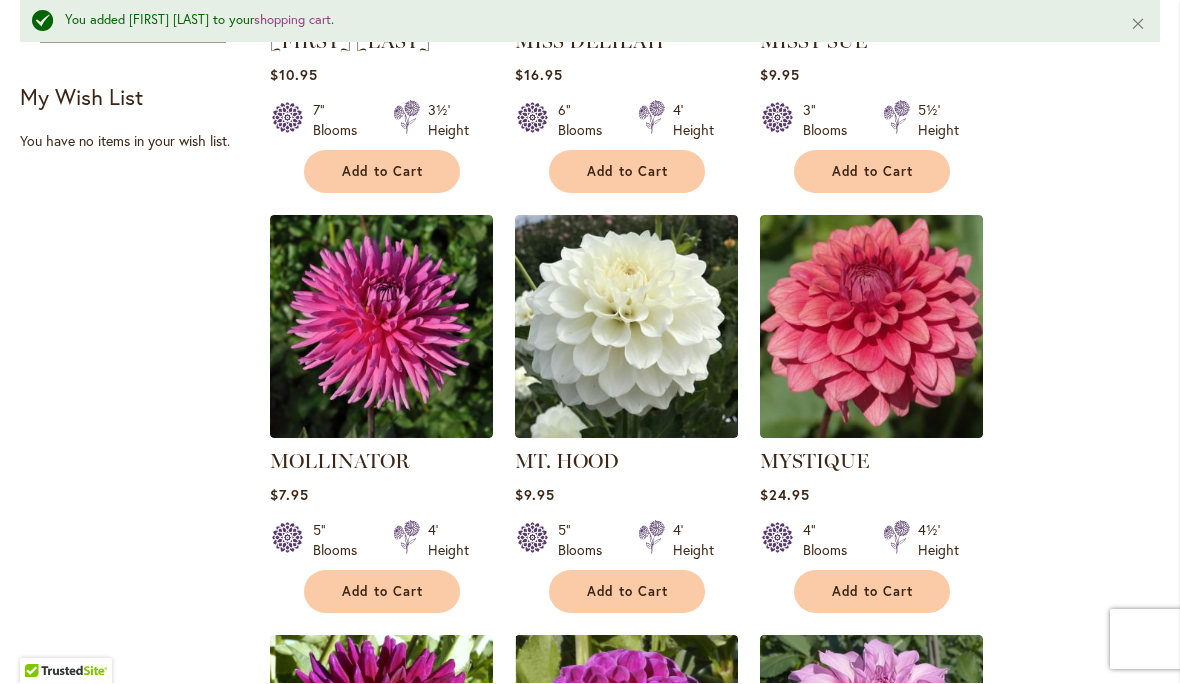 click on "Add to Cart" at bounding box center (383, 592) 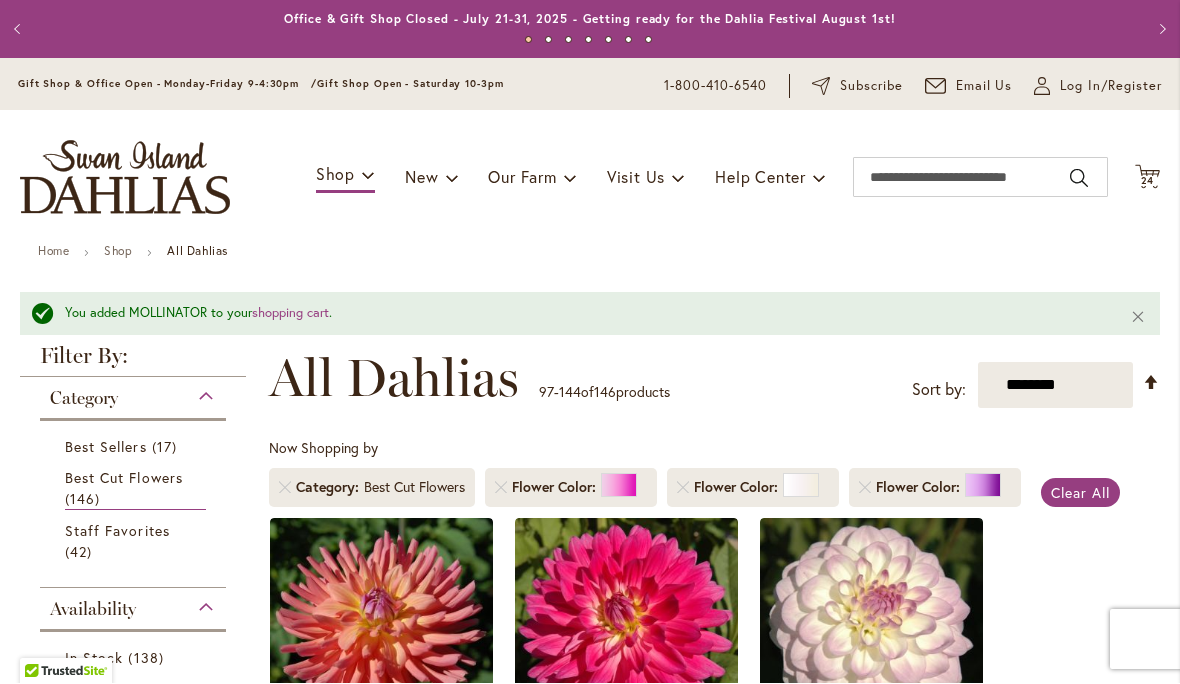 scroll, scrollTop: 0, scrollLeft: 0, axis: both 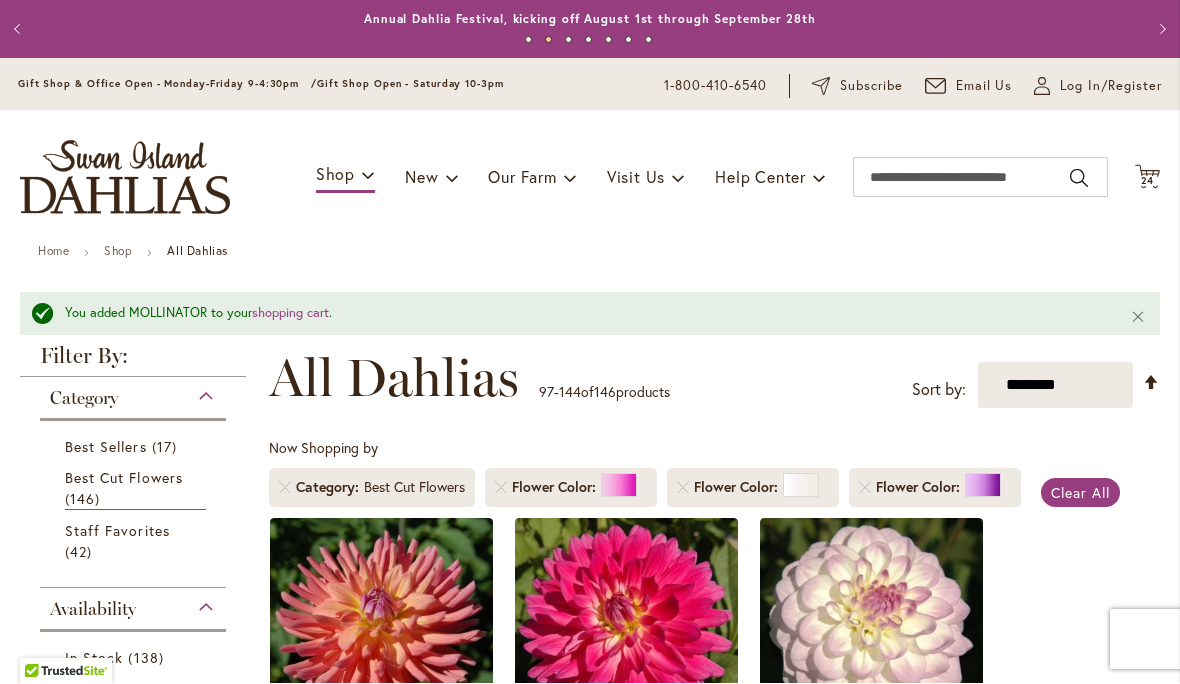 click on "24
24
items" at bounding box center [1148, 182] 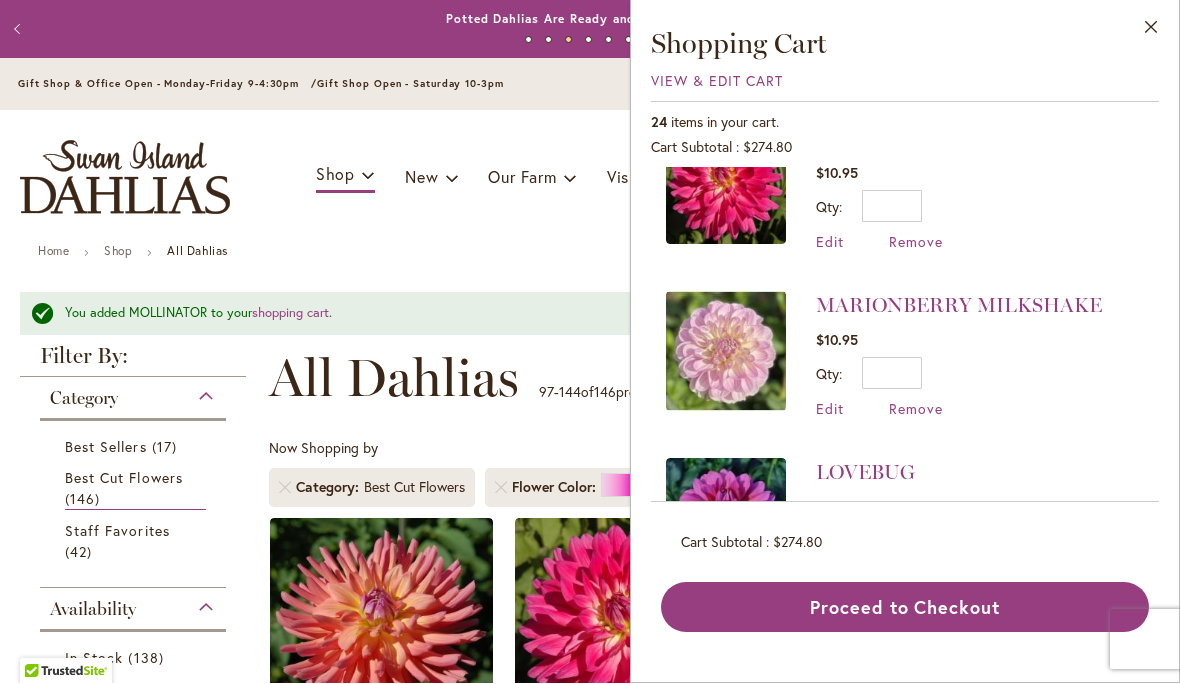 scroll, scrollTop: 62, scrollLeft: 0, axis: vertical 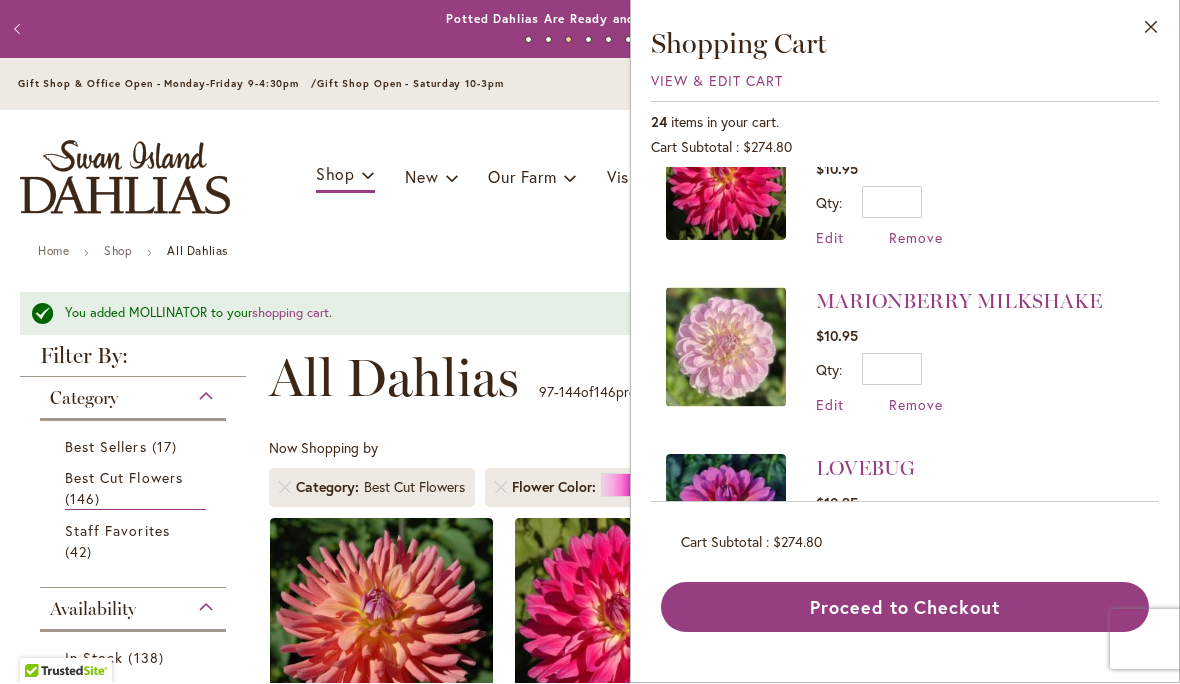click on "LOVEBUG
$10.95
Qty
*
Update
Edit
Remove" at bounding box center [905, 518] 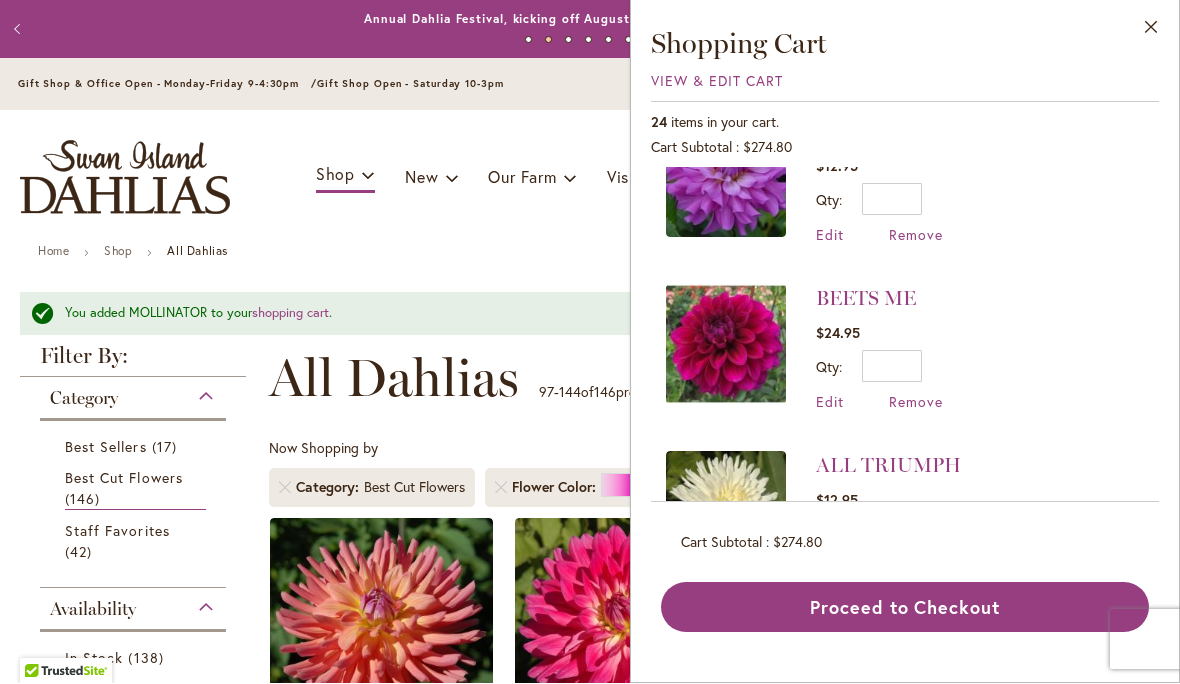 scroll, scrollTop: 3404, scrollLeft: 0, axis: vertical 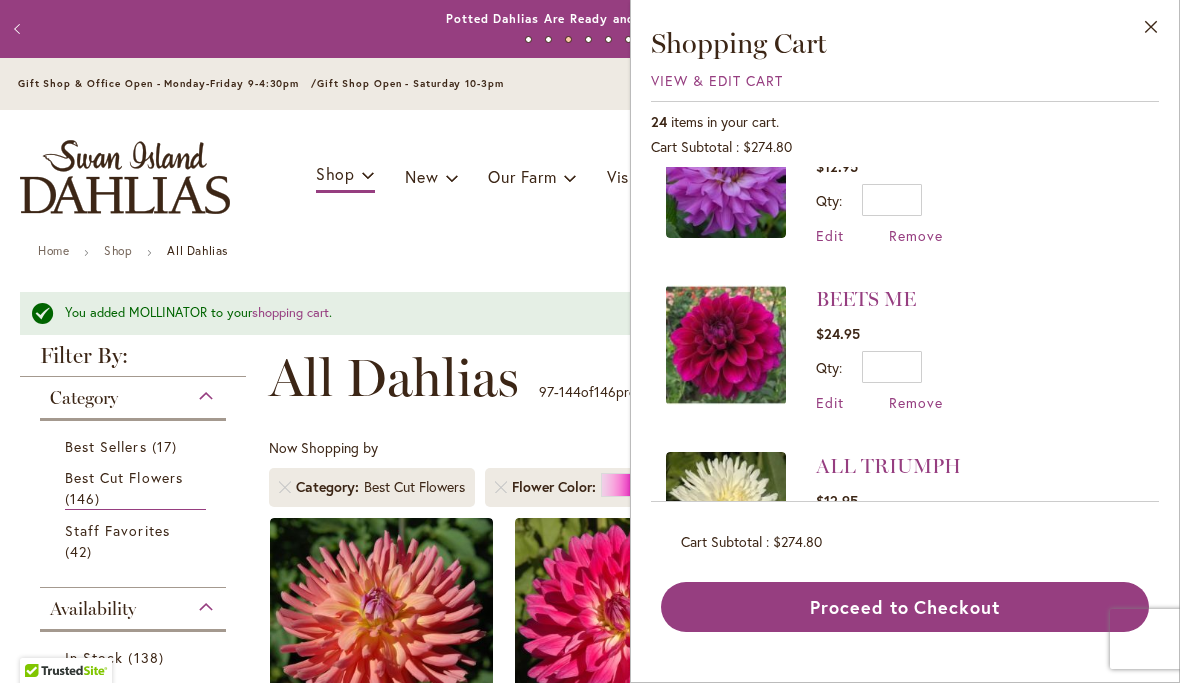 click on "Remove" at bounding box center (916, 403) 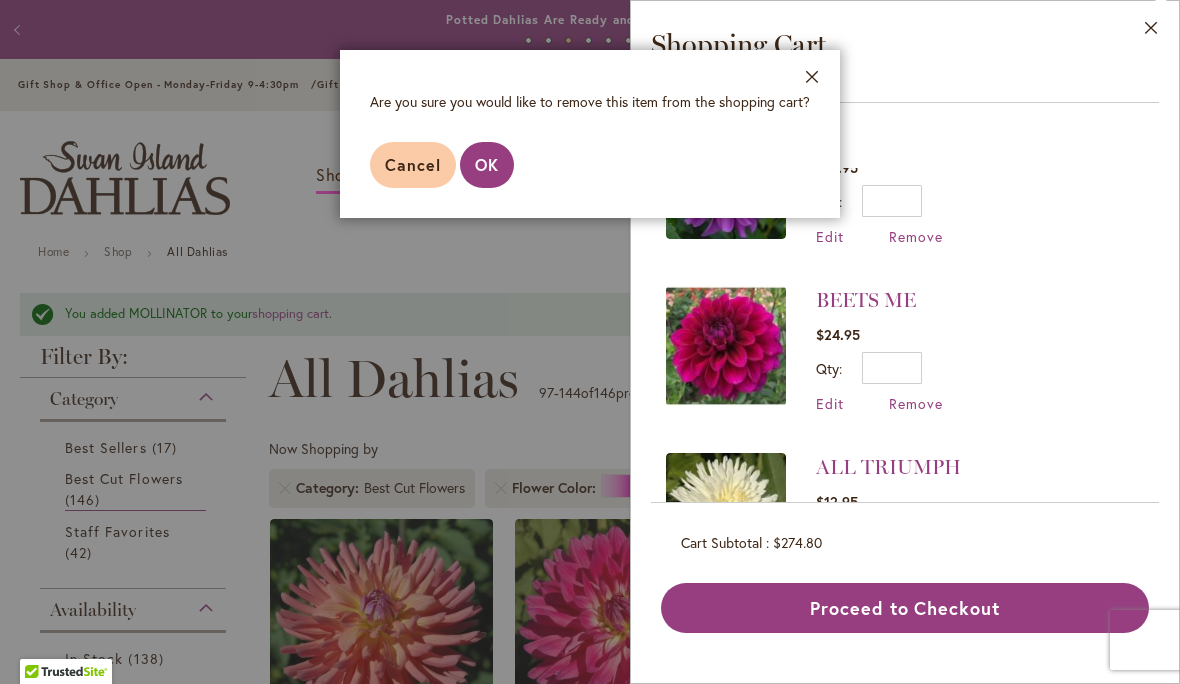 click on "OK" at bounding box center (487, 164) 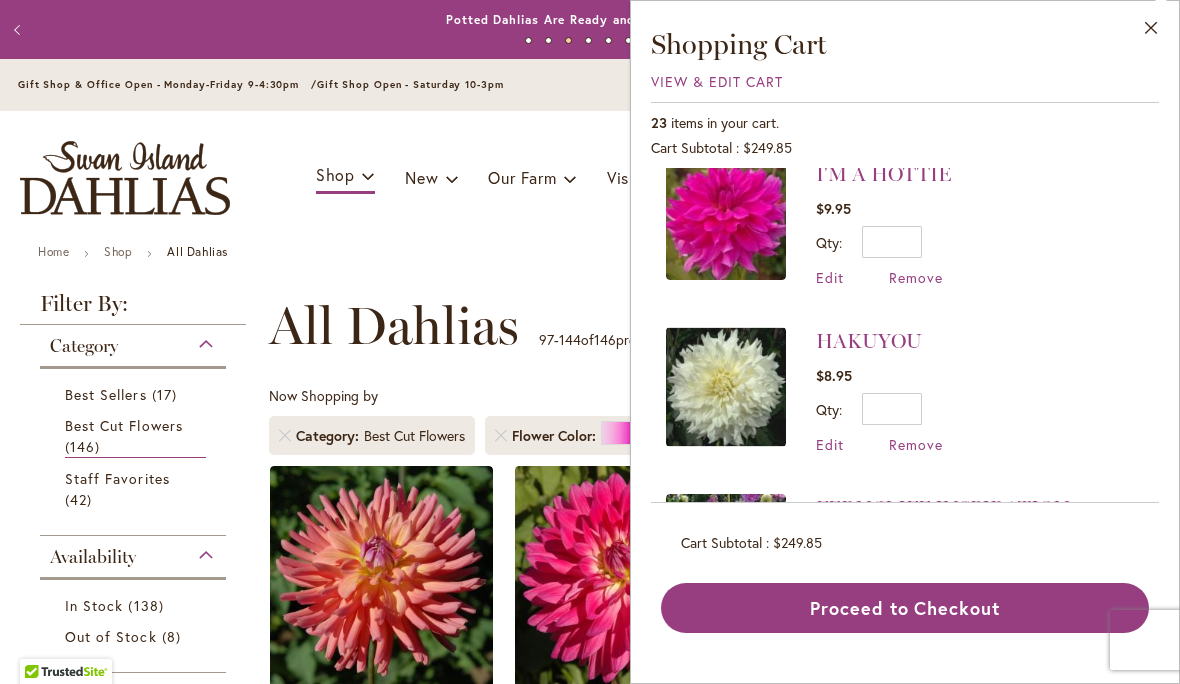 scroll, scrollTop: 2380, scrollLeft: 0, axis: vertical 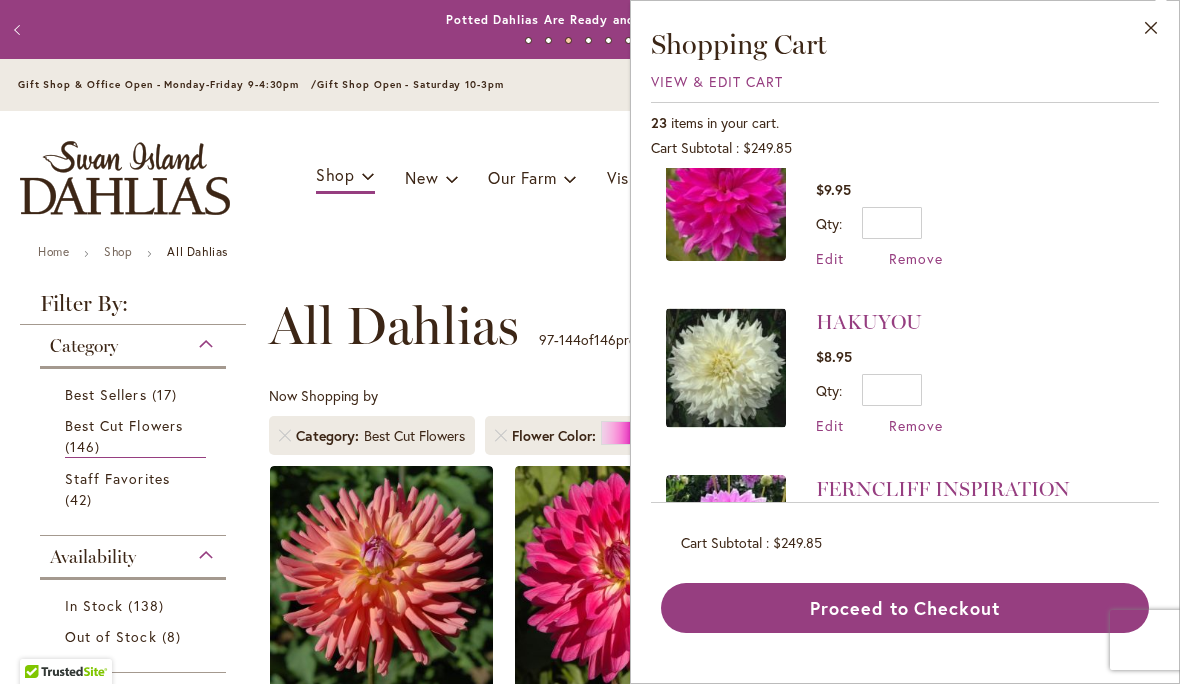 click on "Remove" at bounding box center [916, 425] 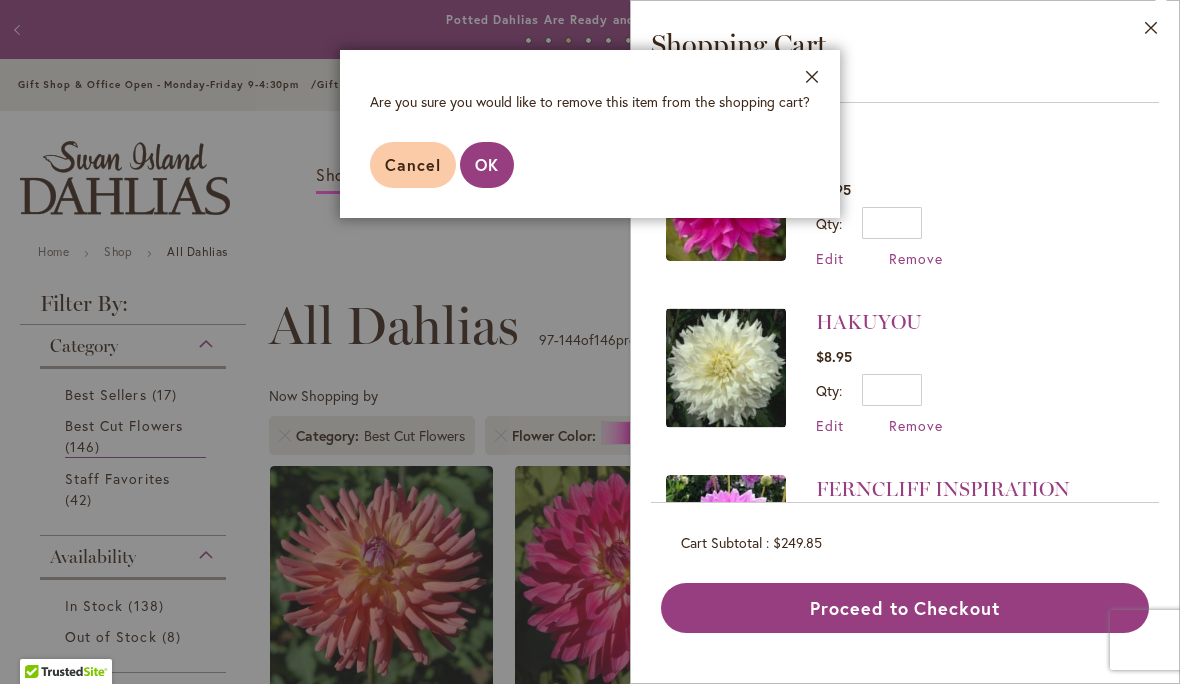 click on "OK" at bounding box center (487, 164) 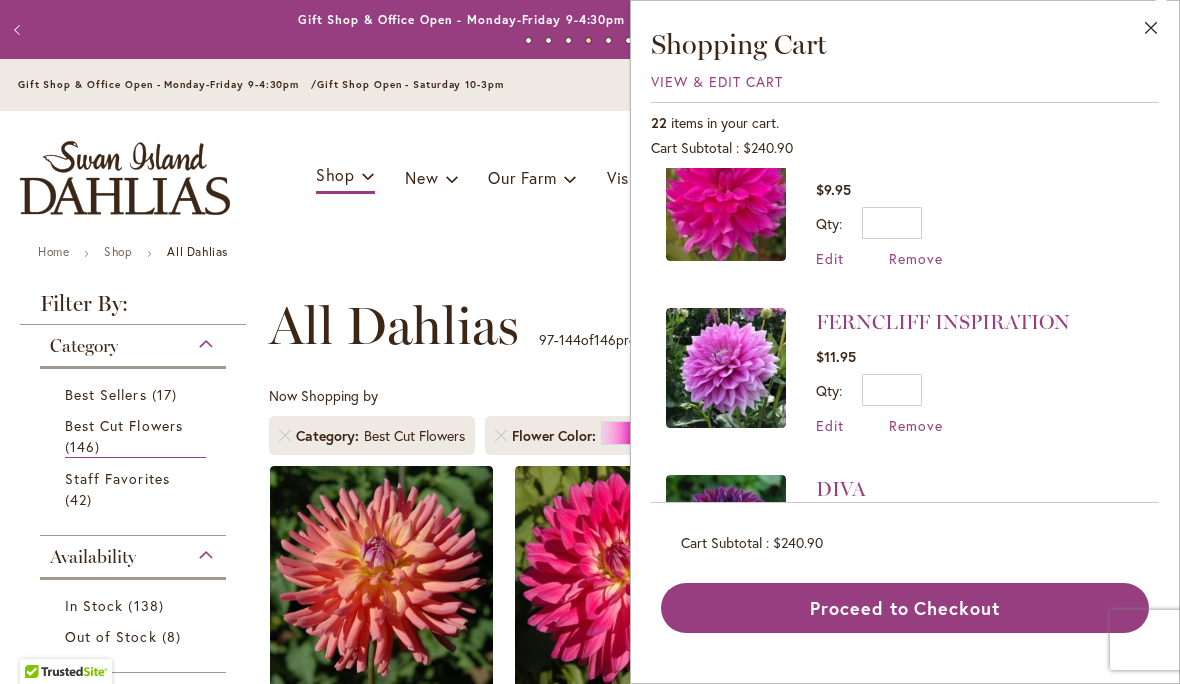 scroll, scrollTop: 0, scrollLeft: 0, axis: both 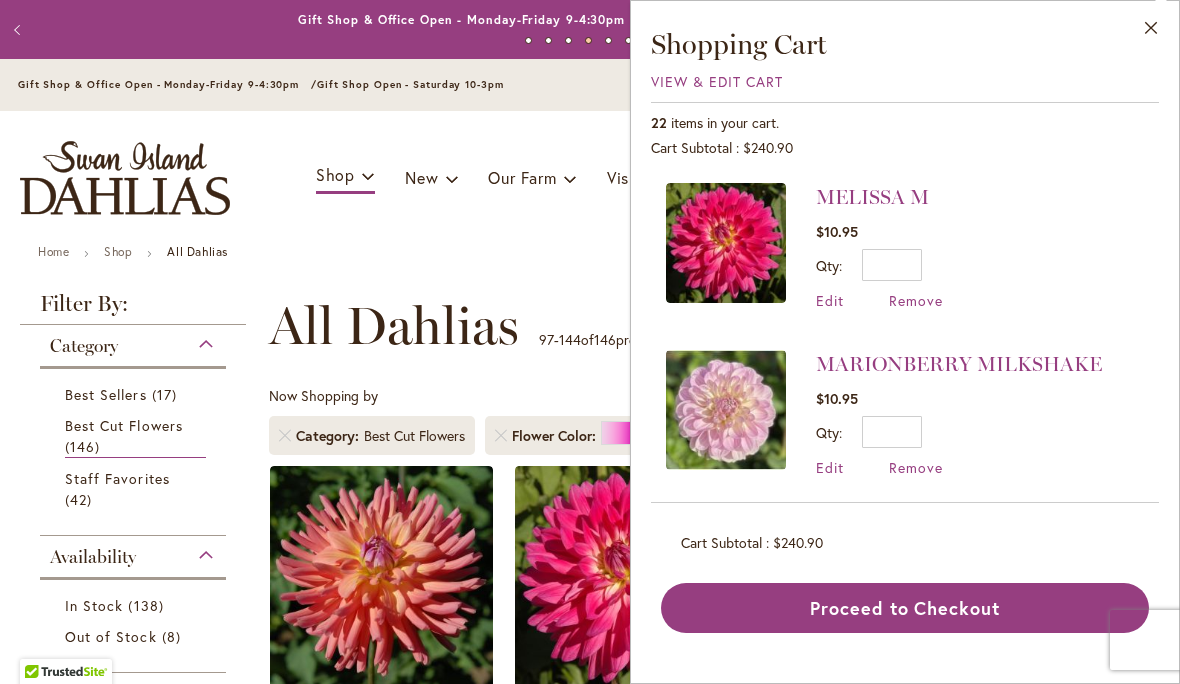 click on "LOVEBUG
$10.95
Qty
*
Update
Edit
Remove" at bounding box center [905, 580] 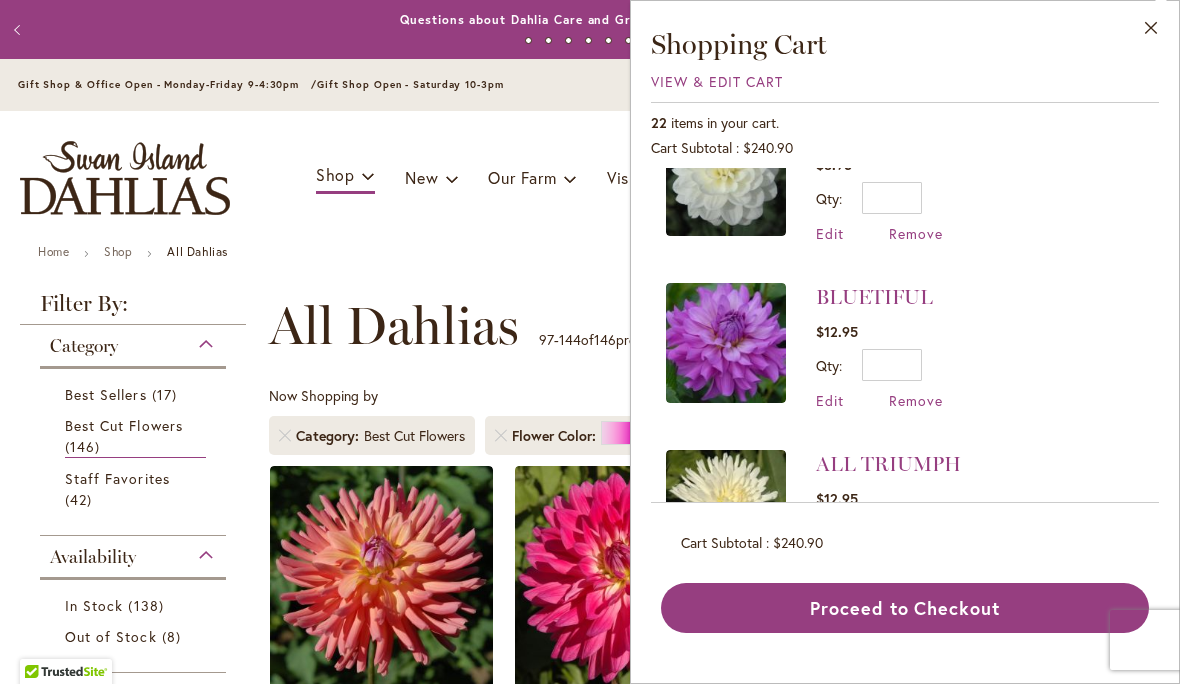 scroll, scrollTop: 3072, scrollLeft: 0, axis: vertical 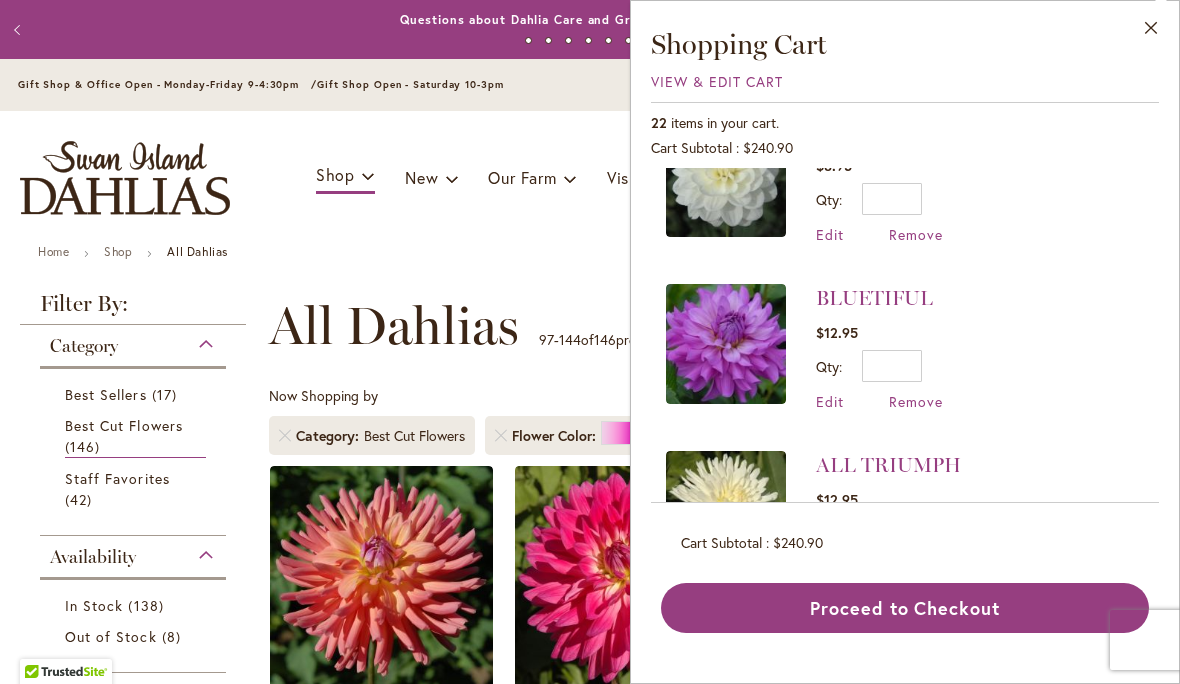 click on "Remove" at bounding box center (916, 568) 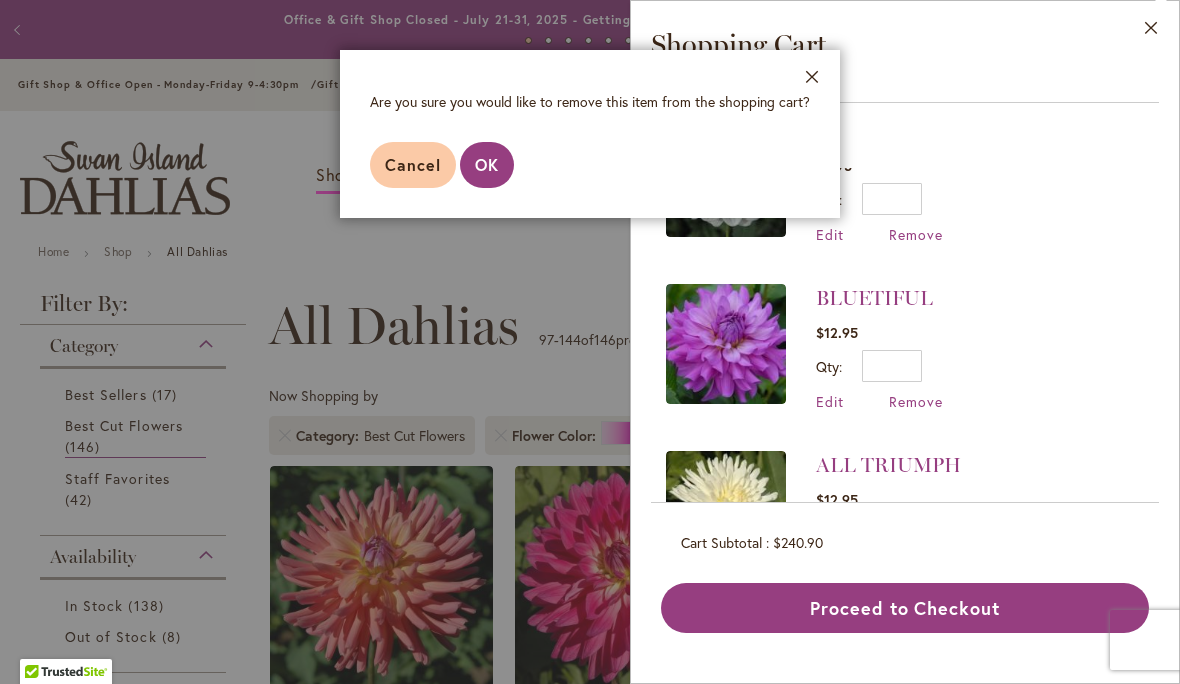 click on "OK" at bounding box center (487, 164) 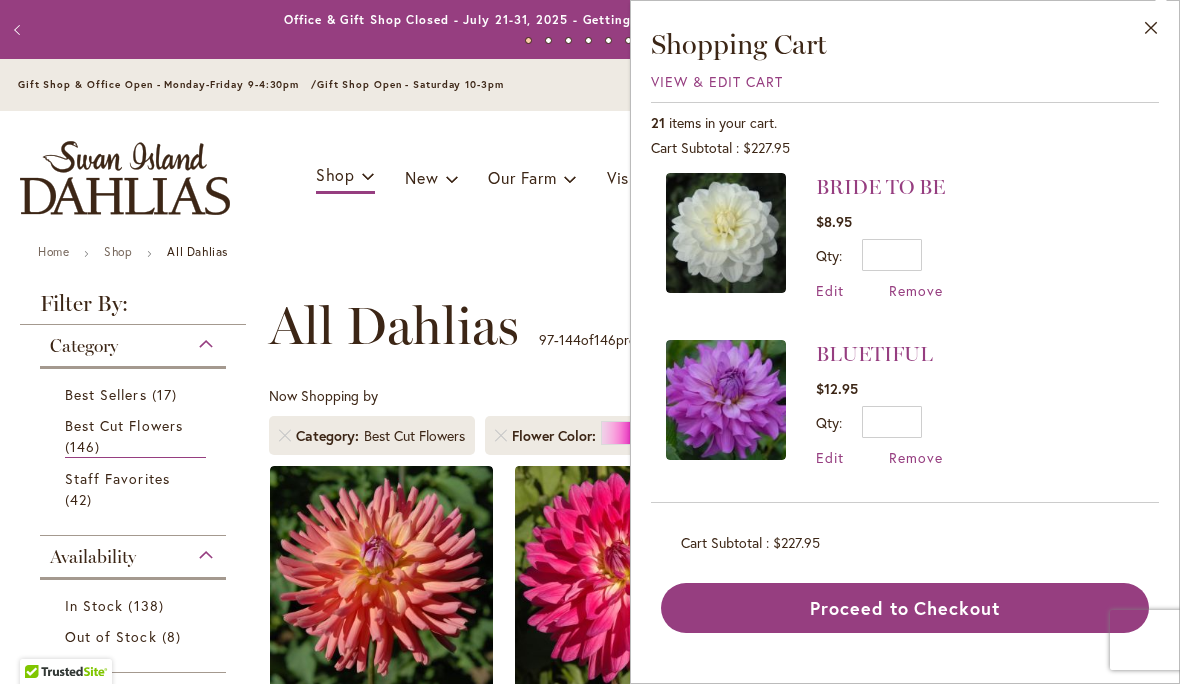 scroll, scrollTop: 0, scrollLeft: 0, axis: both 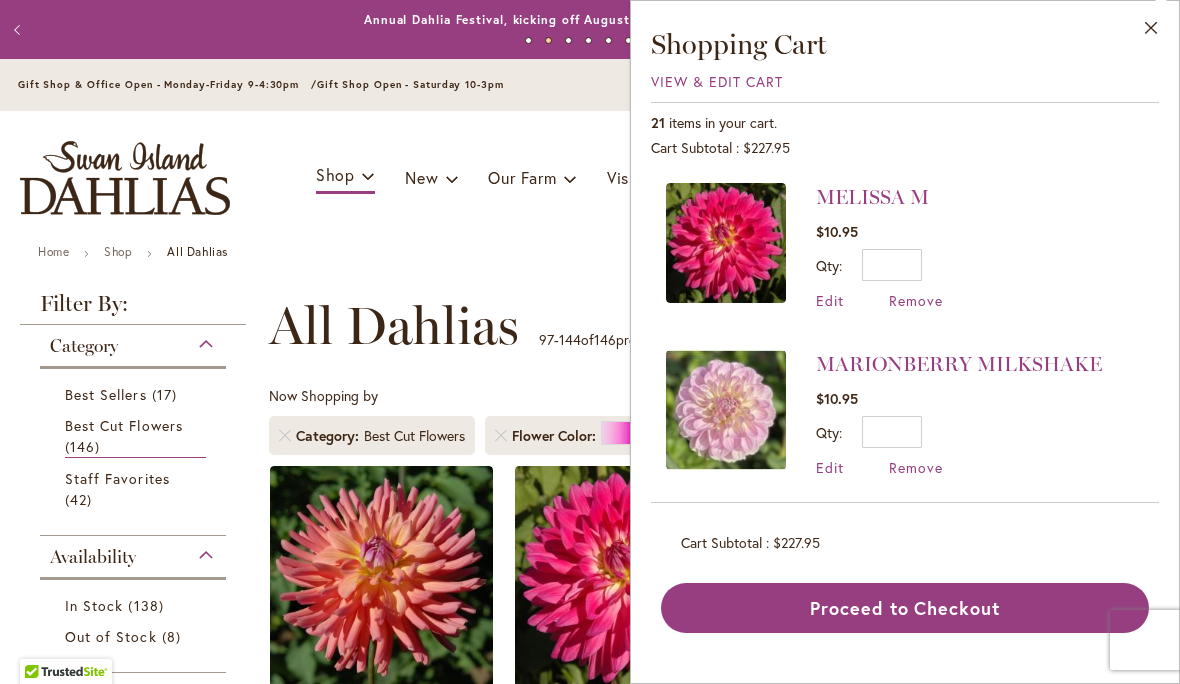 click on "LOVEBUG
$10.95
Qty
*
Update
Edit
Remove" at bounding box center (905, 580) 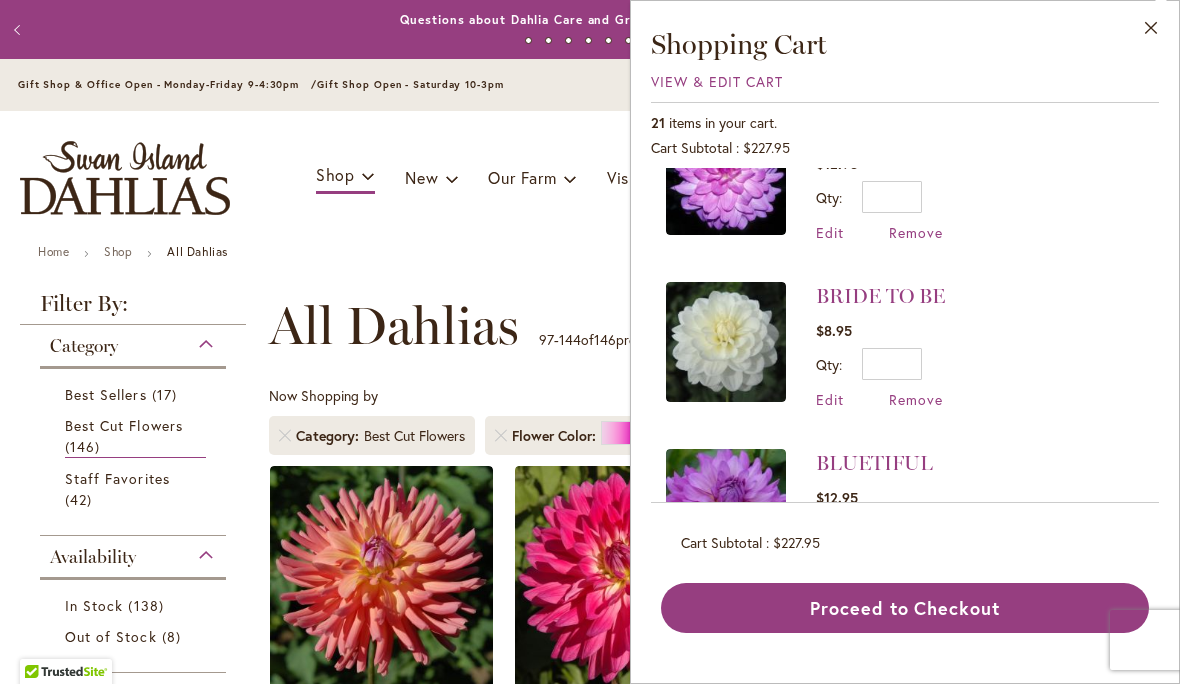 scroll, scrollTop: 2906, scrollLeft: 0, axis: vertical 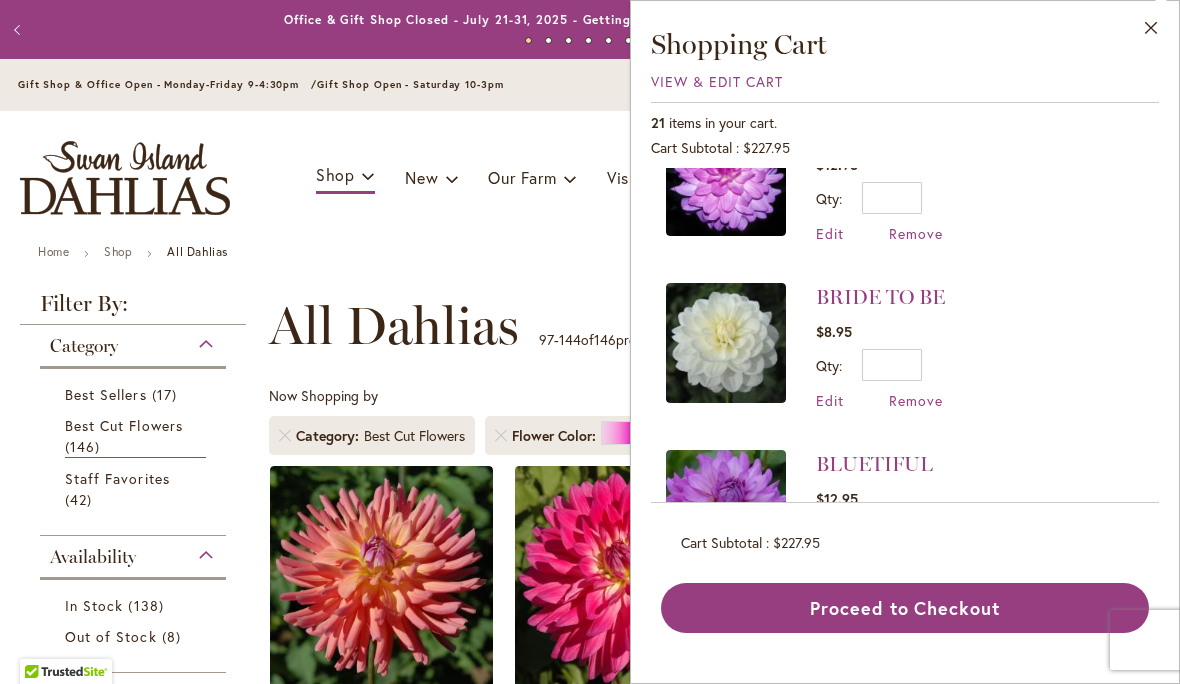 click on "Remove" at bounding box center [916, 567] 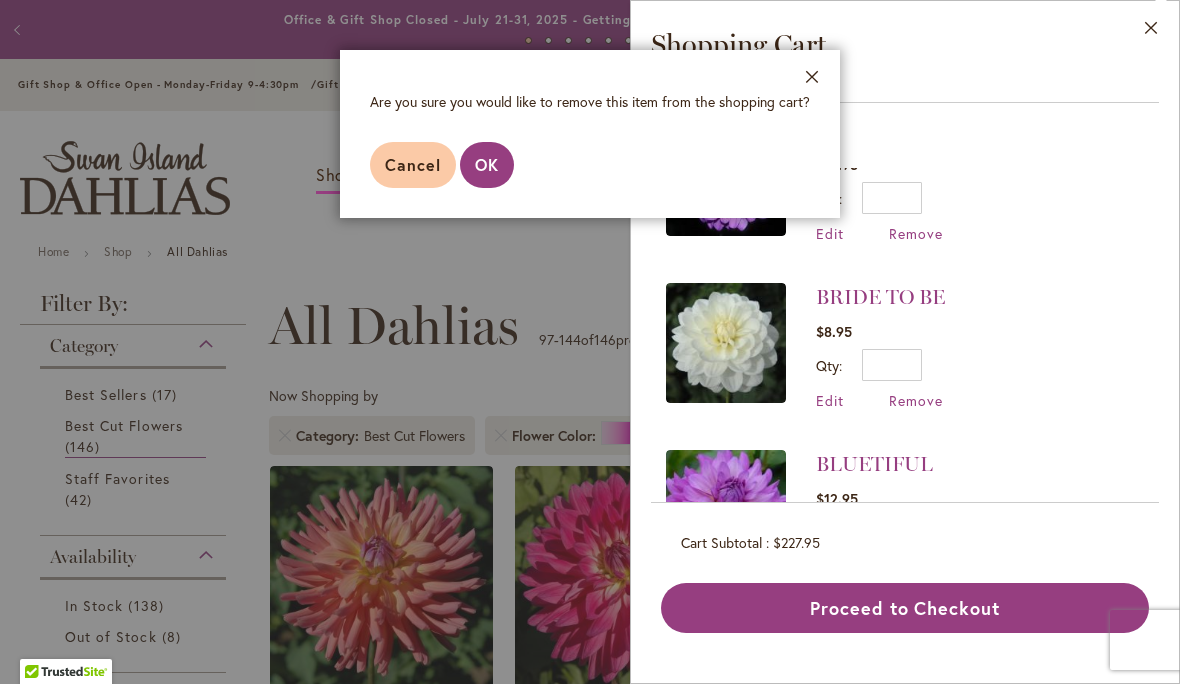 click on "OK" at bounding box center [487, 164] 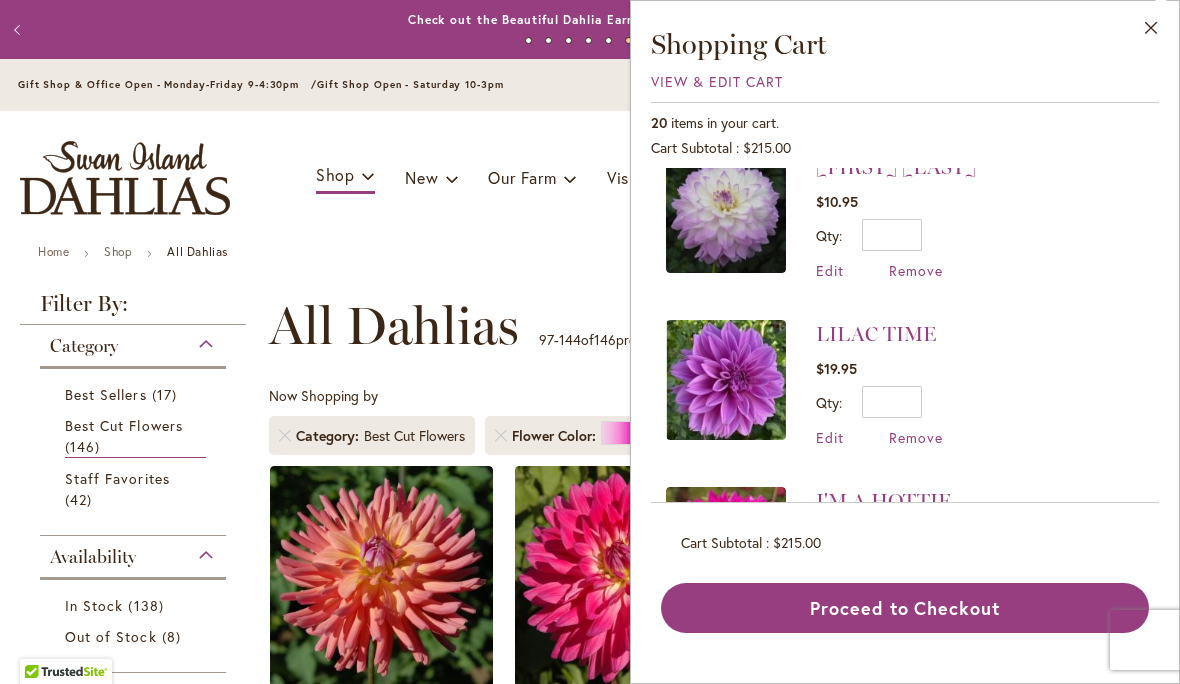 scroll, scrollTop: 2033, scrollLeft: 0, axis: vertical 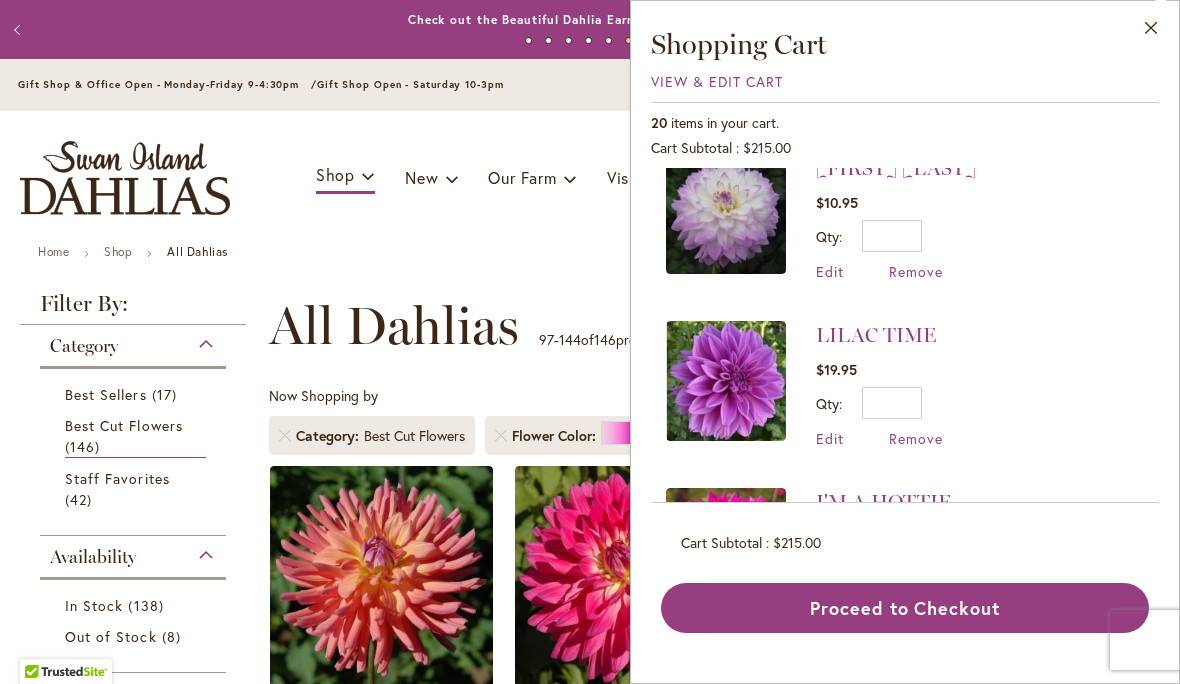 click on "Remove" at bounding box center [916, 438] 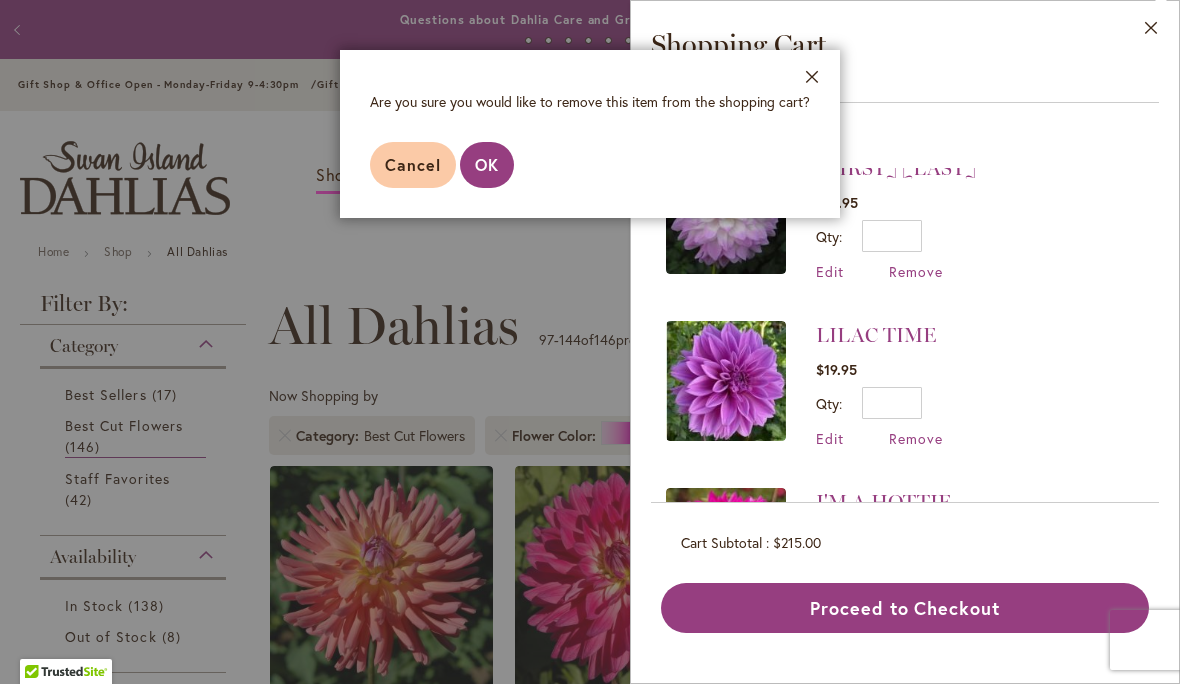 click on "OK" at bounding box center [487, 164] 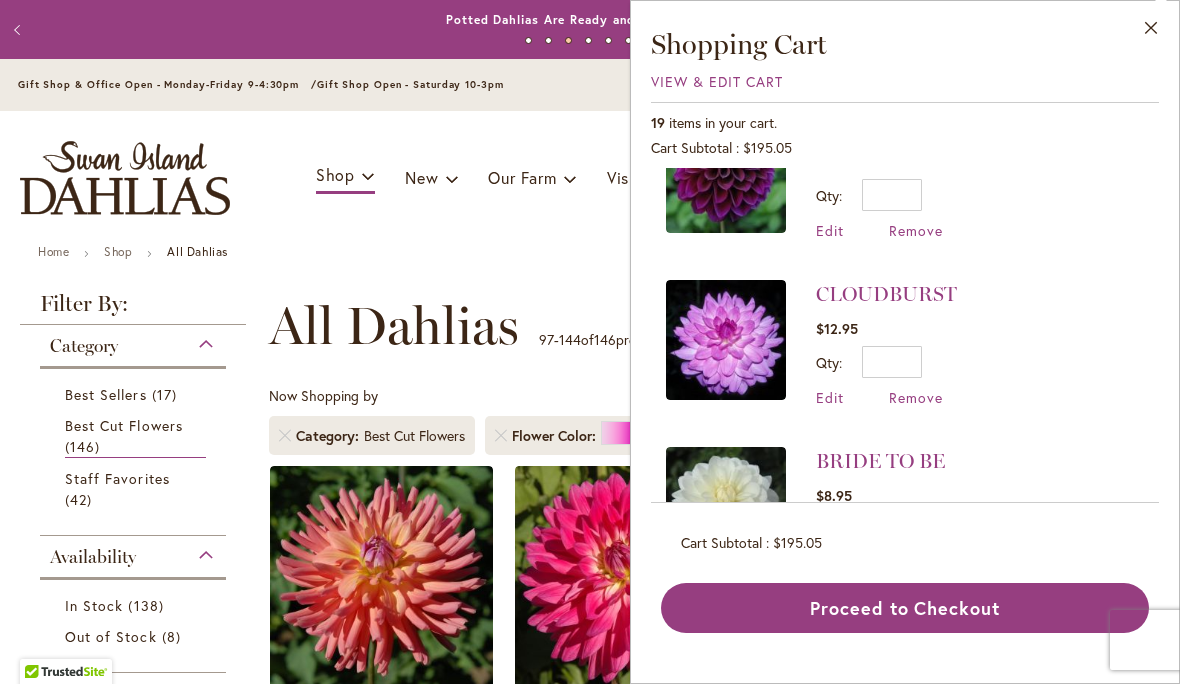 scroll, scrollTop: 2574, scrollLeft: 0, axis: vertical 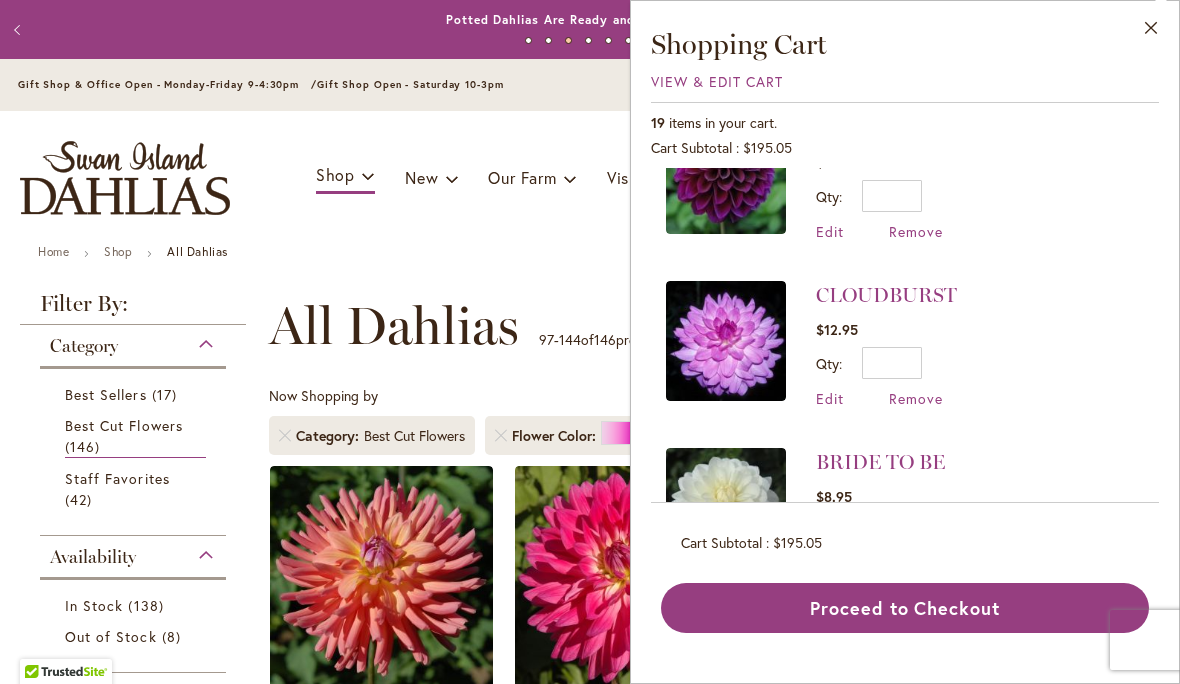 click at bounding box center (726, 341) 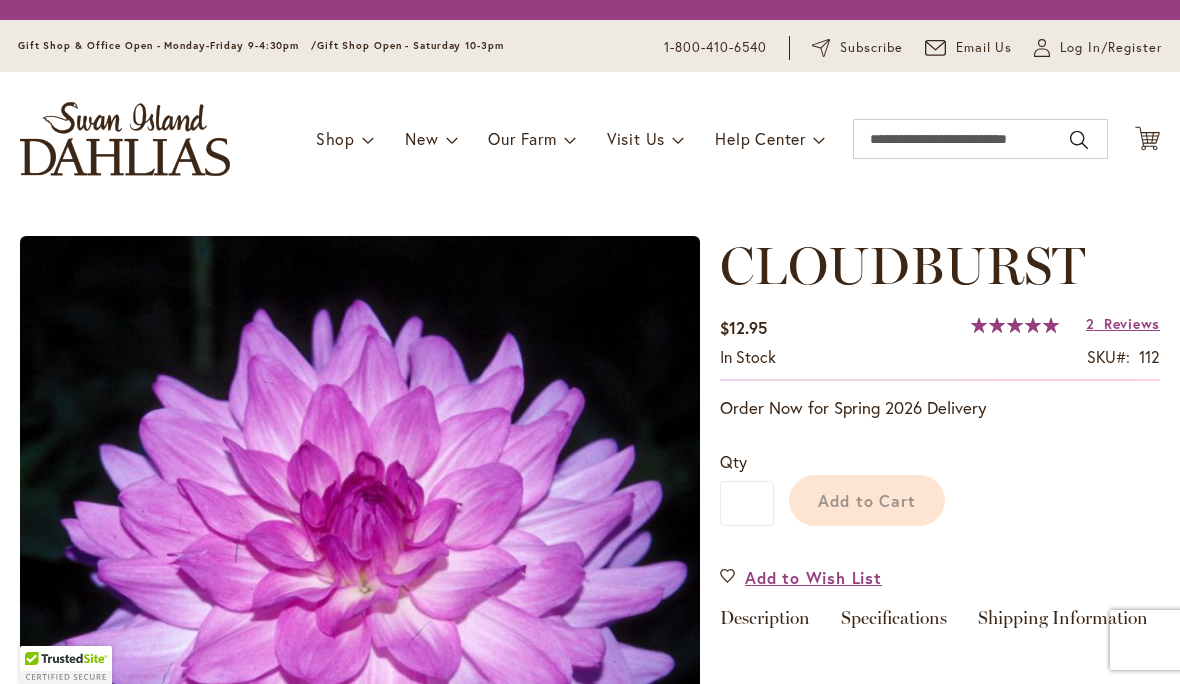 scroll, scrollTop: 0, scrollLeft: 0, axis: both 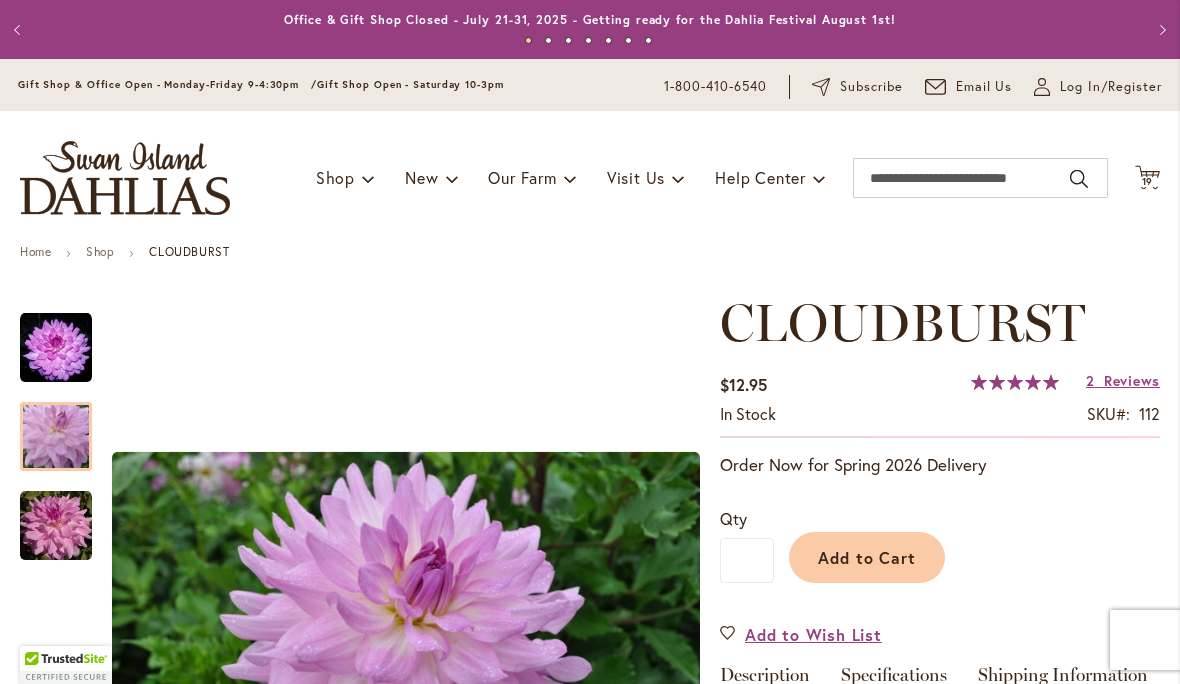 click at bounding box center [56, 437] 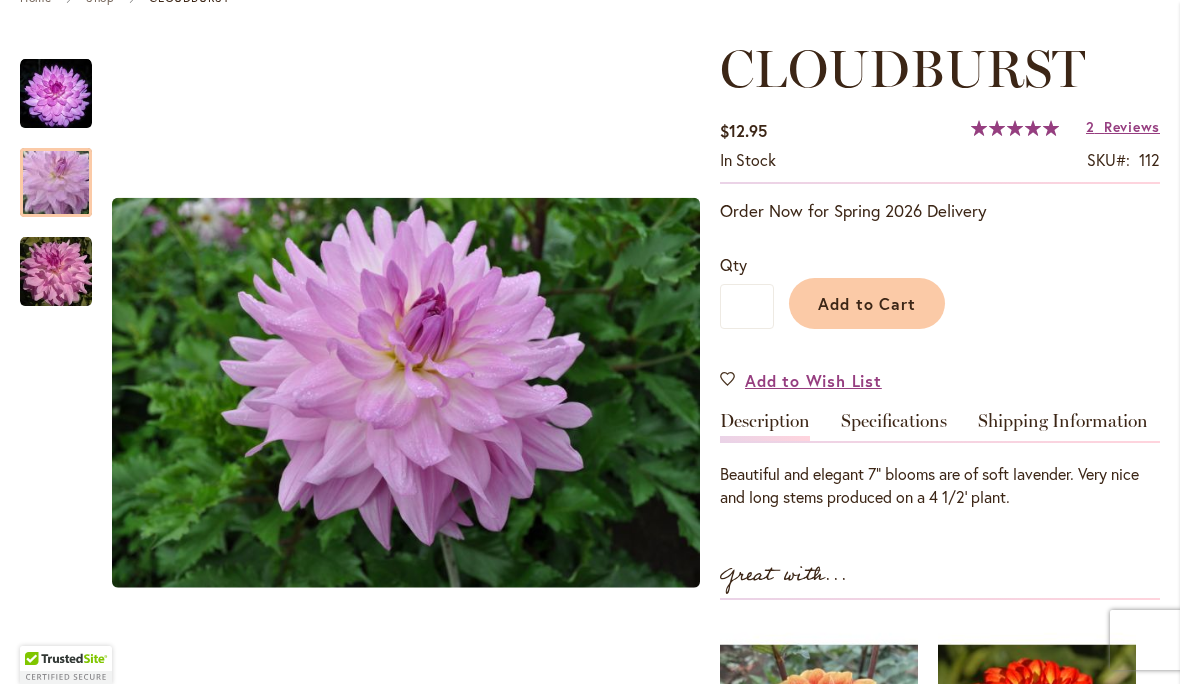 scroll, scrollTop: 253, scrollLeft: 0, axis: vertical 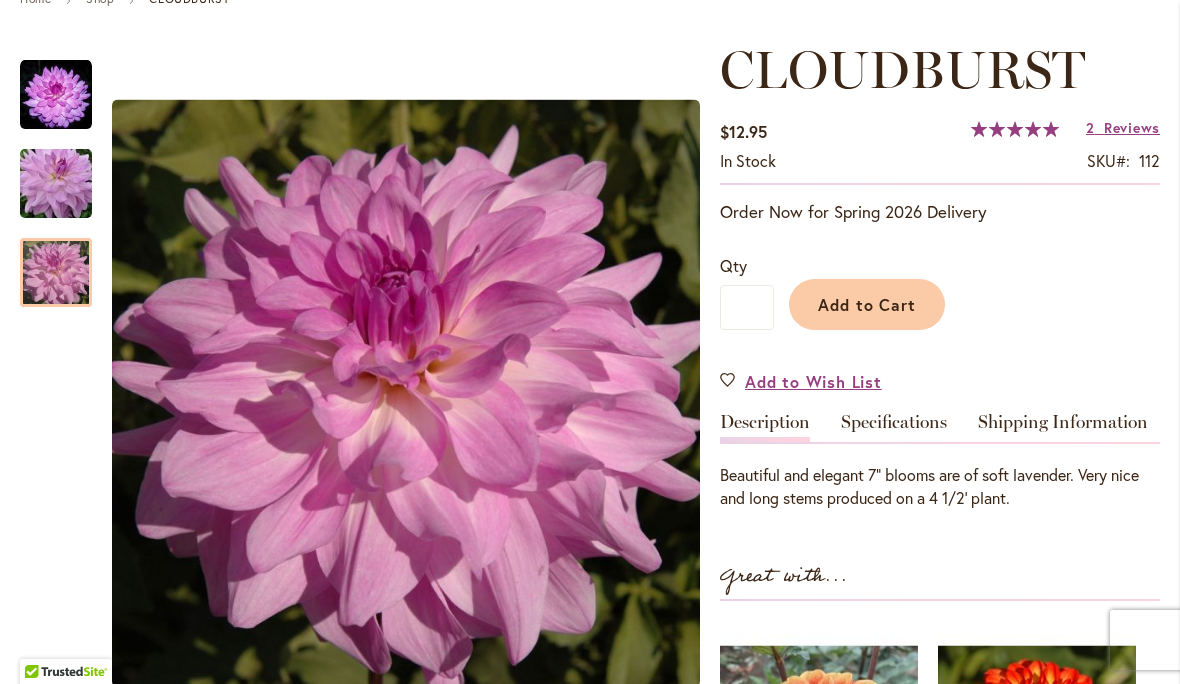 click at bounding box center [56, 273] 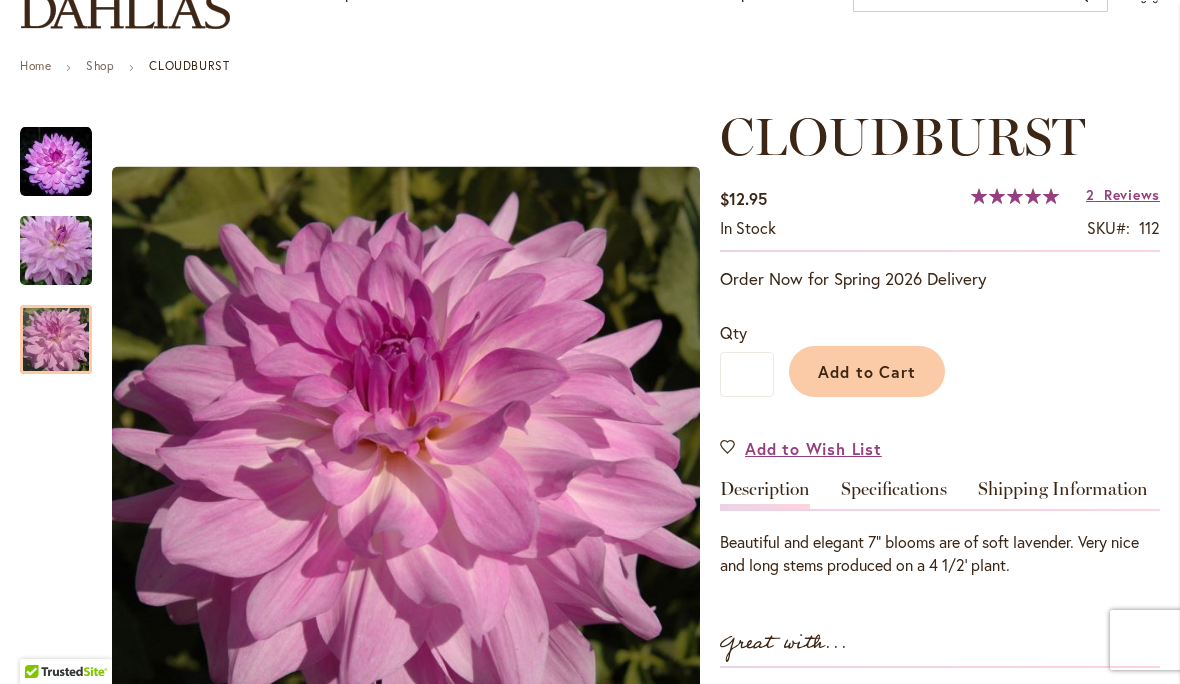 scroll, scrollTop: 181, scrollLeft: 0, axis: vertical 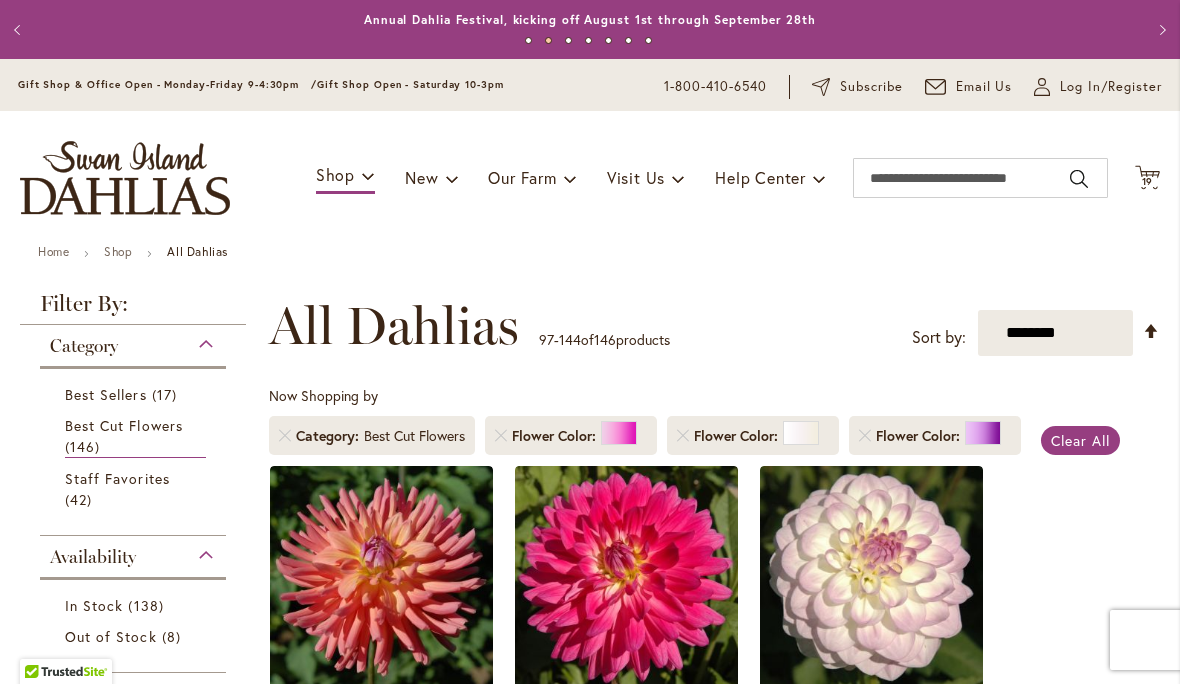click on "19
19
items" at bounding box center (1148, 182) 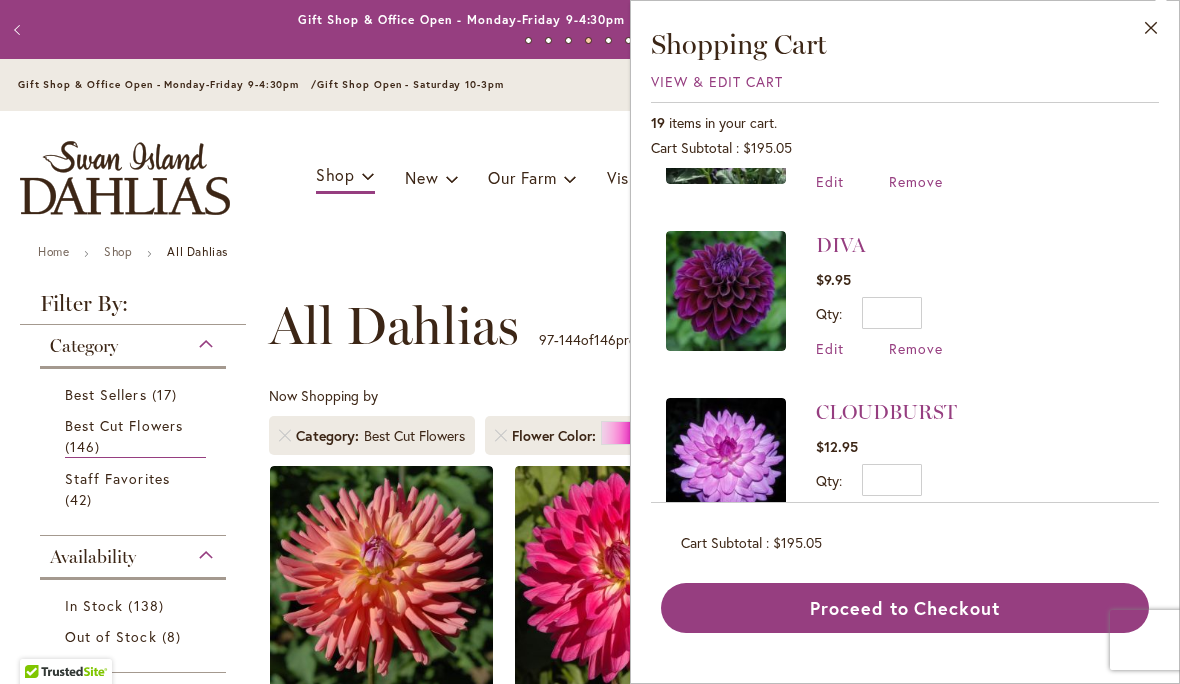 scroll, scrollTop: 2443, scrollLeft: 0, axis: vertical 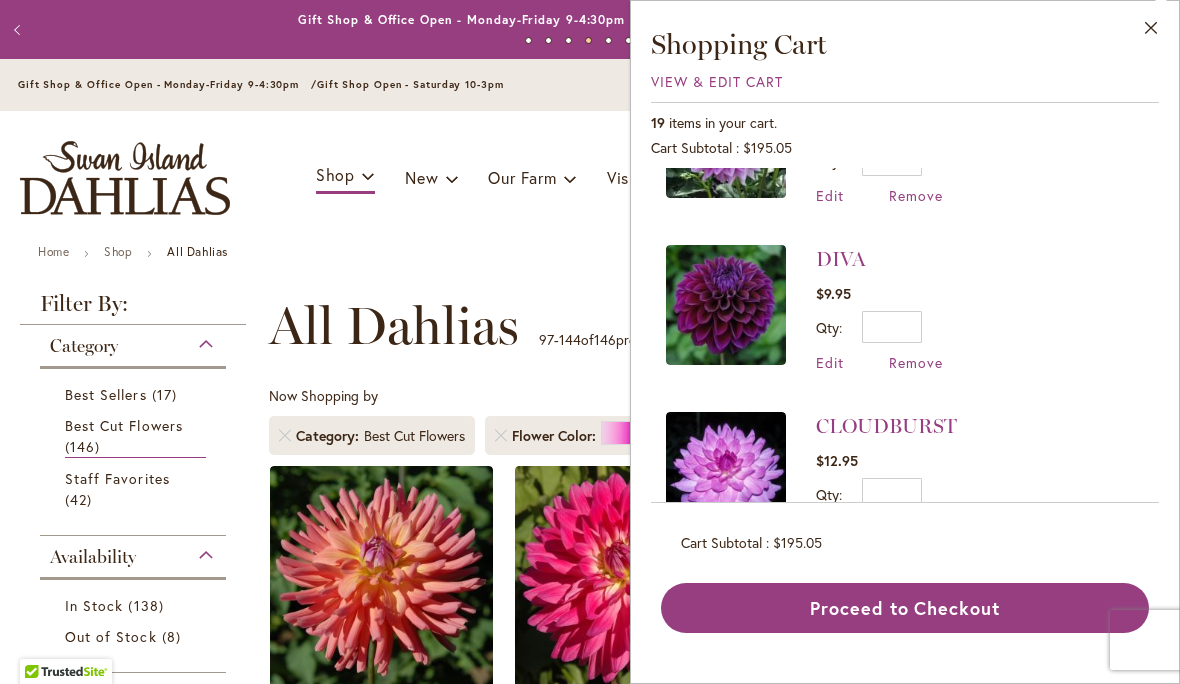 click at bounding box center (726, 305) 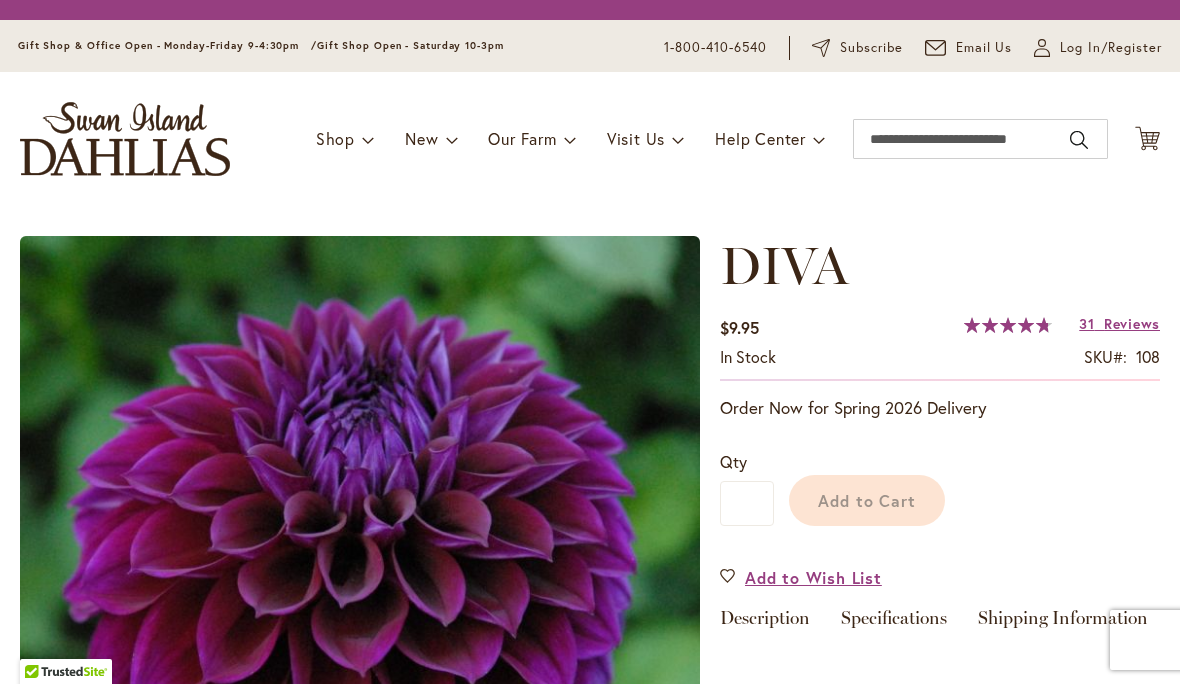 scroll, scrollTop: 0, scrollLeft: 0, axis: both 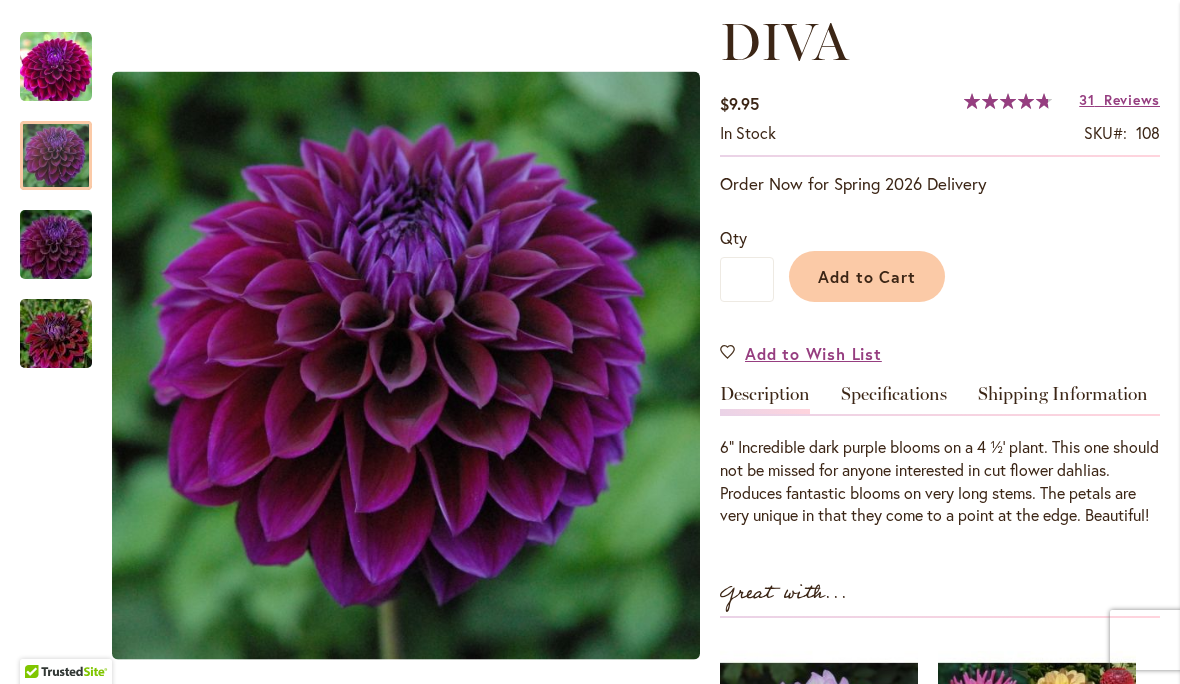 click at bounding box center [56, 245] 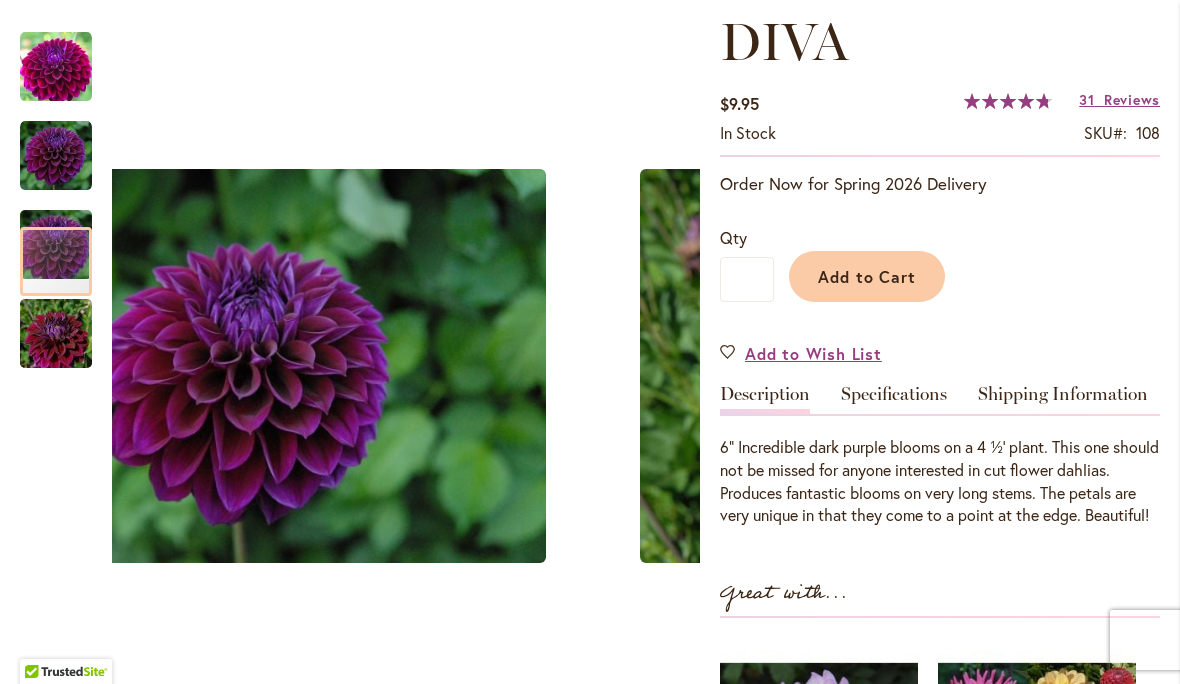 click at bounding box center (56, 334) 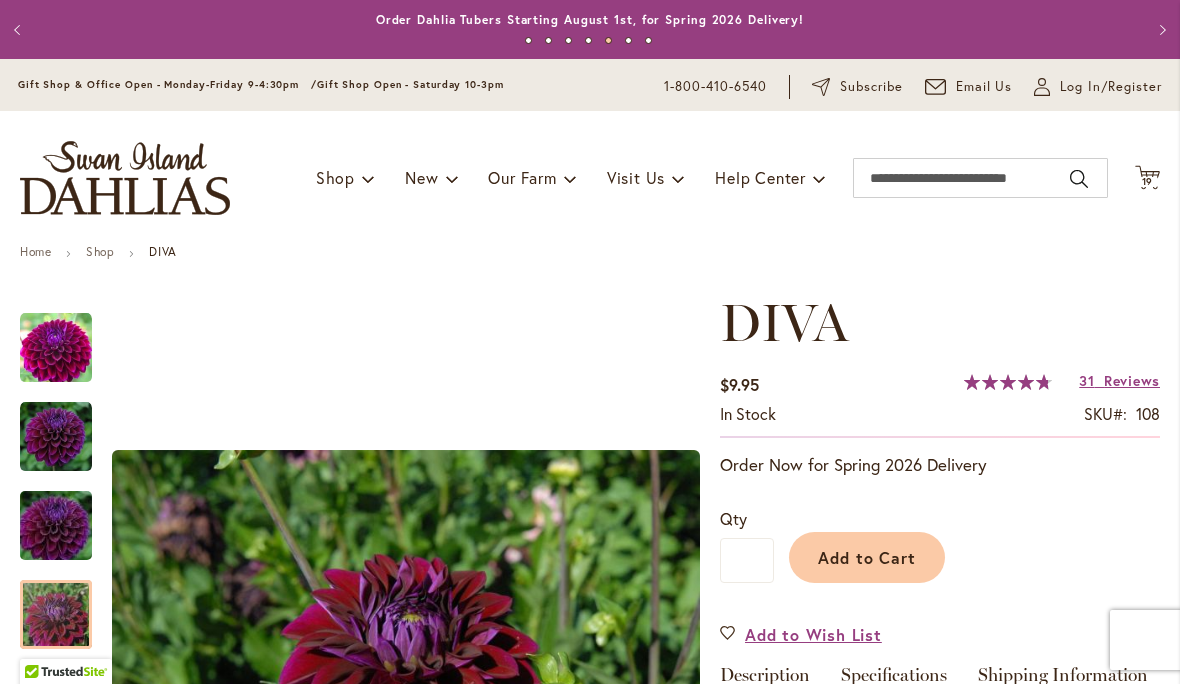 scroll, scrollTop: 0, scrollLeft: 0, axis: both 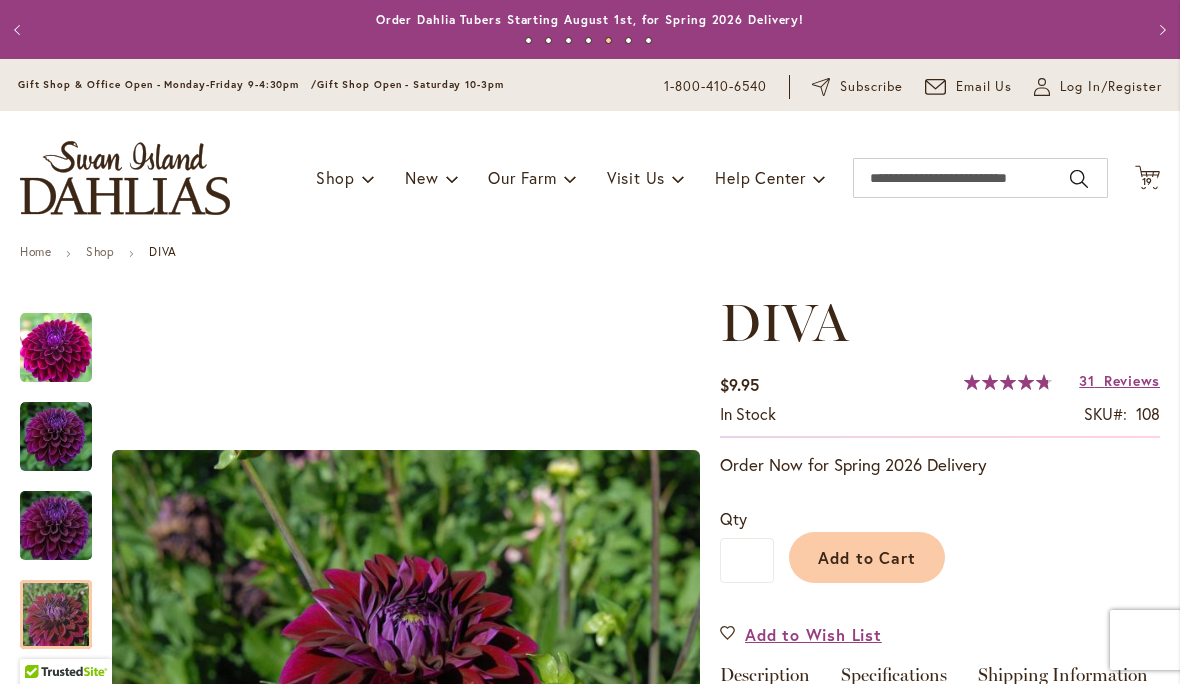 click on "Cart
.cls-1 {
fill: #231f20;
}" 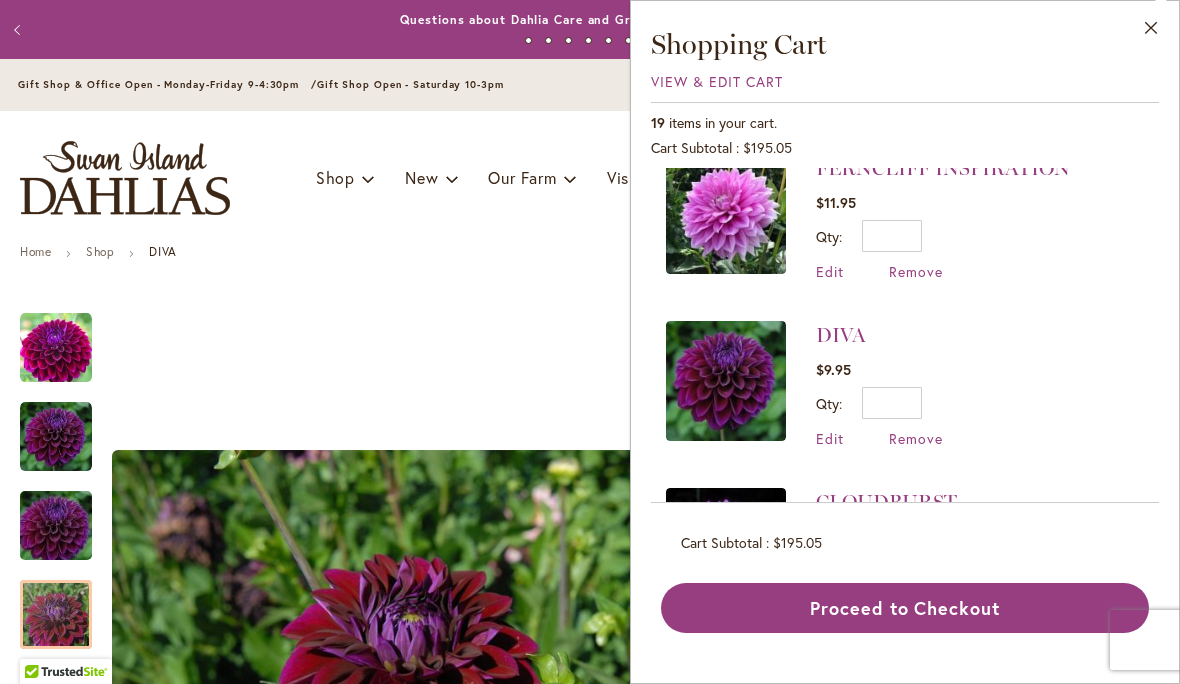 scroll, scrollTop: 2384, scrollLeft: 0, axis: vertical 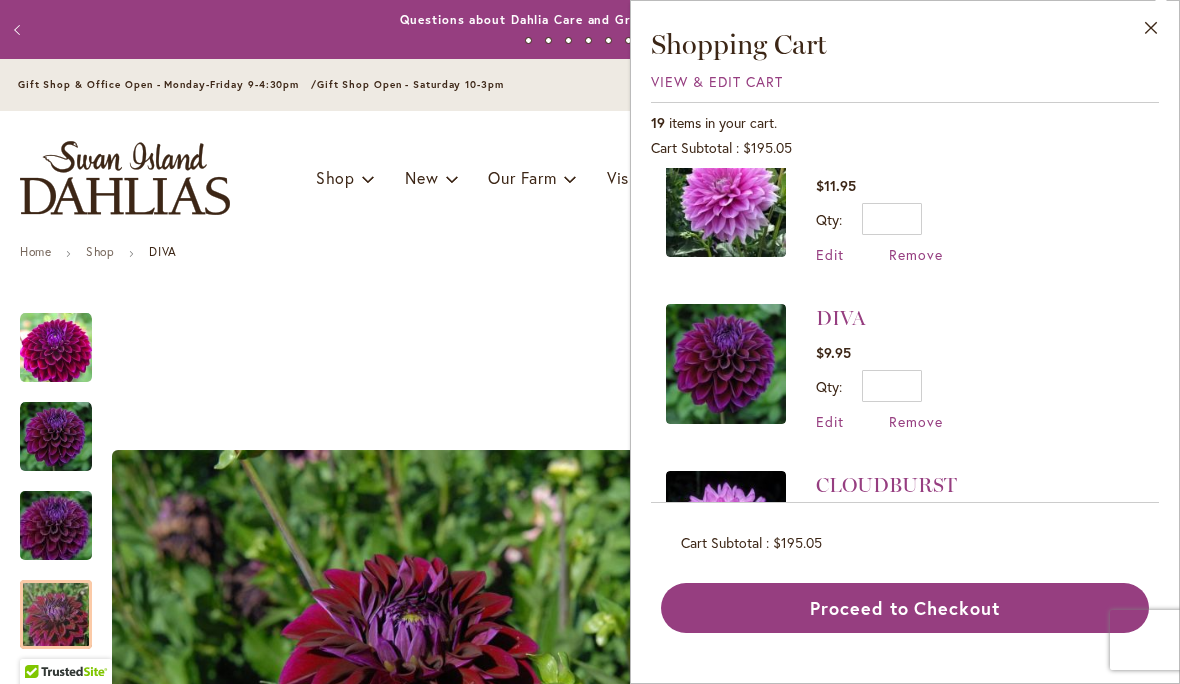 click on "Remove" at bounding box center [916, 421] 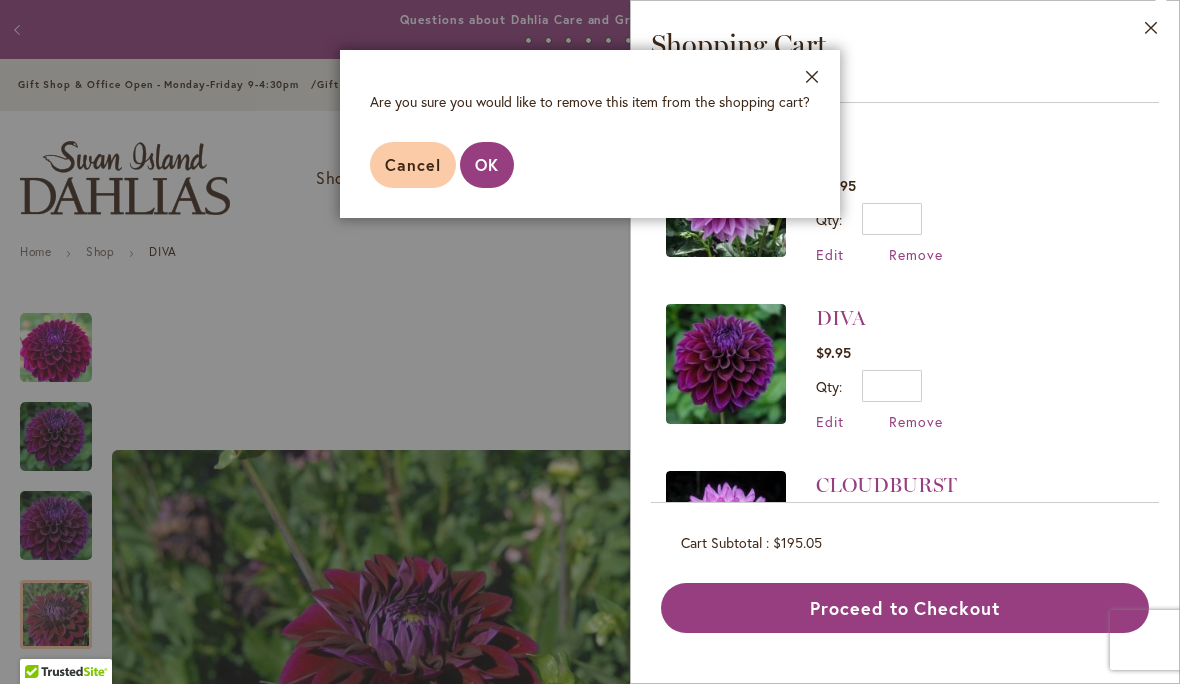 click on "OK" at bounding box center [487, 164] 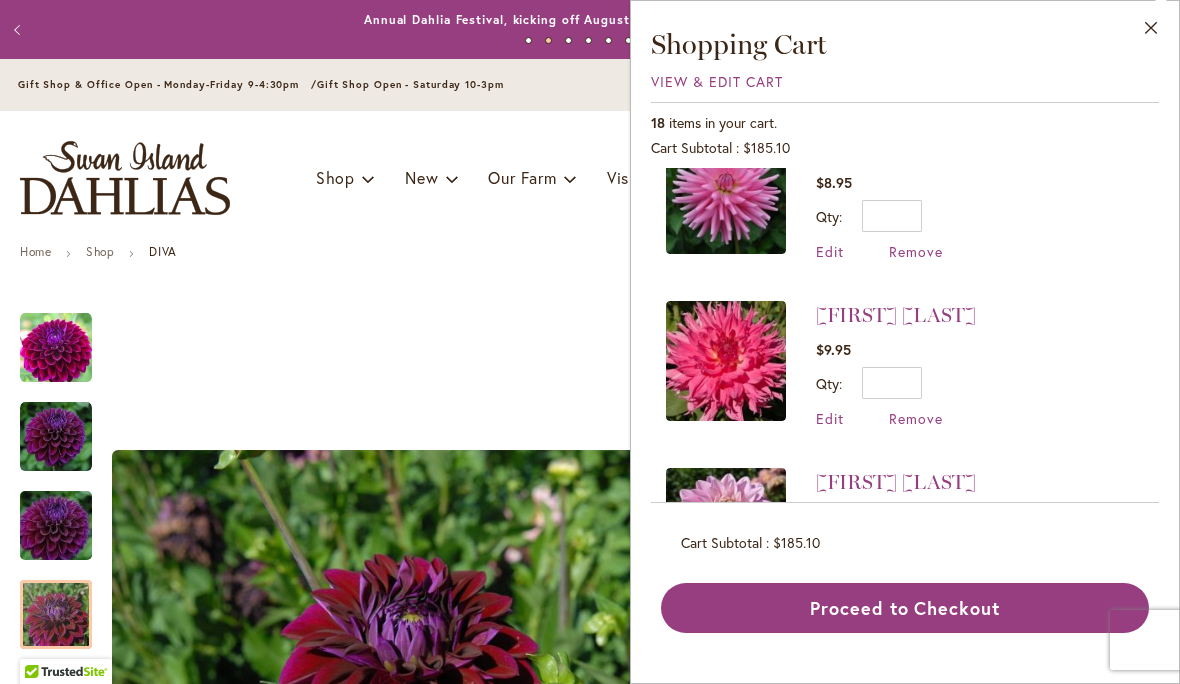 scroll, scrollTop: 567, scrollLeft: 0, axis: vertical 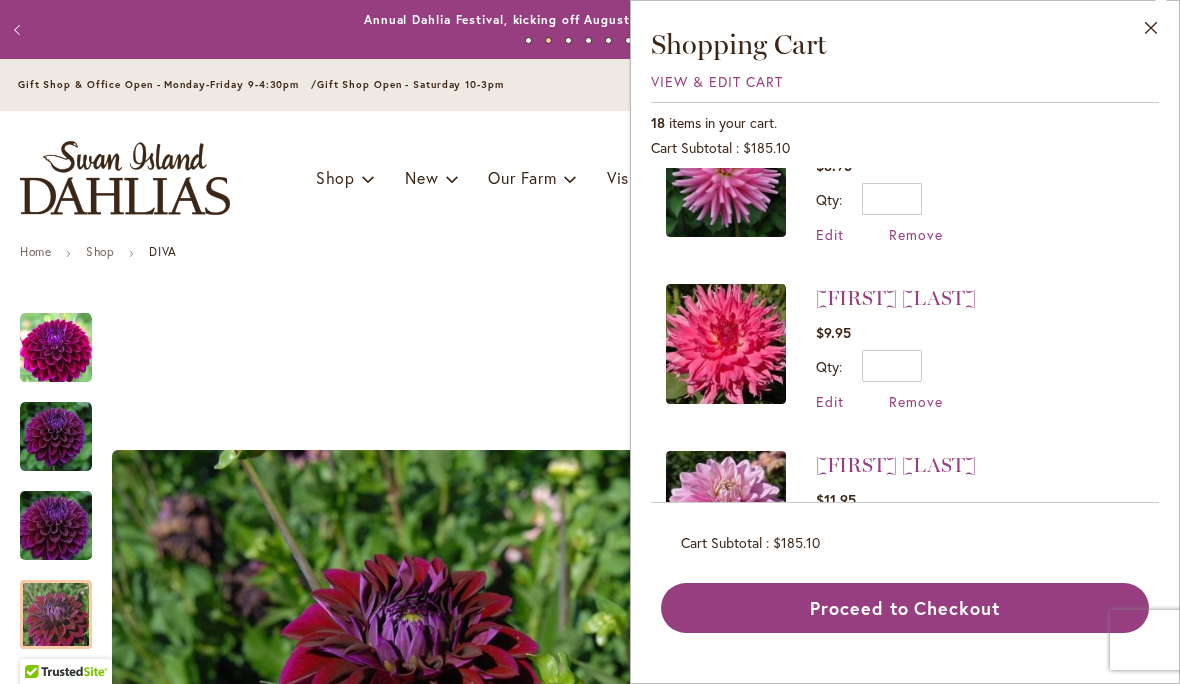 click at bounding box center (726, 344) 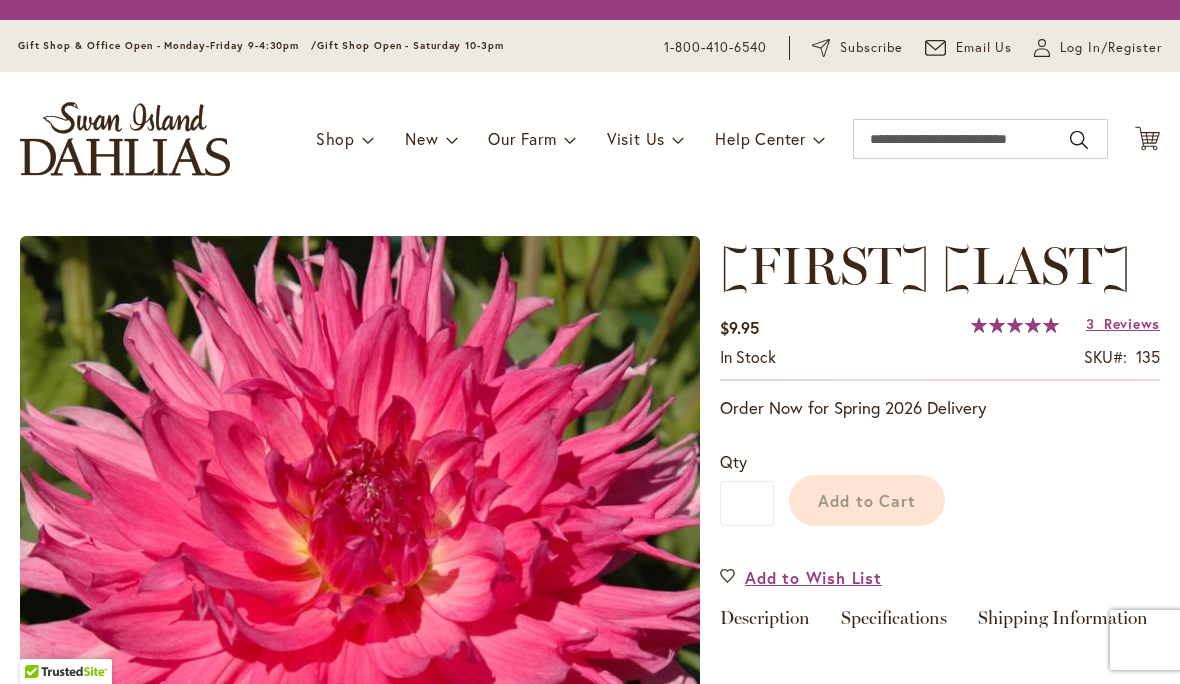 scroll, scrollTop: 0, scrollLeft: 0, axis: both 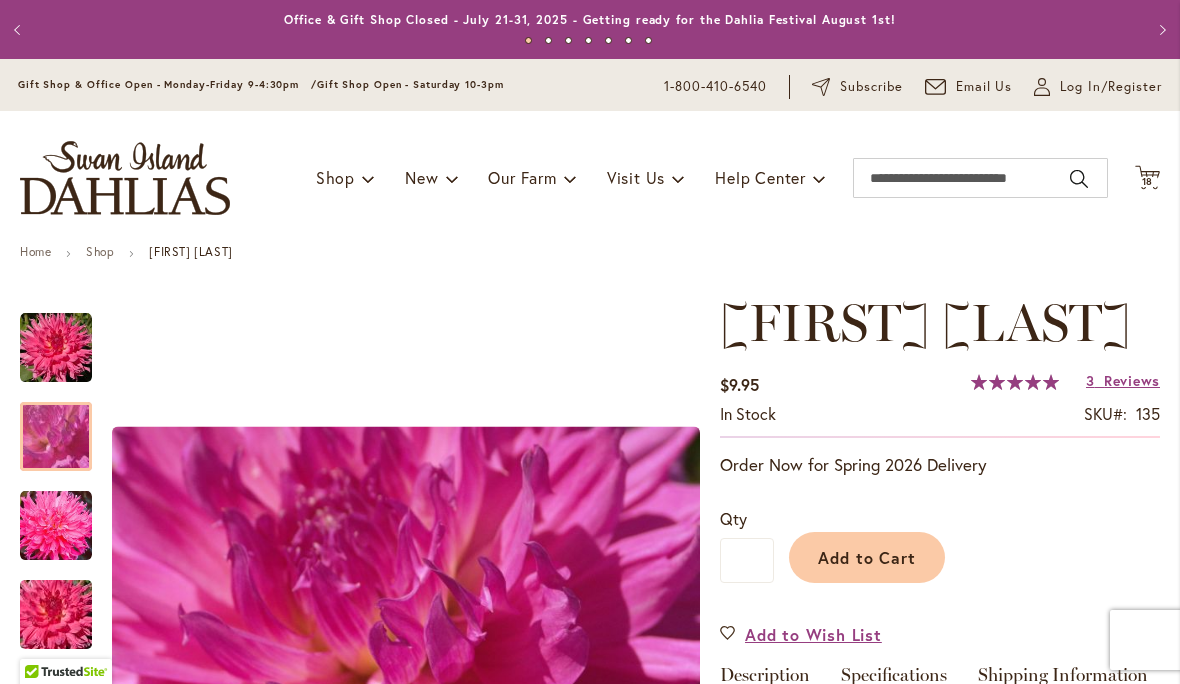 click at bounding box center (56, 437) 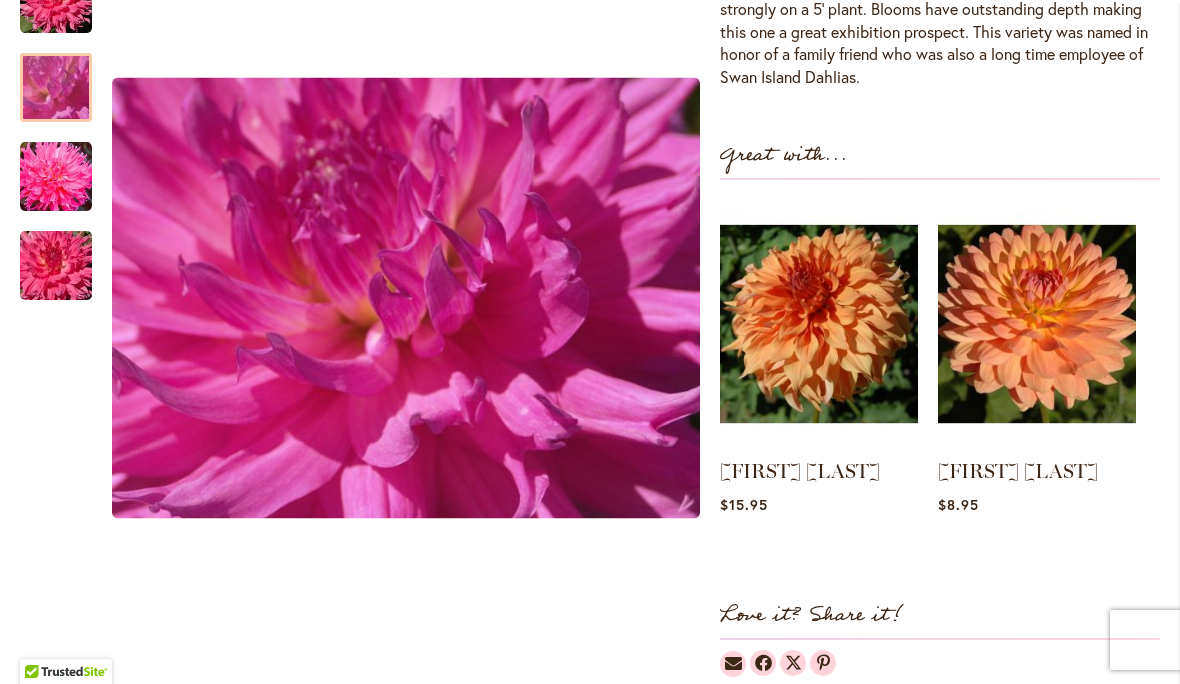 scroll, scrollTop: 726, scrollLeft: 0, axis: vertical 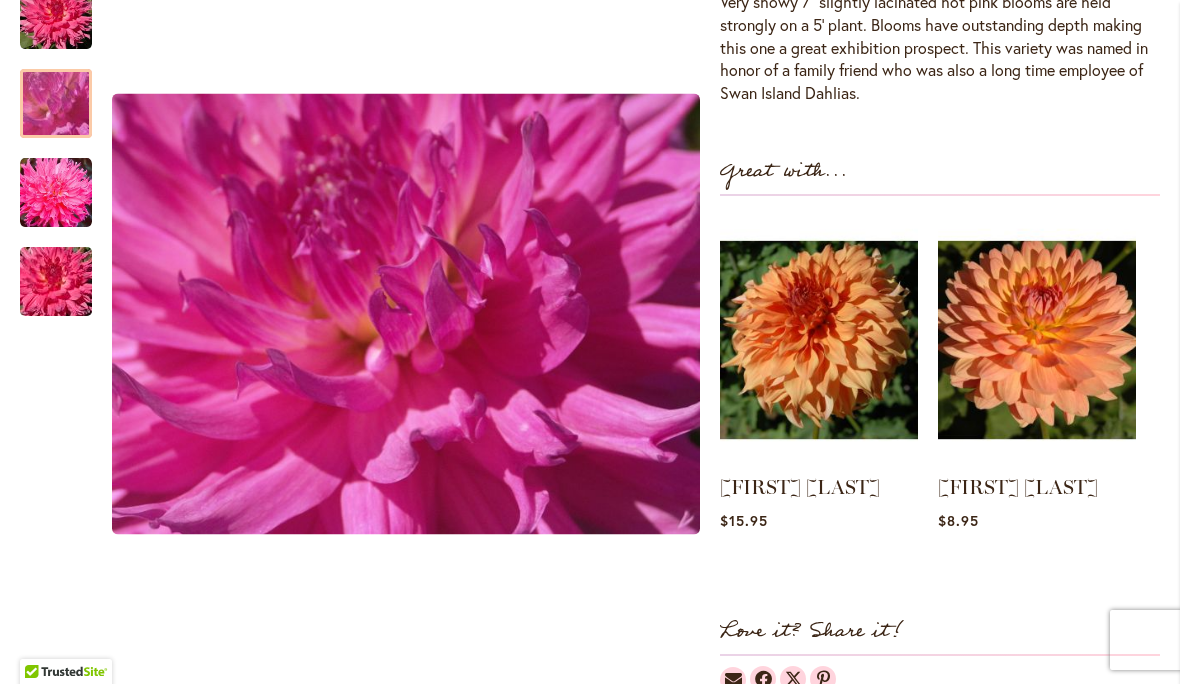 click at bounding box center (56, 282) 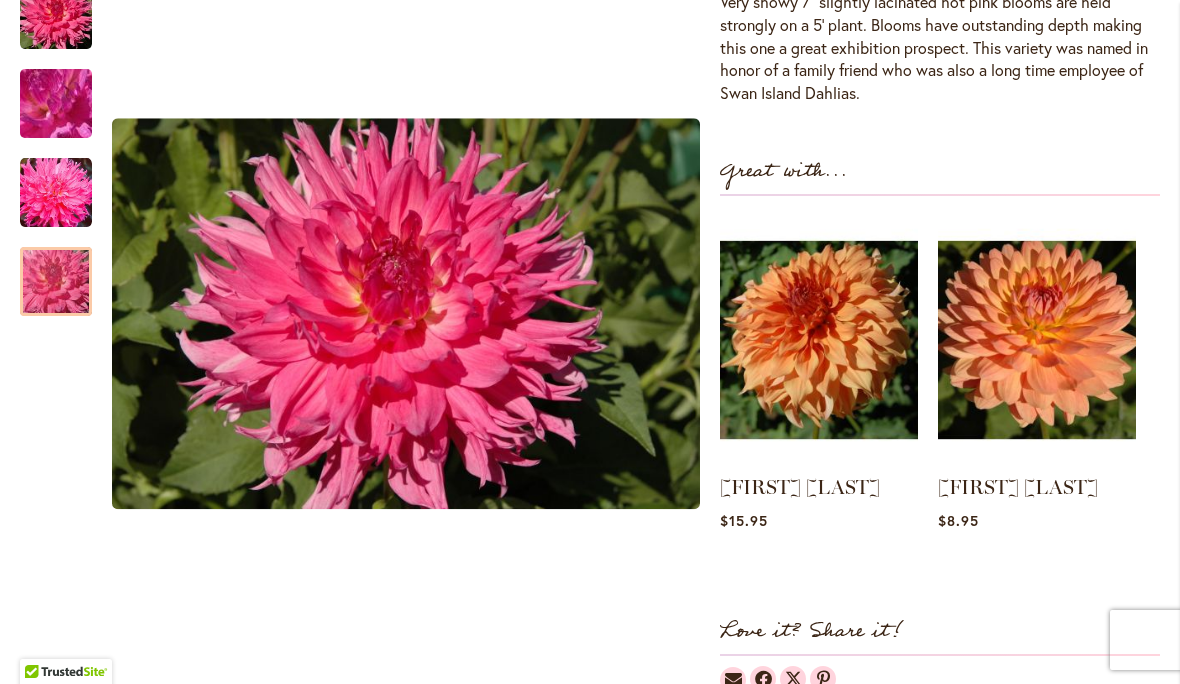click at bounding box center (56, 193) 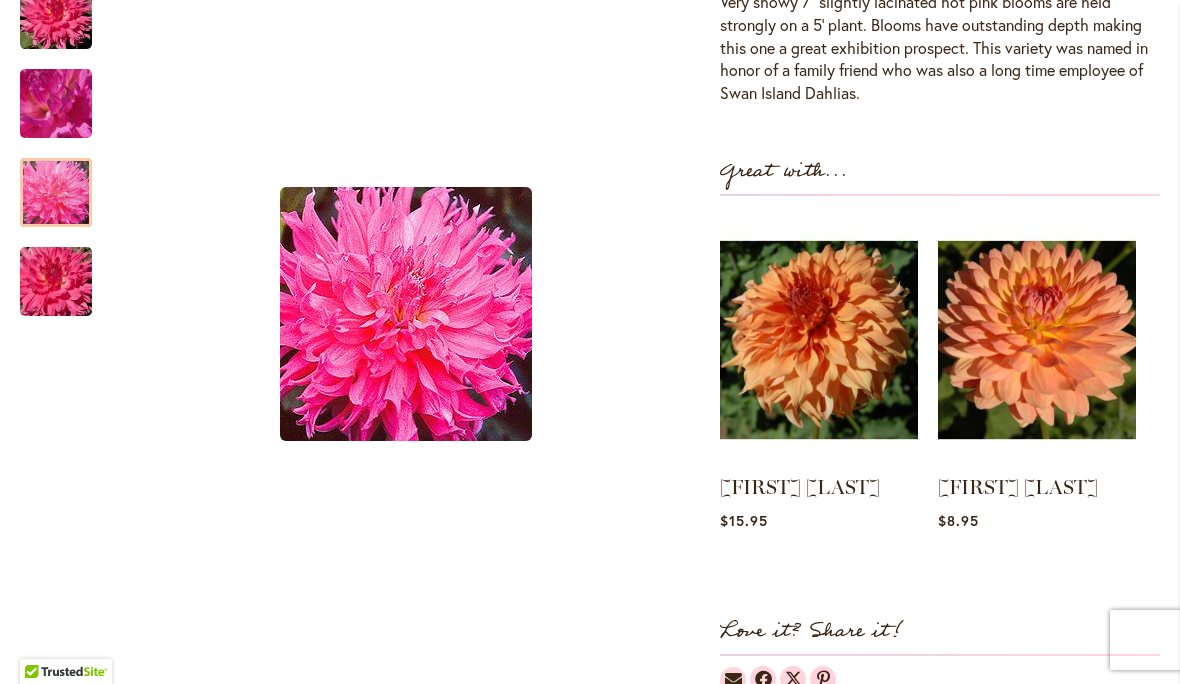 click at bounding box center [56, 104] 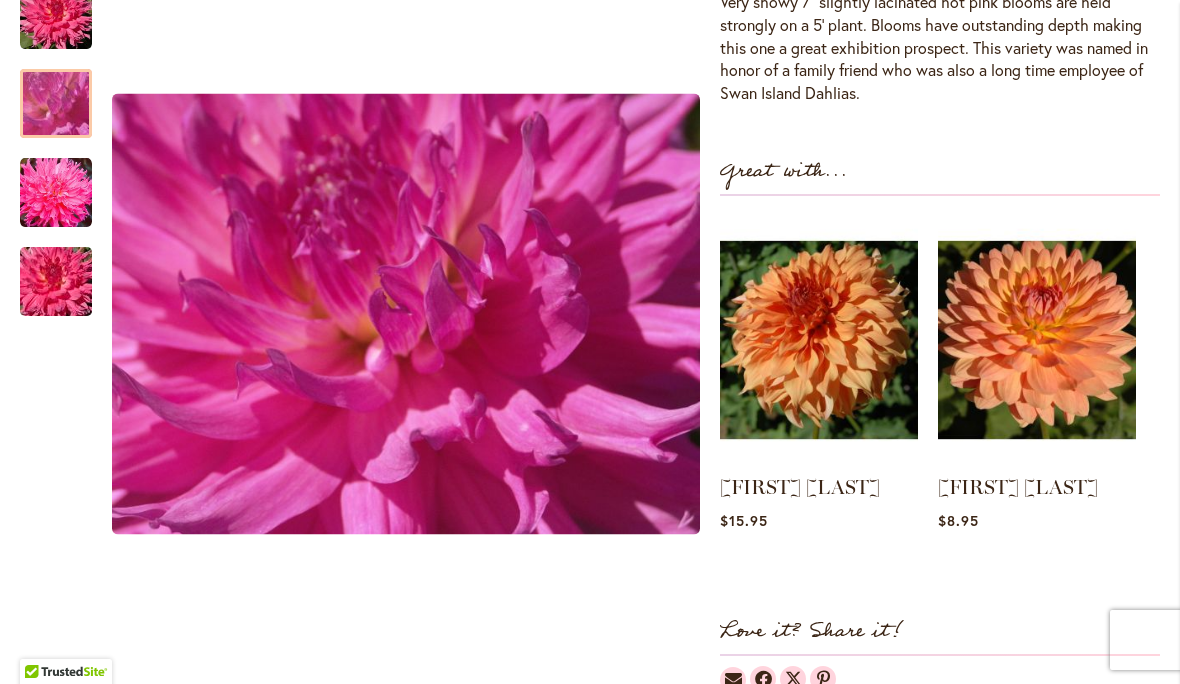 click on "Very showy 7" slightly lacinated hot pink blooms are held strongly on a 5' plant. Blooms have outstanding depth making this one a great exhibition prospect. This variety was named in honor of a family friend who was also a long time employee of Swan Island Dahlias." at bounding box center [940, 48] 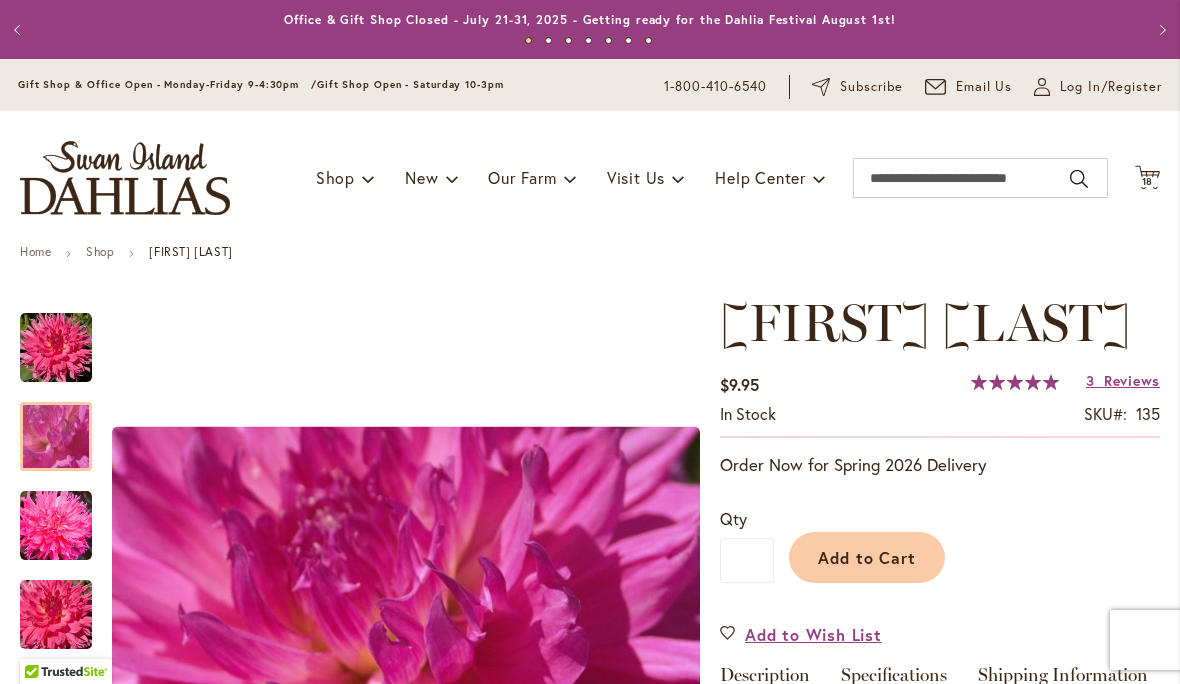 scroll, scrollTop: 0, scrollLeft: 0, axis: both 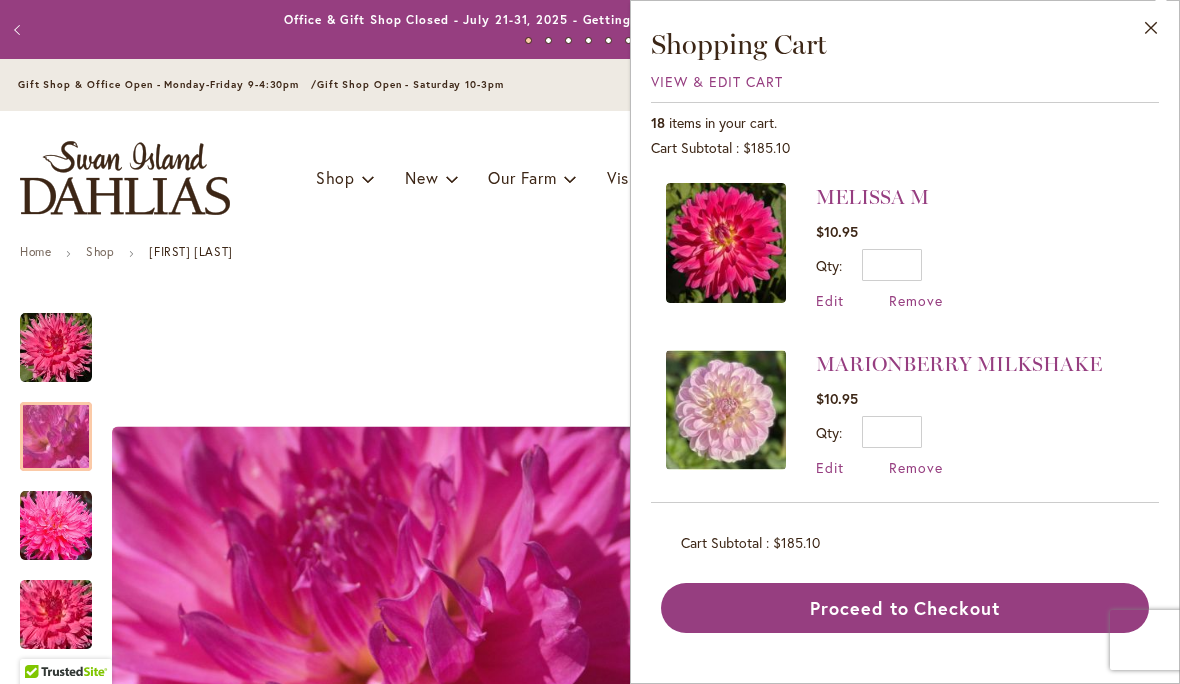 click at bounding box center [726, 243] 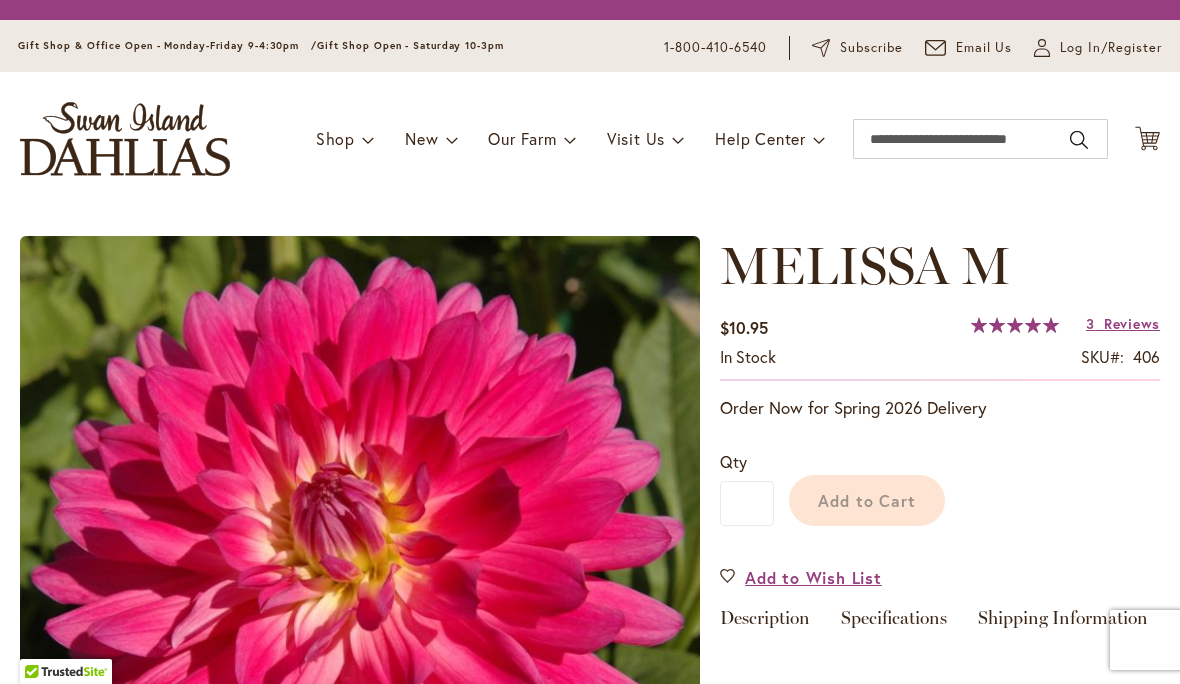 scroll, scrollTop: 0, scrollLeft: 0, axis: both 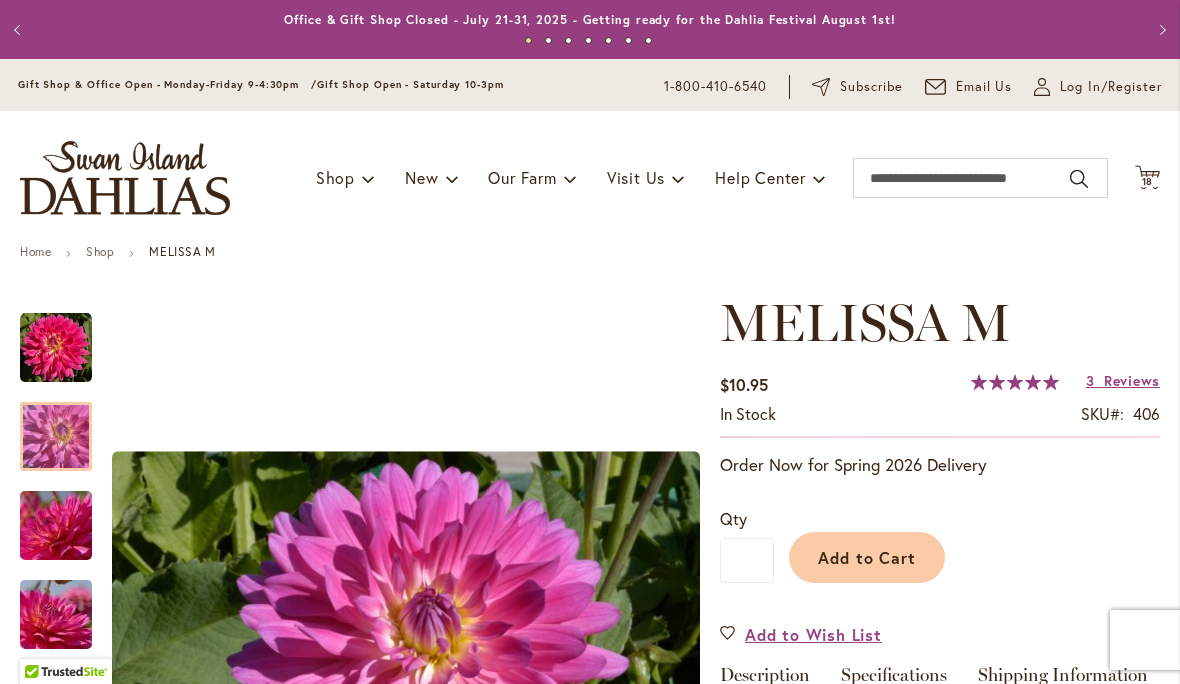 click at bounding box center (56, 437) 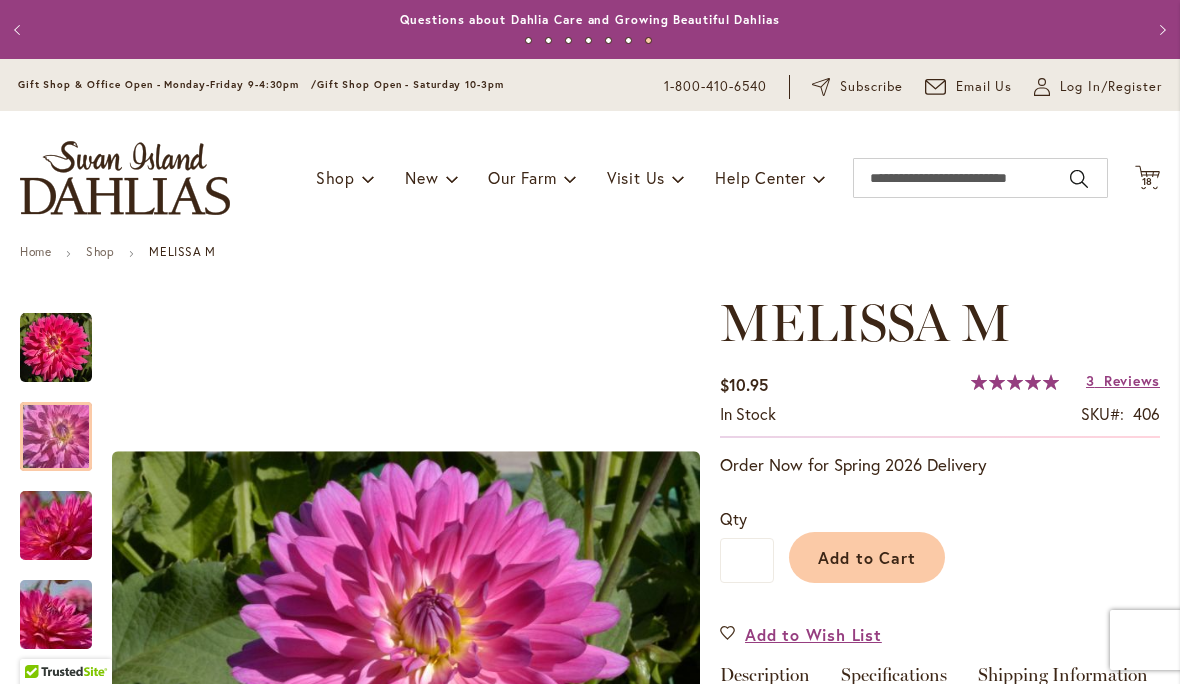 scroll, scrollTop: 0, scrollLeft: 0, axis: both 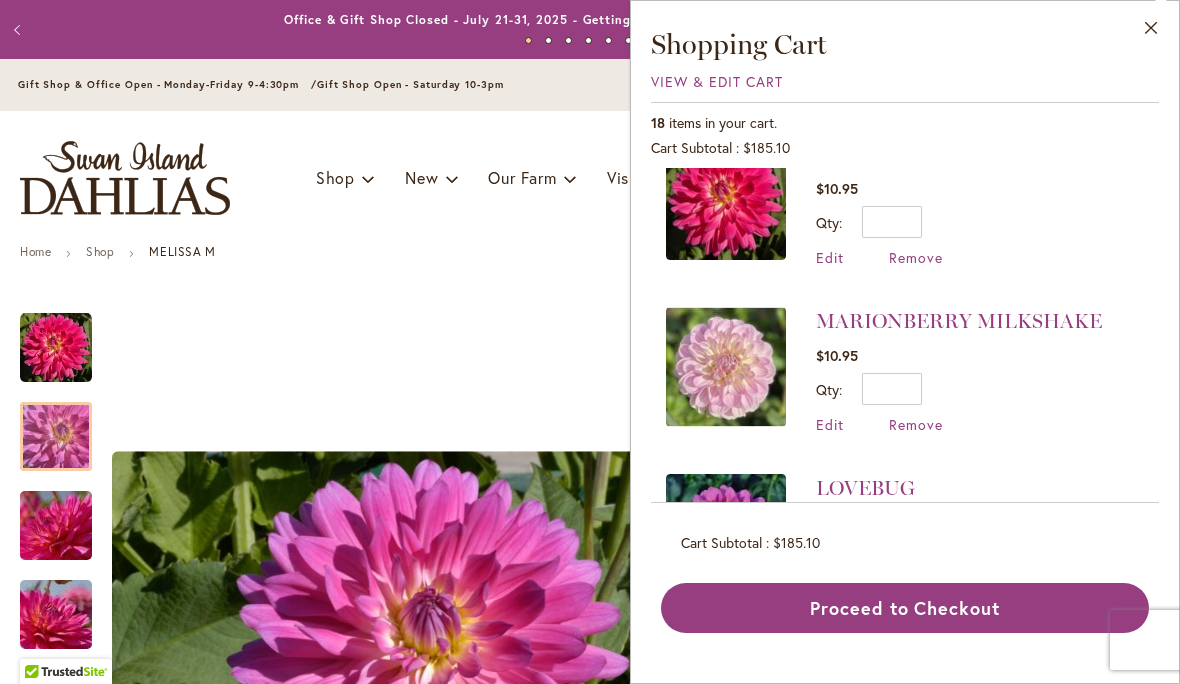 click at bounding box center [726, 367] 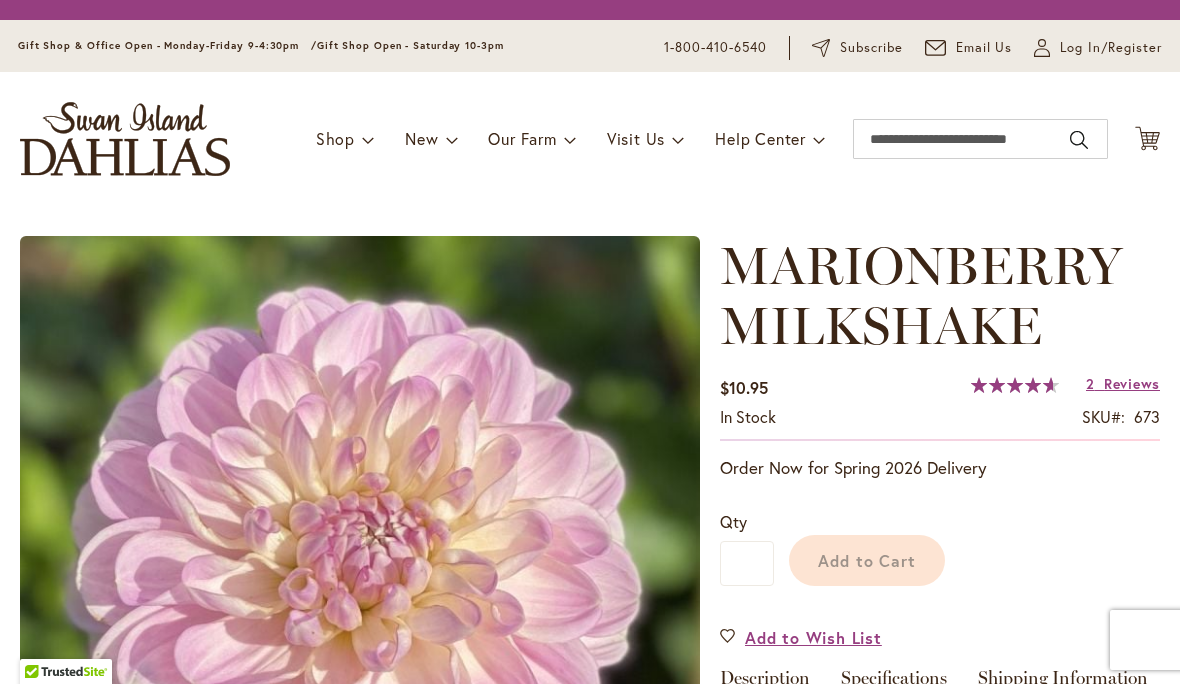 scroll, scrollTop: 0, scrollLeft: 0, axis: both 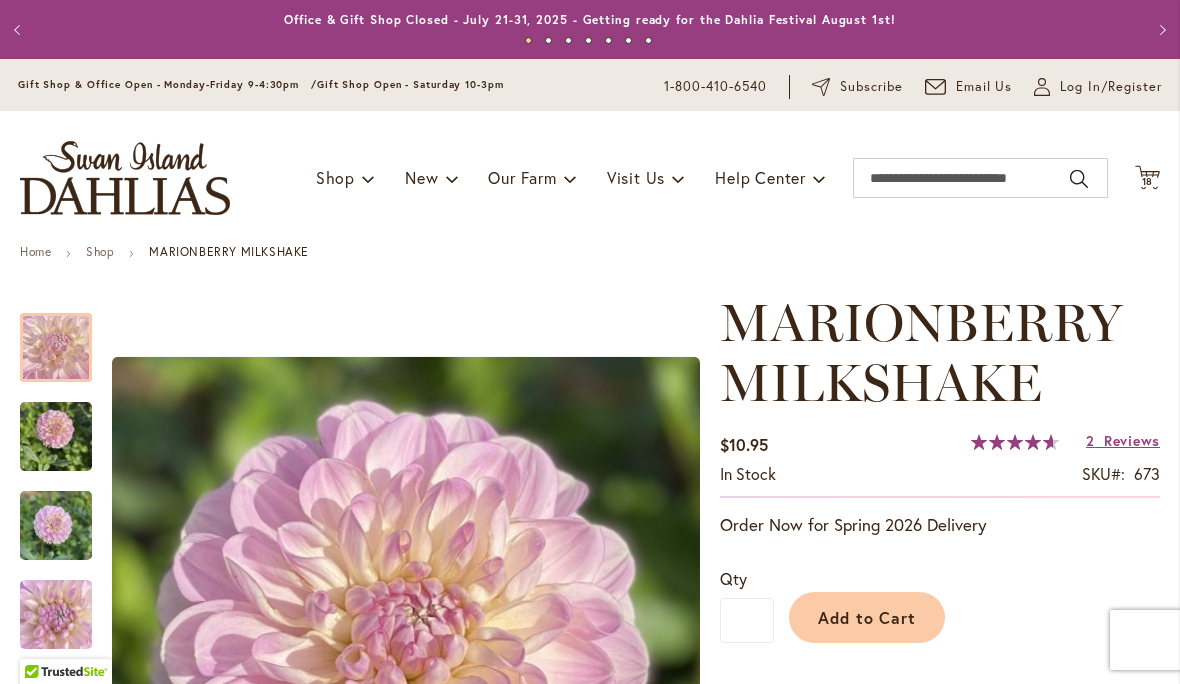 click at bounding box center (56, 437) 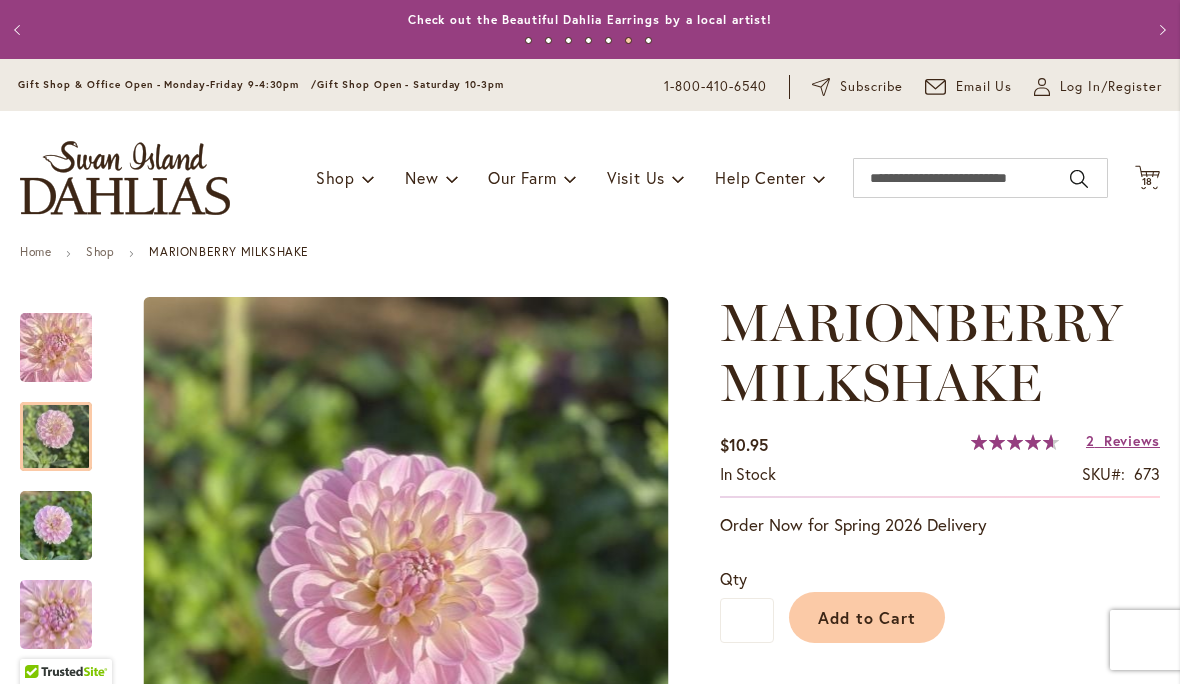 scroll, scrollTop: 0, scrollLeft: 0, axis: both 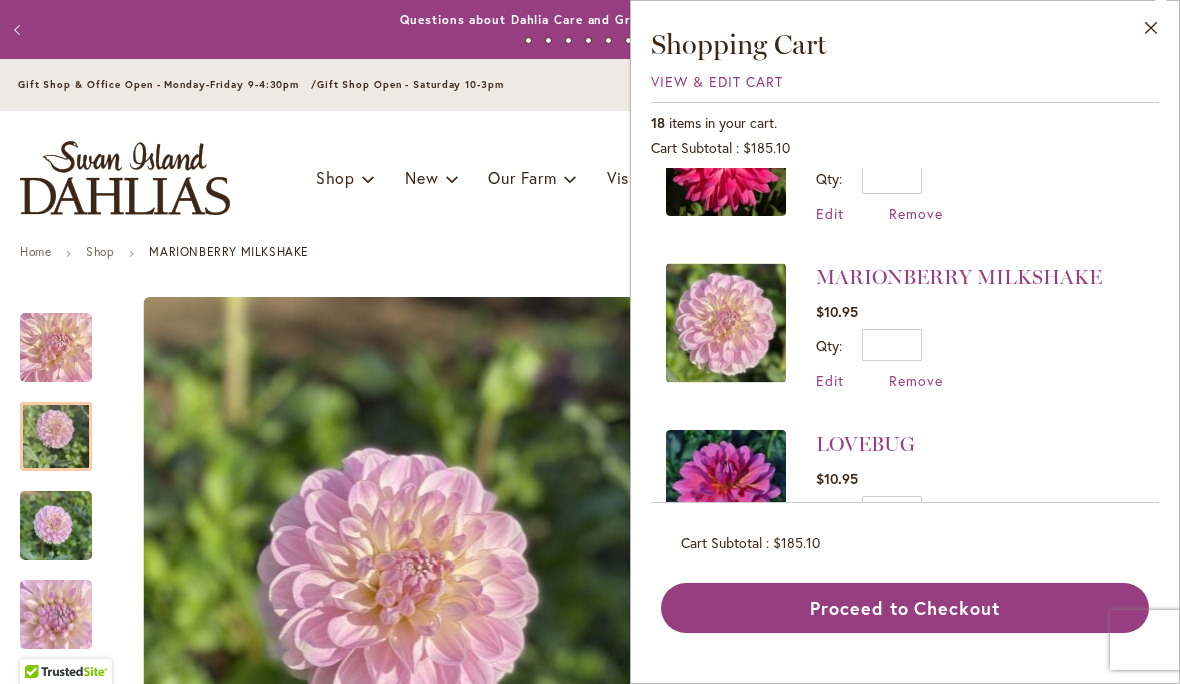 click at bounding box center (726, 490) 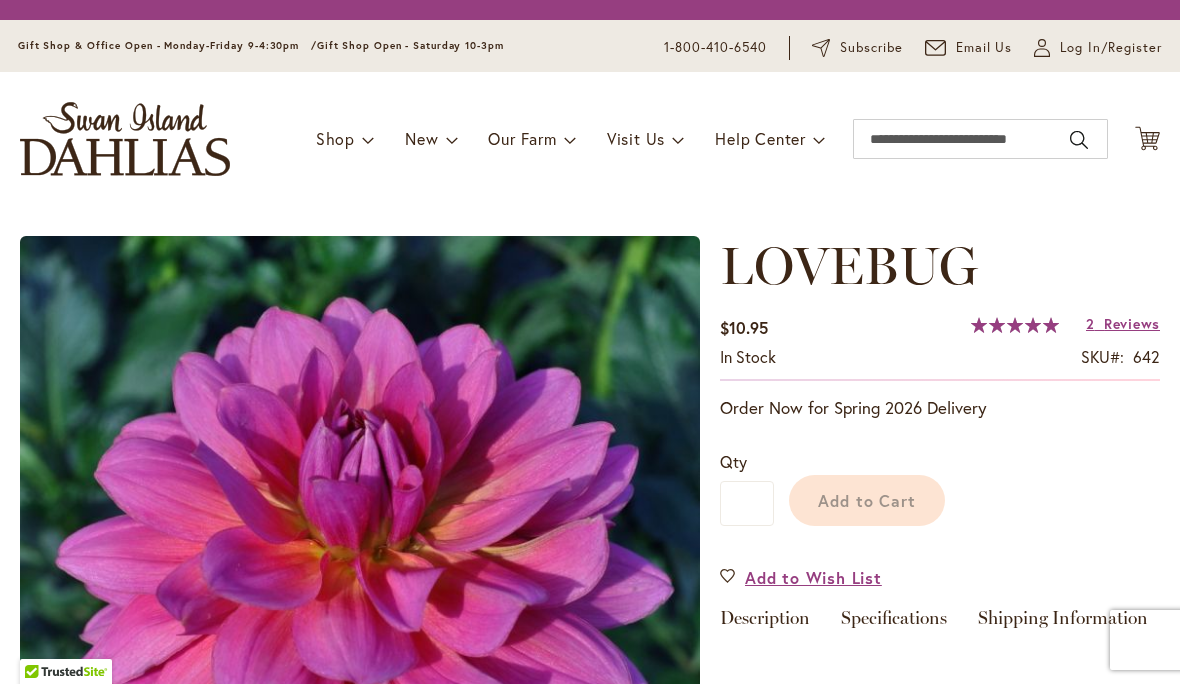 scroll, scrollTop: 0, scrollLeft: 0, axis: both 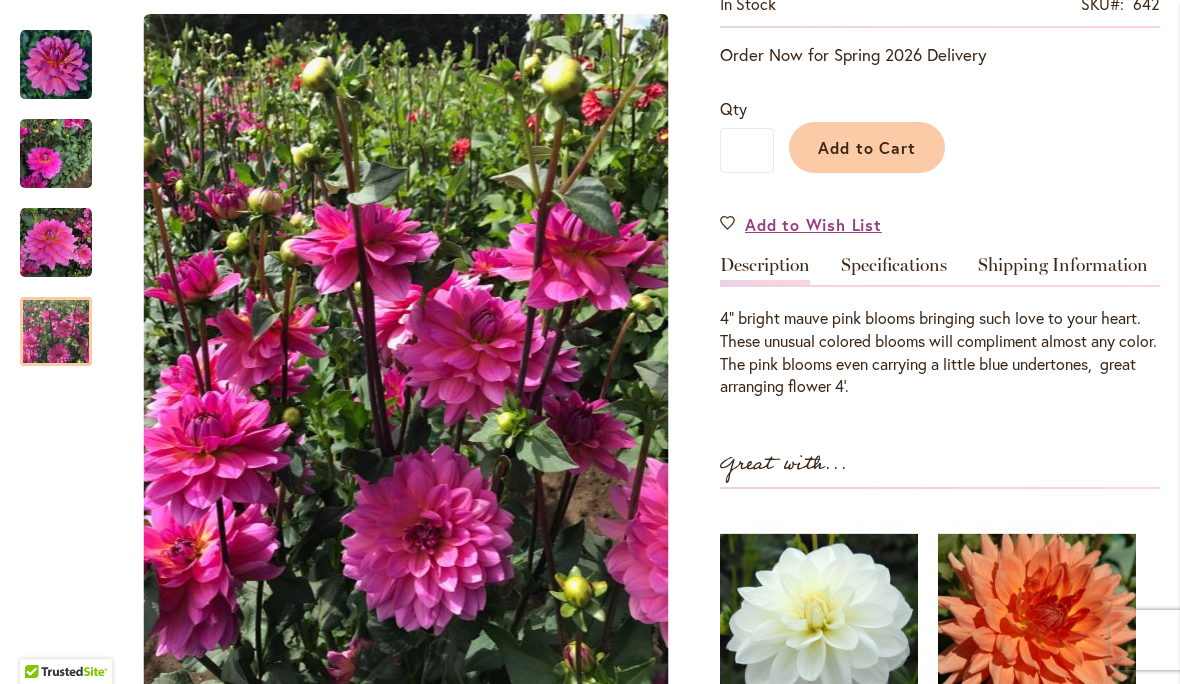 click at bounding box center (56, 332) 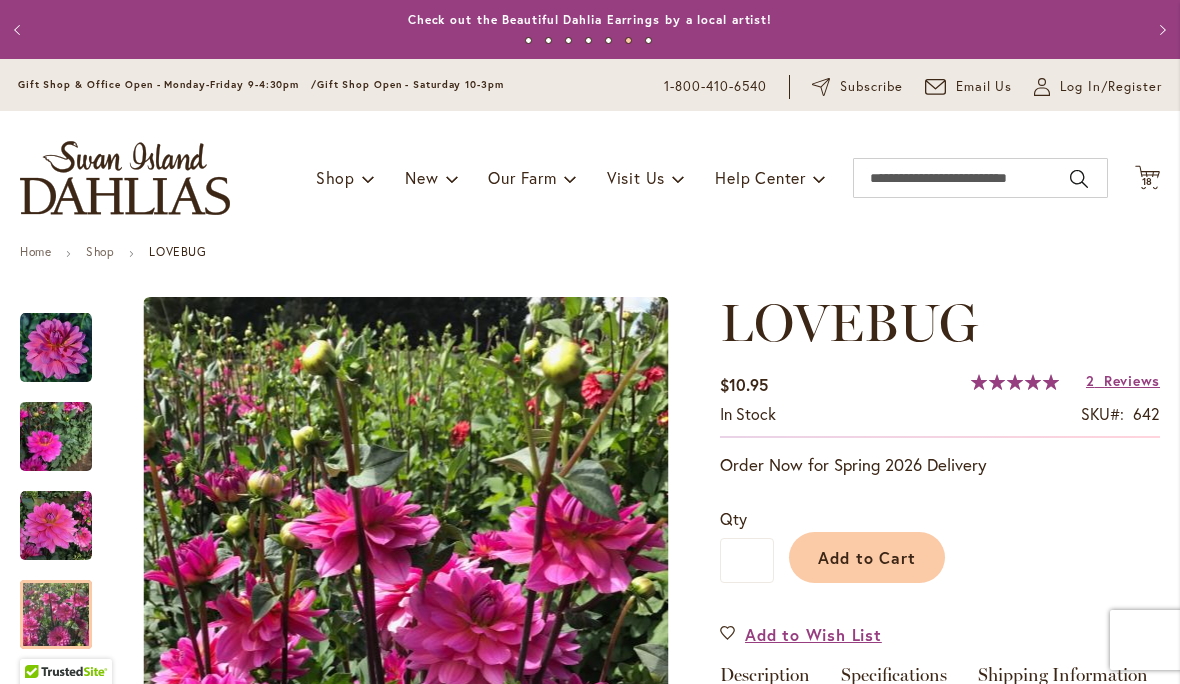 scroll, scrollTop: 0, scrollLeft: 0, axis: both 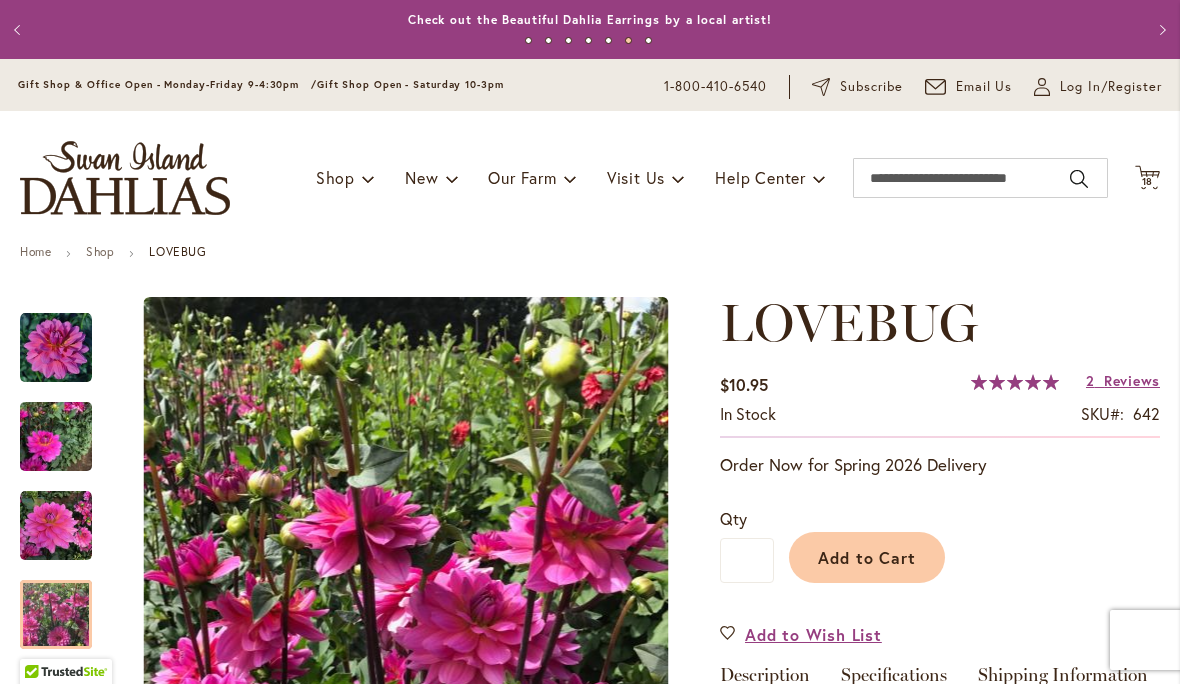 click on "Cart
.cls-1 {
fill: #231f20;
}" 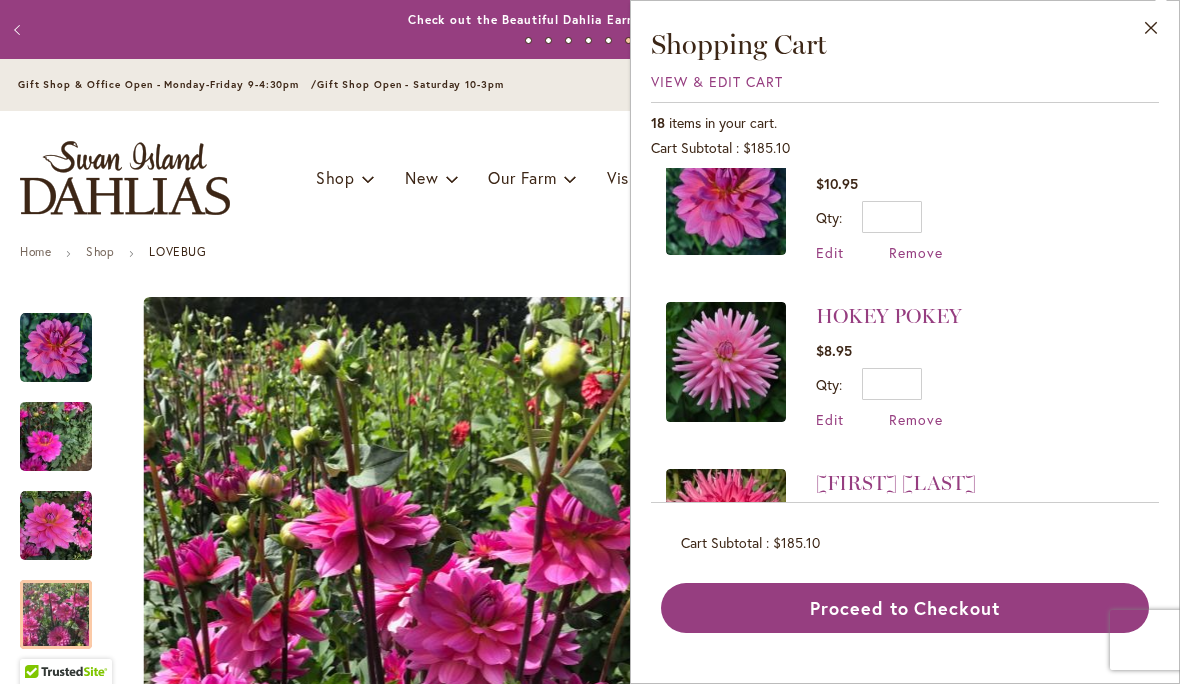 scroll, scrollTop: 384, scrollLeft: 0, axis: vertical 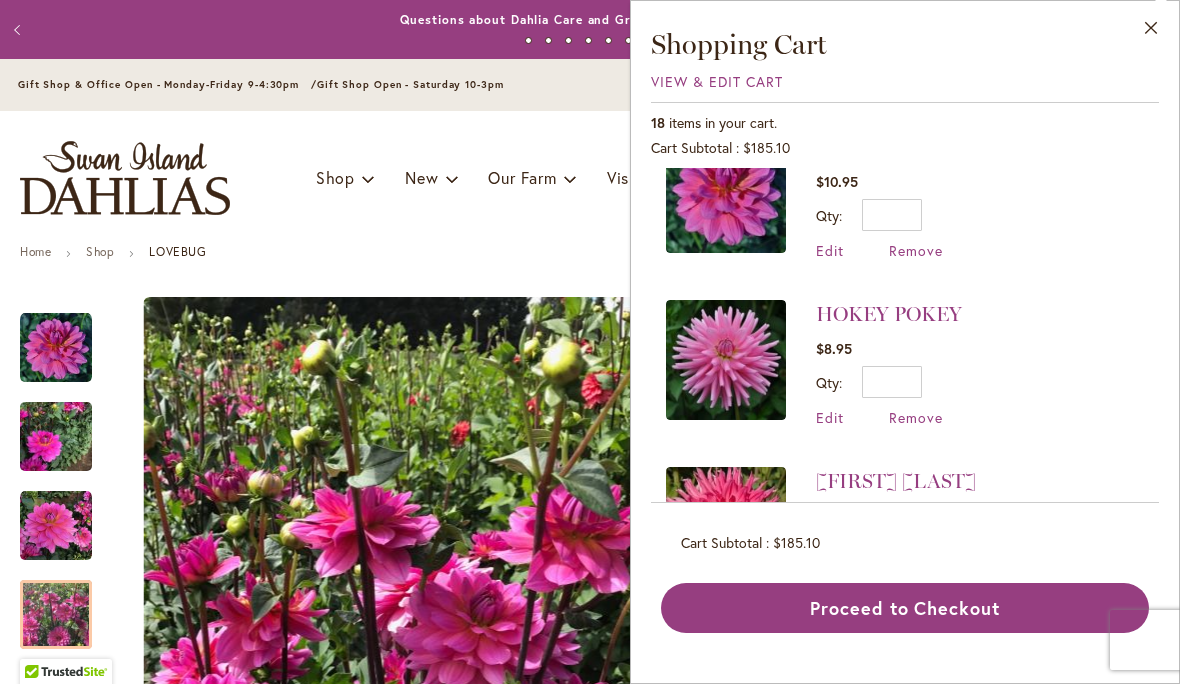 click at bounding box center [726, 360] 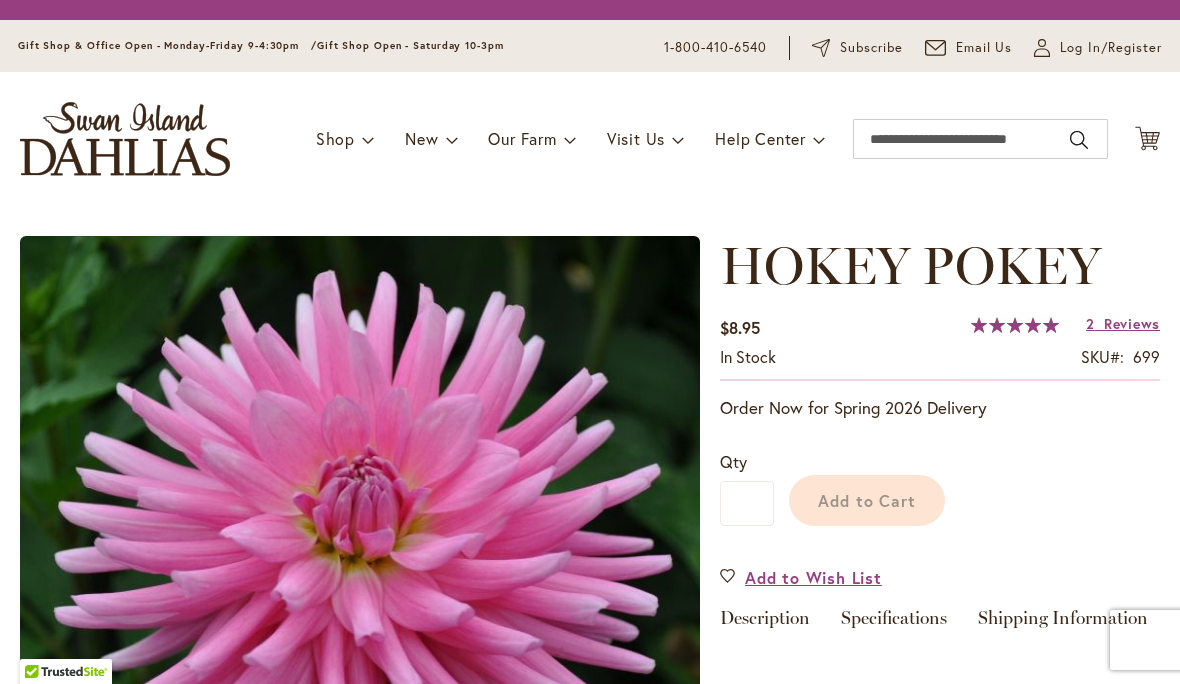 scroll, scrollTop: 0, scrollLeft: 0, axis: both 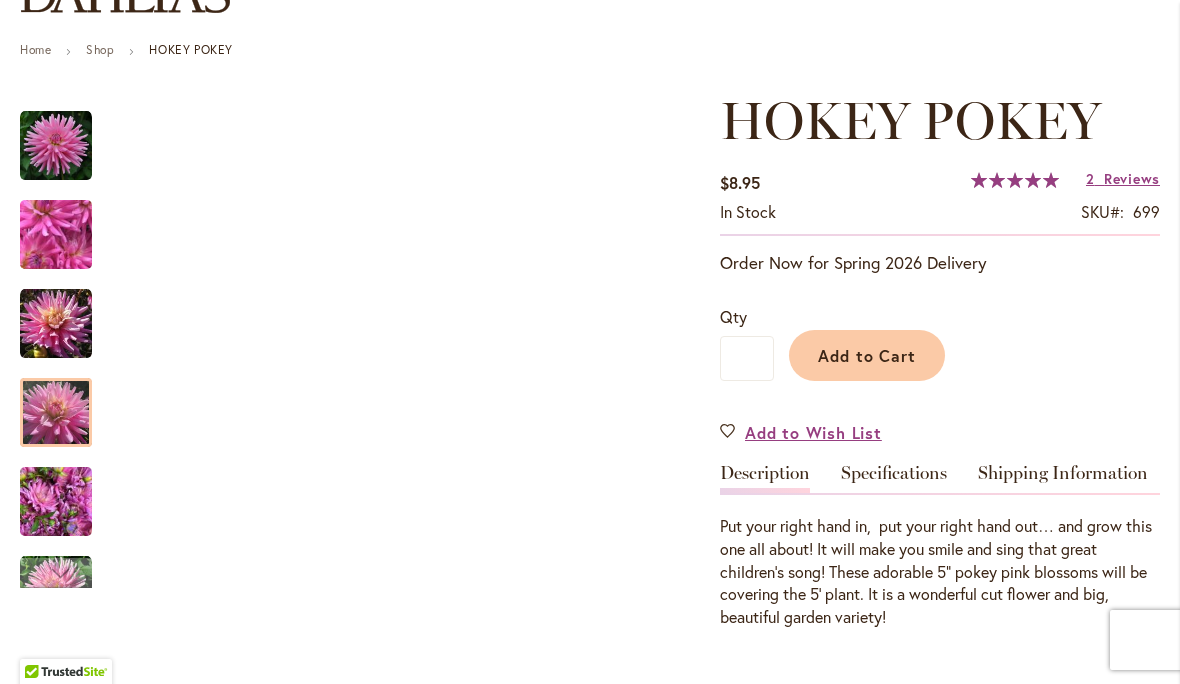 click at bounding box center (56, 413) 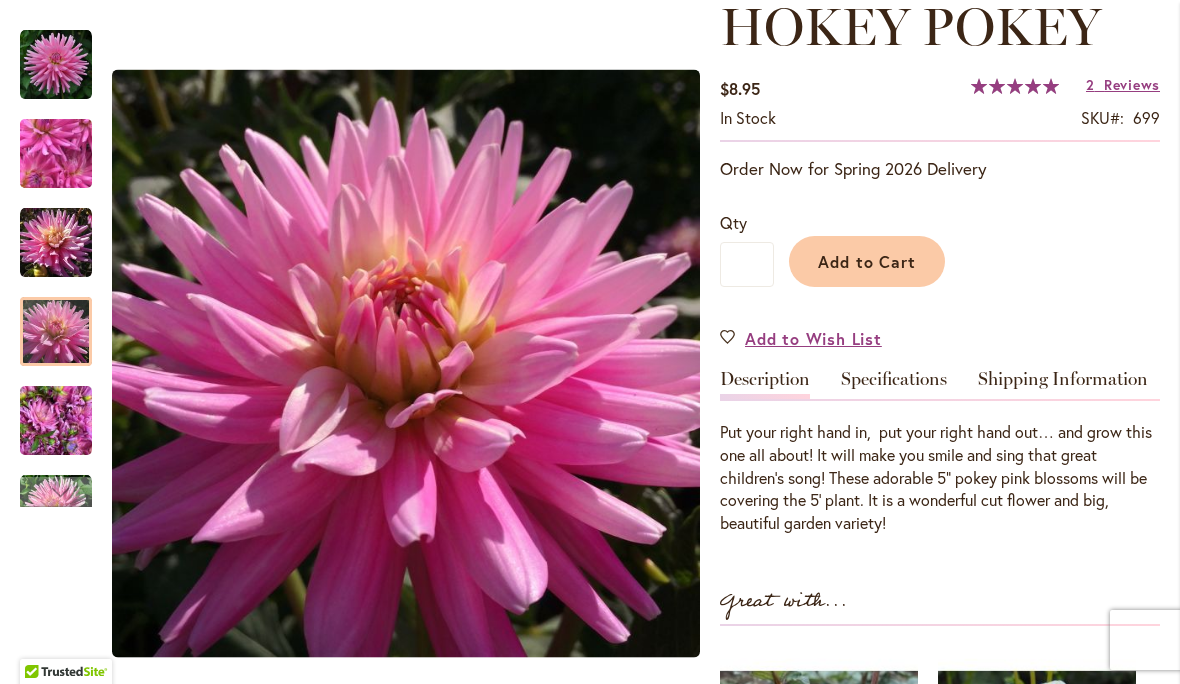 scroll, scrollTop: 293, scrollLeft: 0, axis: vertical 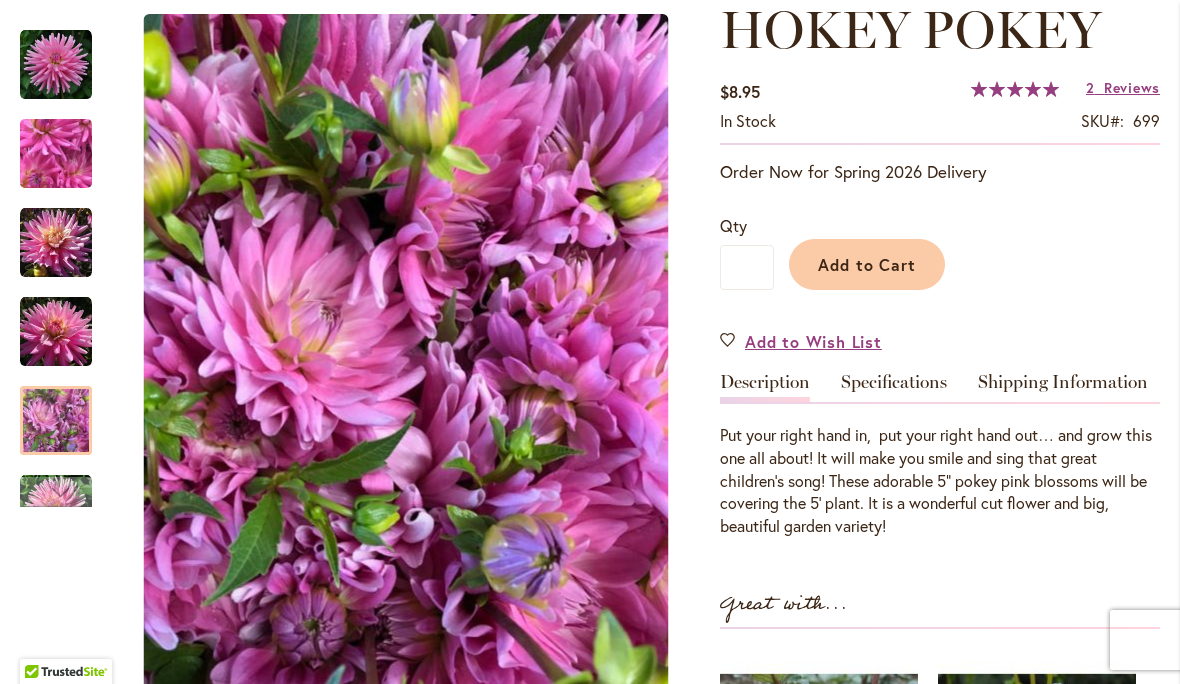click at bounding box center [56, 421] 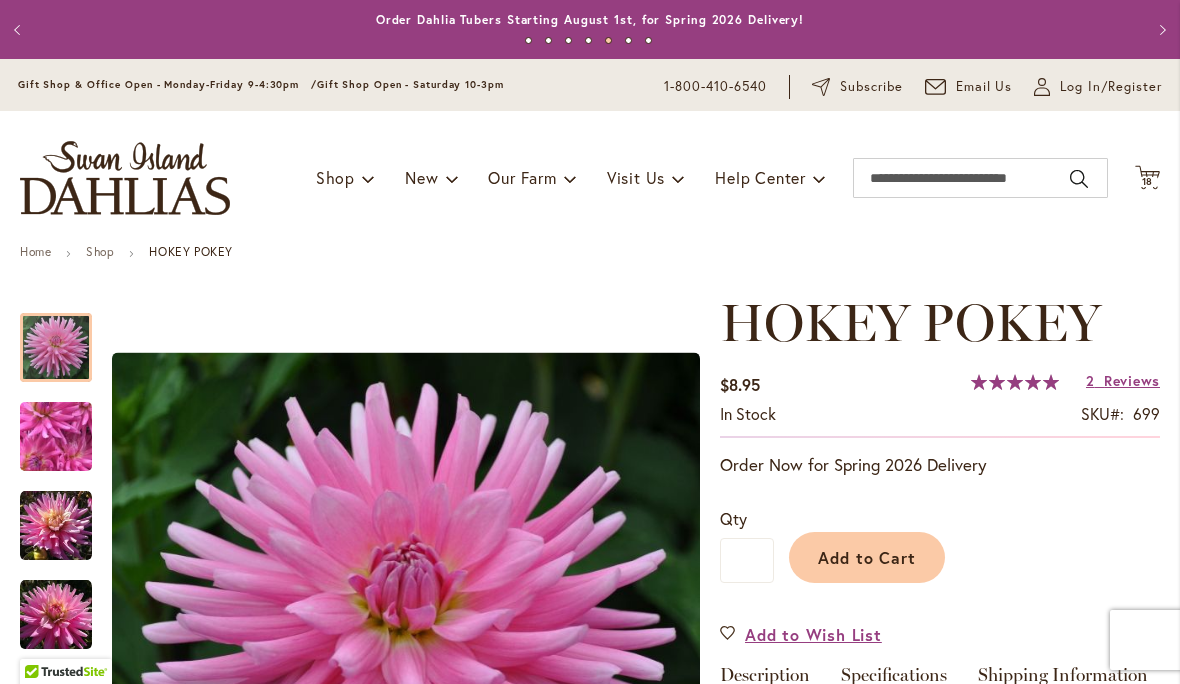 scroll, scrollTop: 0, scrollLeft: 0, axis: both 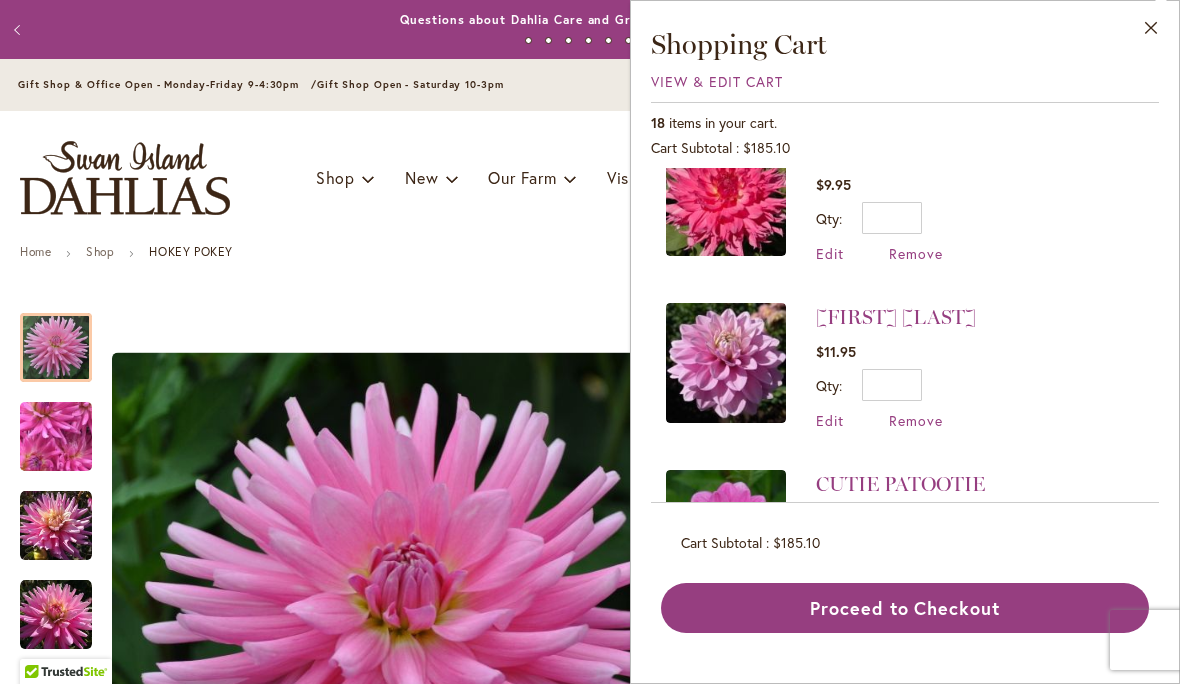 click at bounding box center (726, 363) 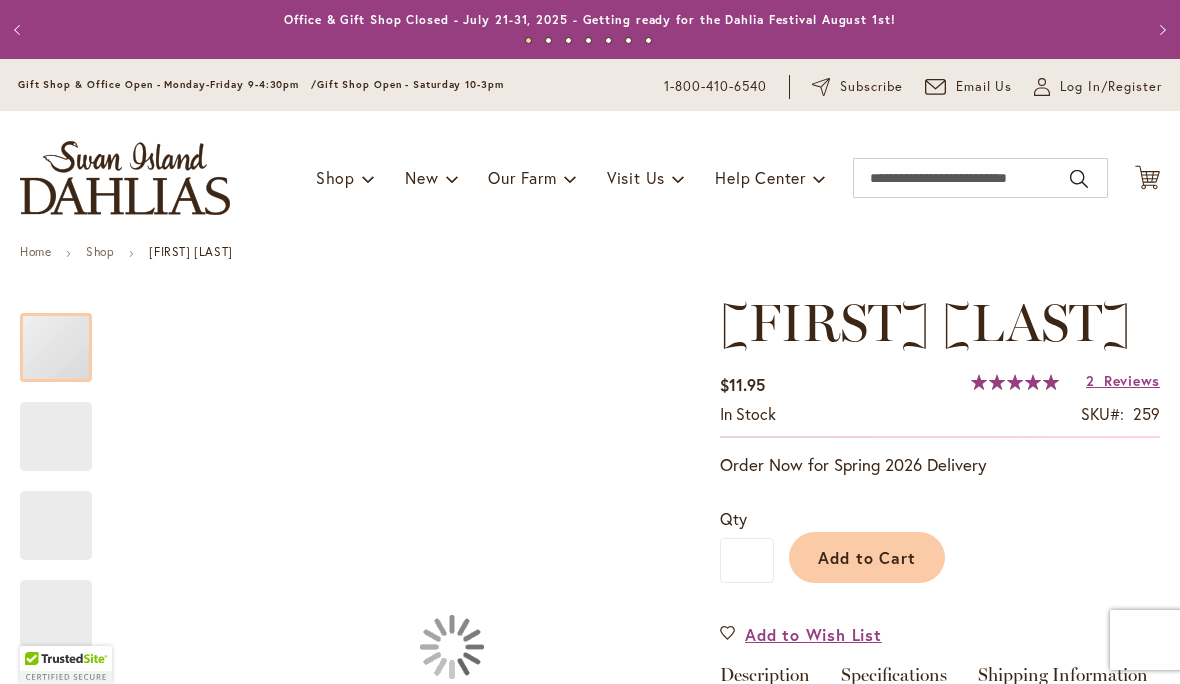 scroll, scrollTop: 0, scrollLeft: 0, axis: both 